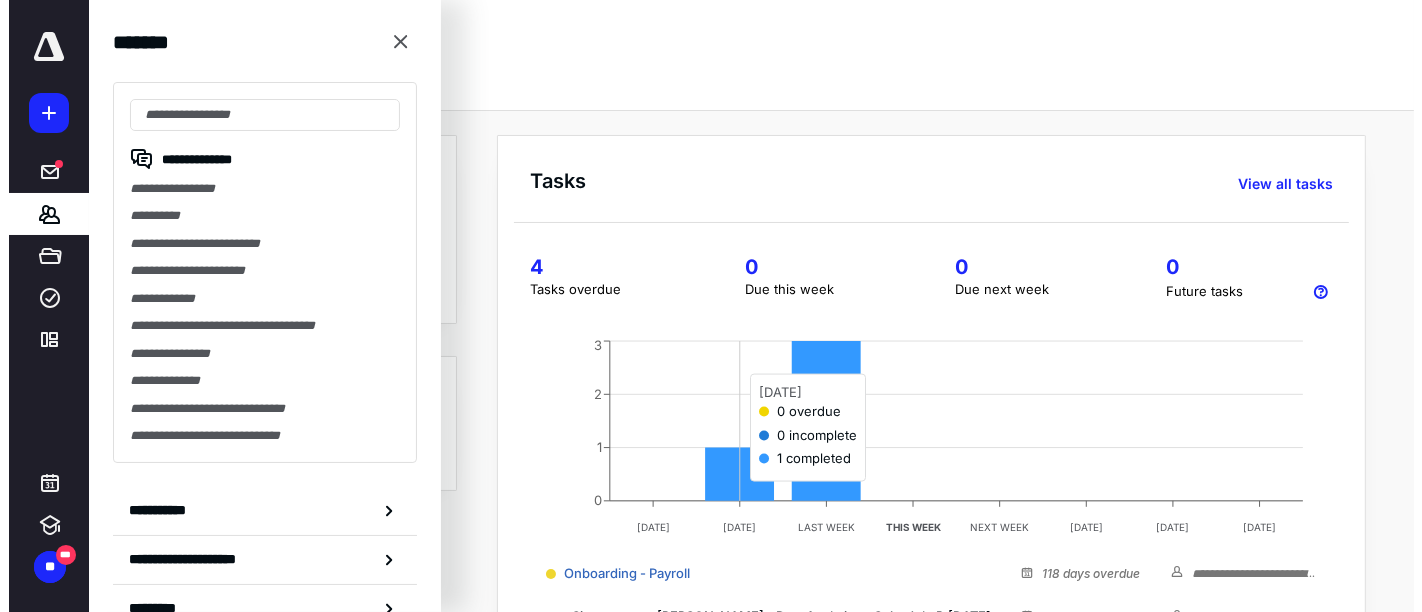 scroll, scrollTop: 0, scrollLeft: 0, axis: both 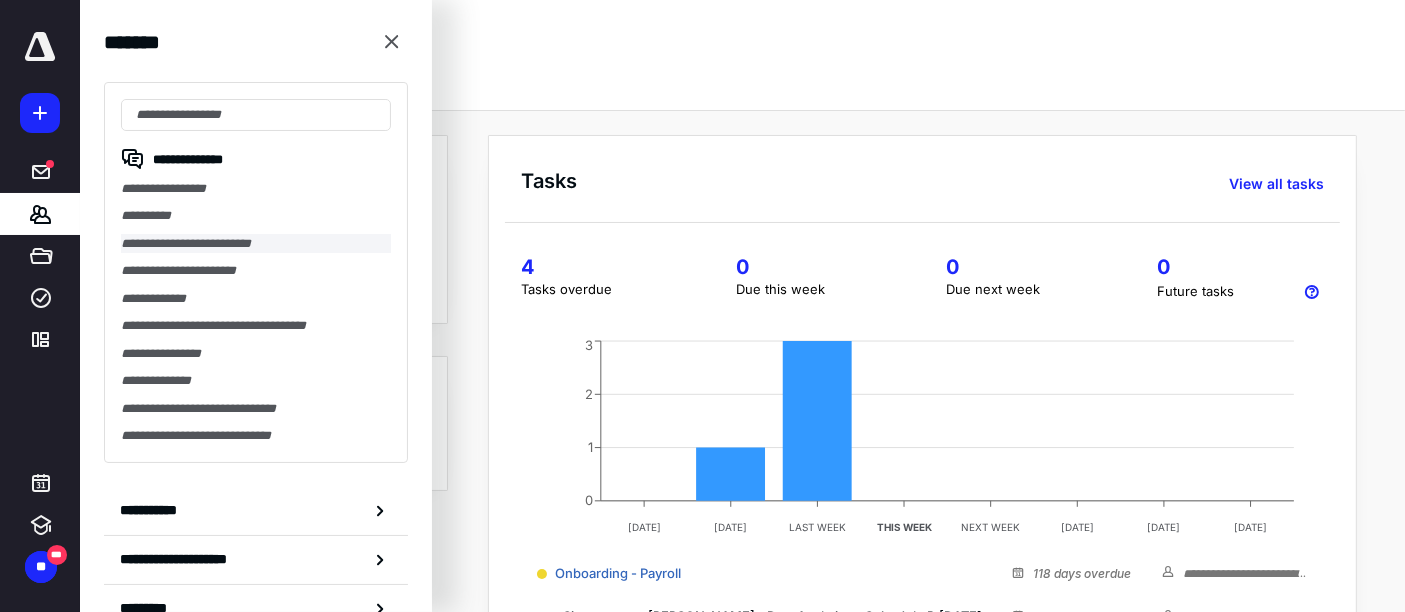 click on "**********" at bounding box center (256, 243) 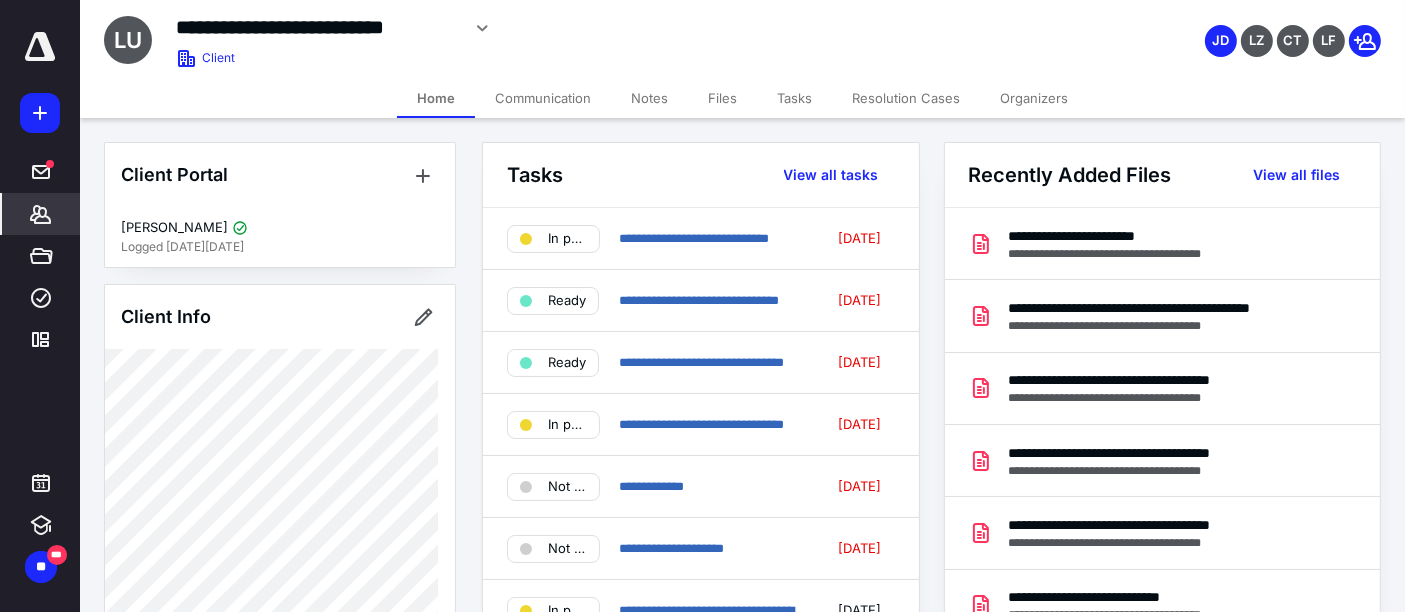 click on "Files" at bounding box center [722, 98] 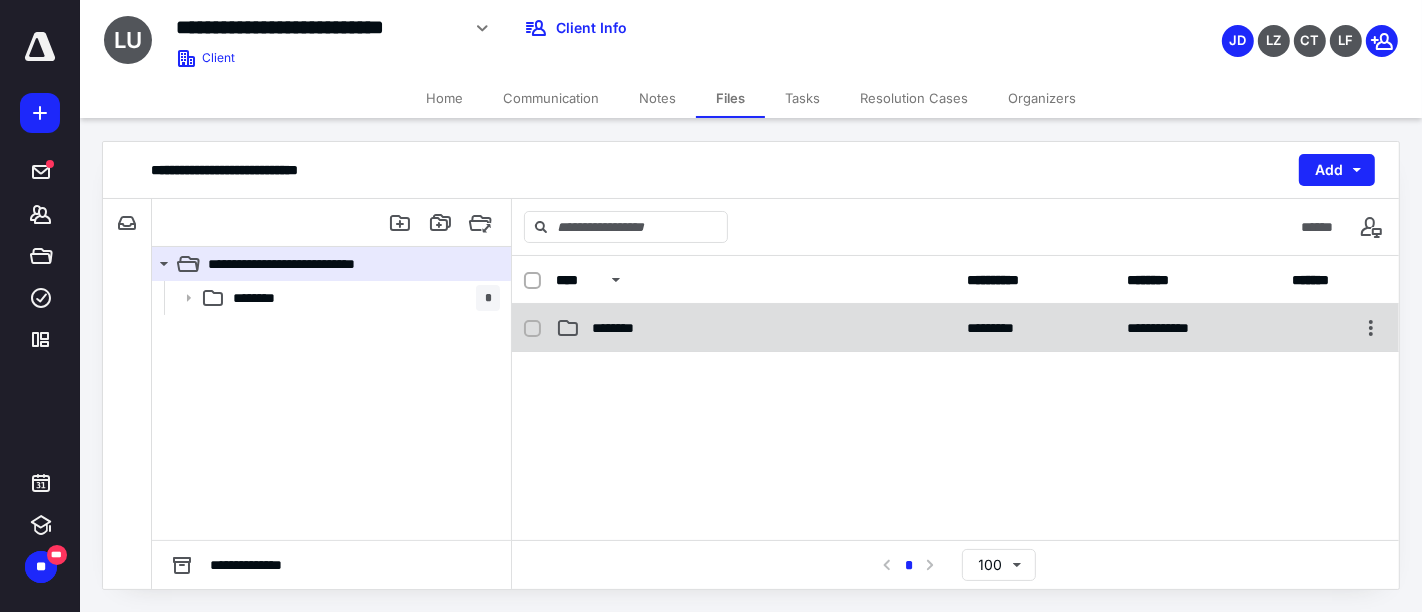 click on "********" at bounding box center (620, 328) 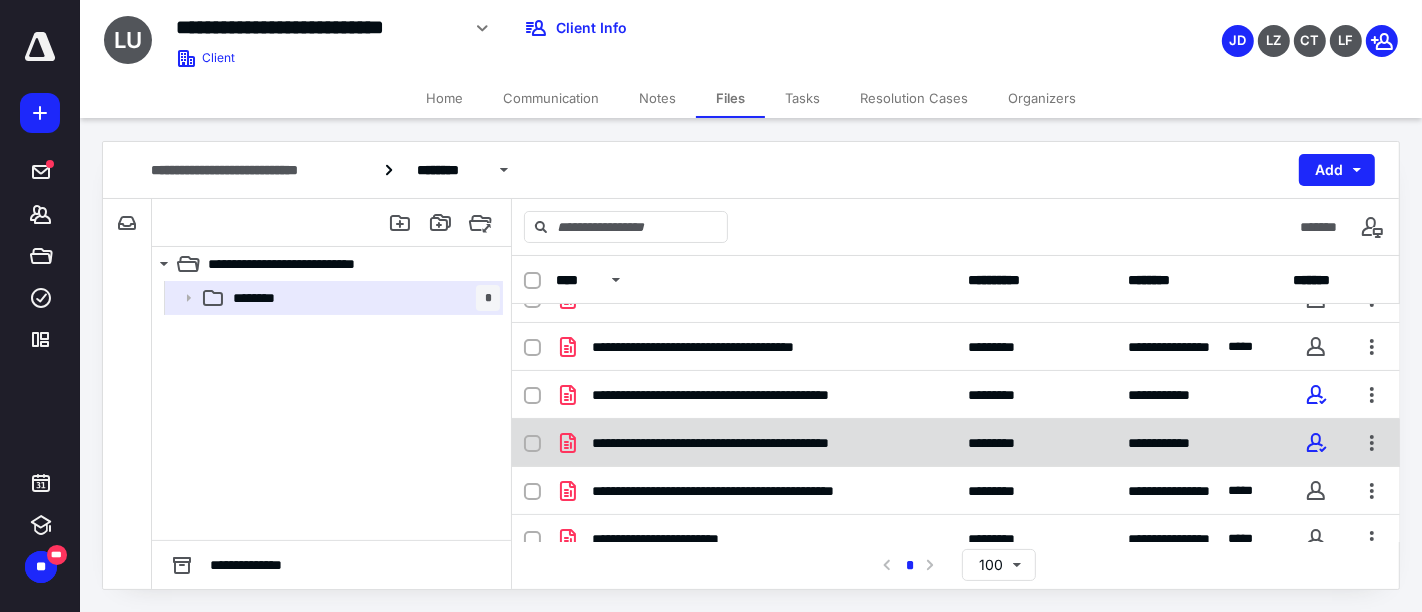 scroll, scrollTop: 143, scrollLeft: 0, axis: vertical 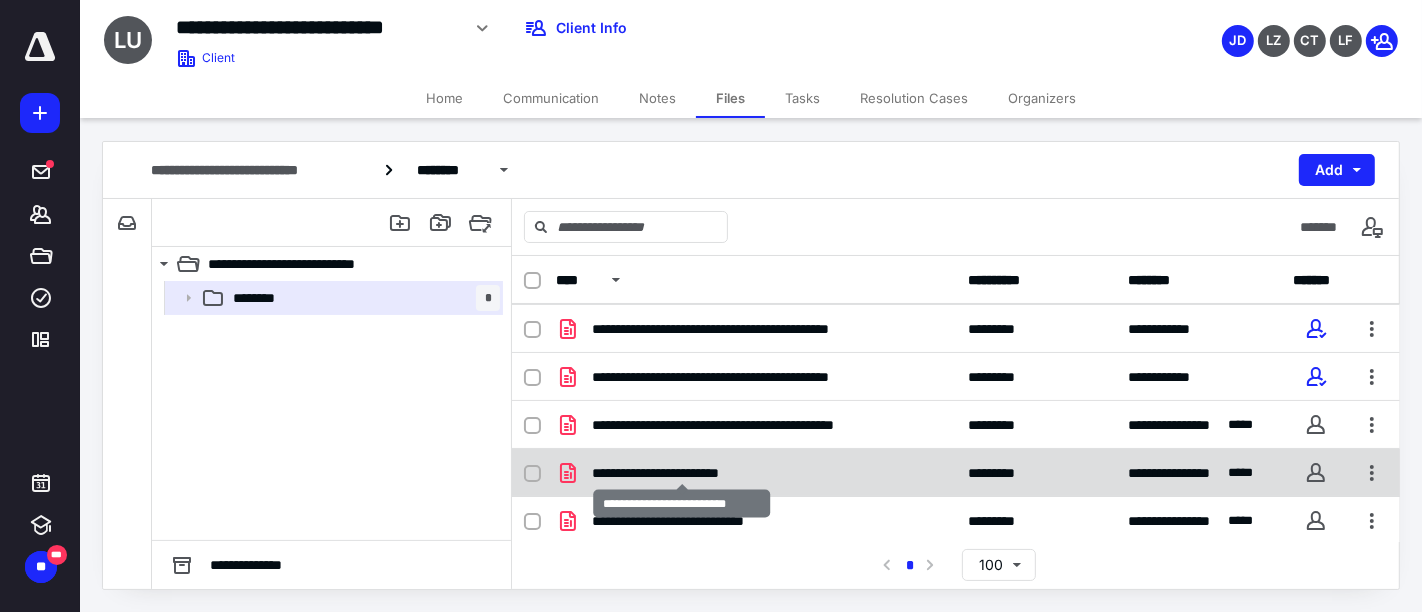 click on "**********" at bounding box center [682, 473] 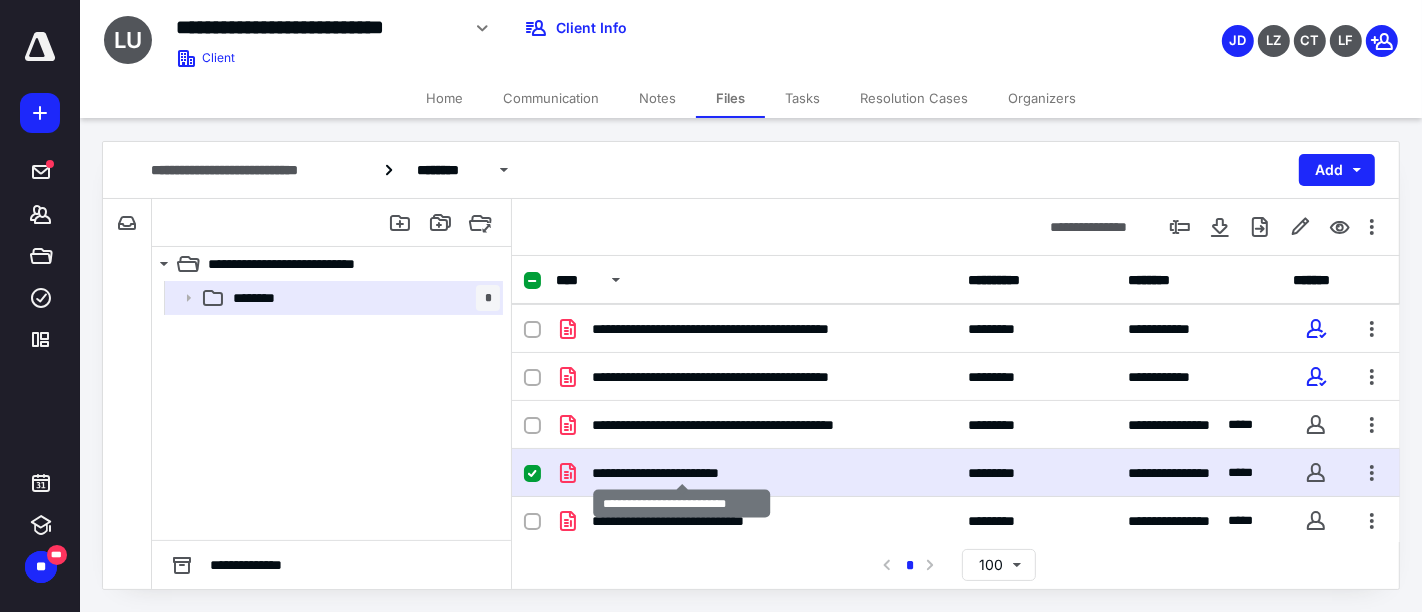 click on "**********" at bounding box center (682, 473) 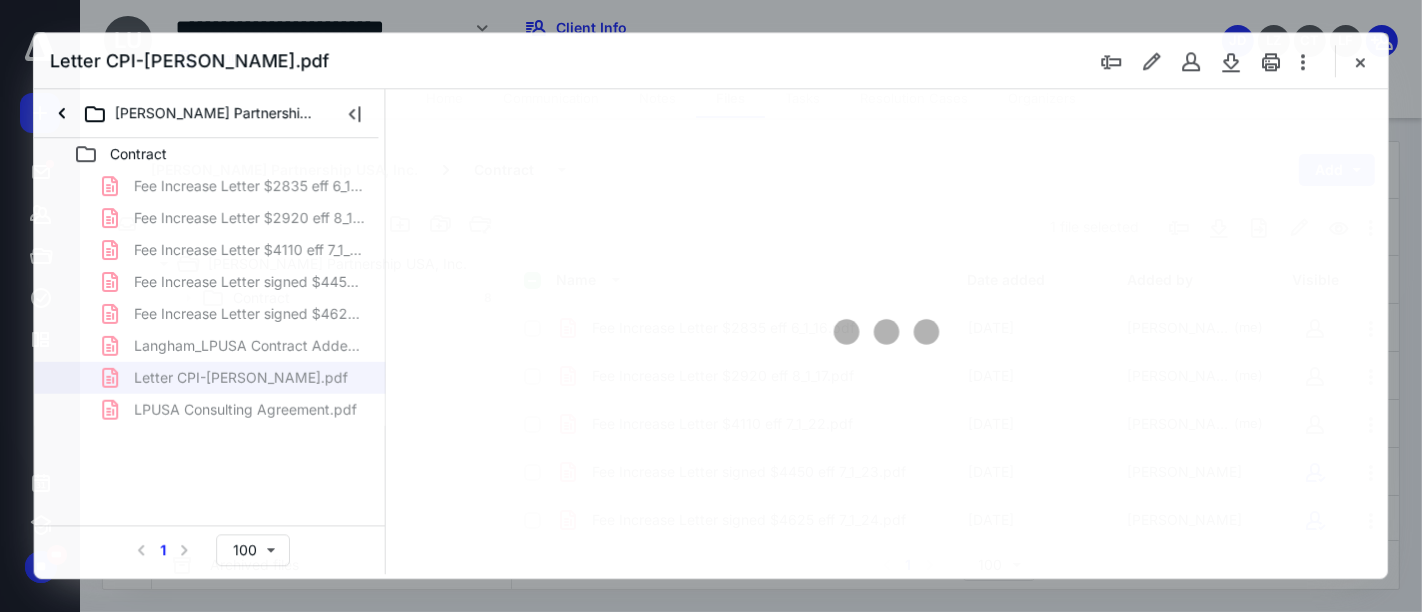 scroll, scrollTop: 143, scrollLeft: 0, axis: vertical 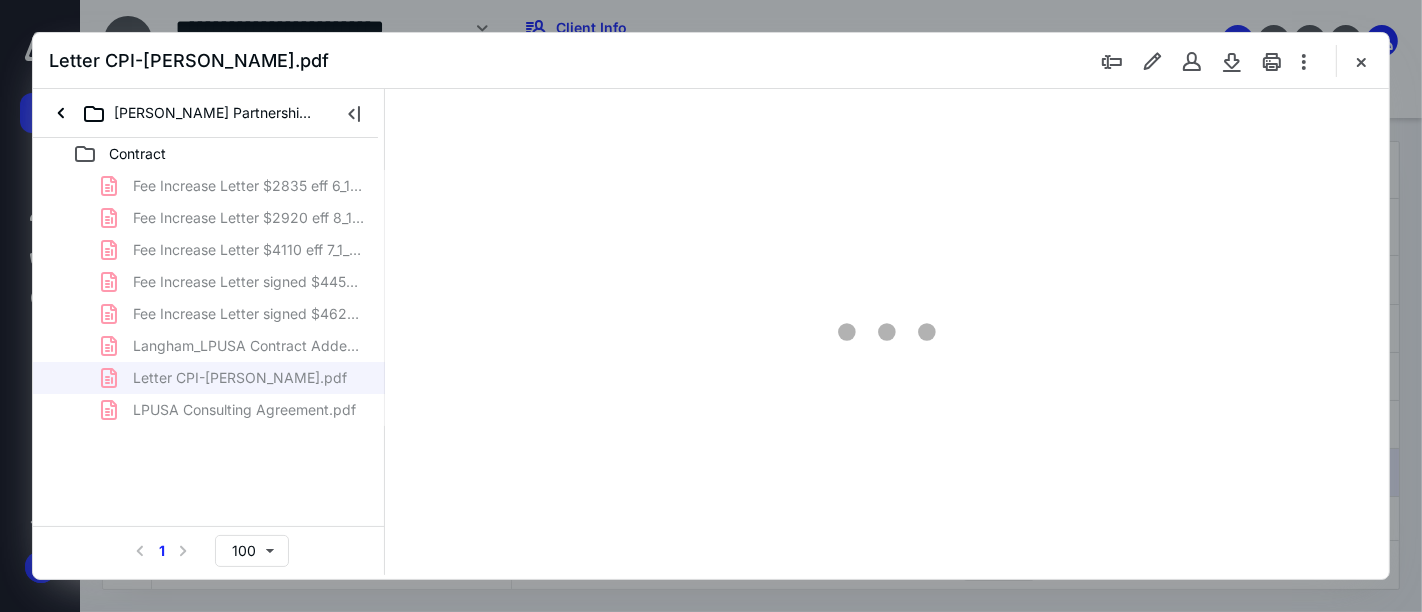 click at bounding box center (1361, 61) 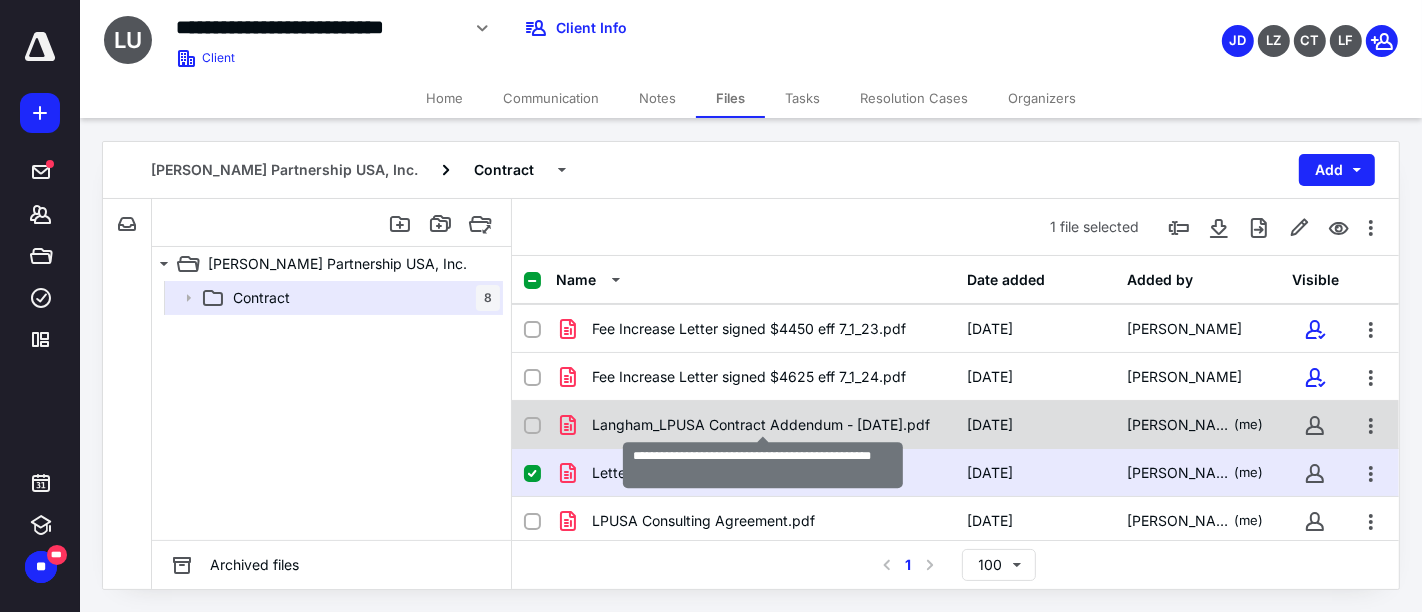 click on "Langham_LPUSA Contract Addendum - [DATE].pdf" at bounding box center (761, 425) 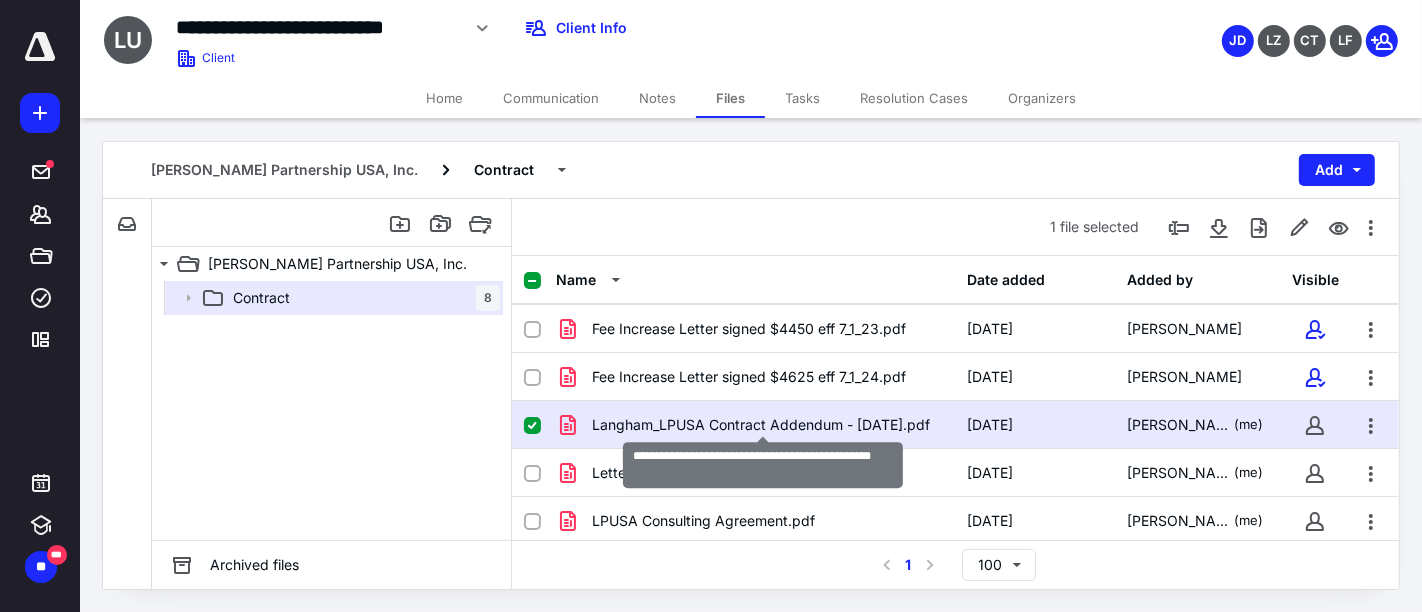 click on "Langham_LPUSA Contract Addendum - [DATE].pdf" at bounding box center (761, 425) 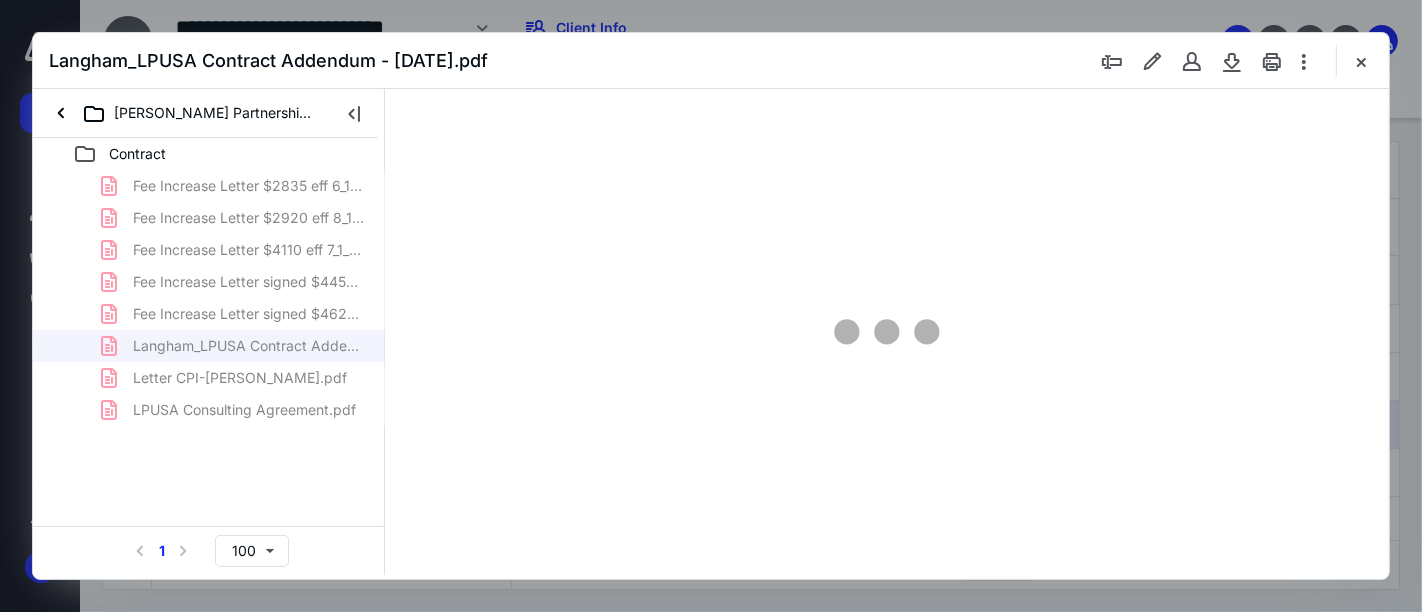 scroll, scrollTop: 0, scrollLeft: 0, axis: both 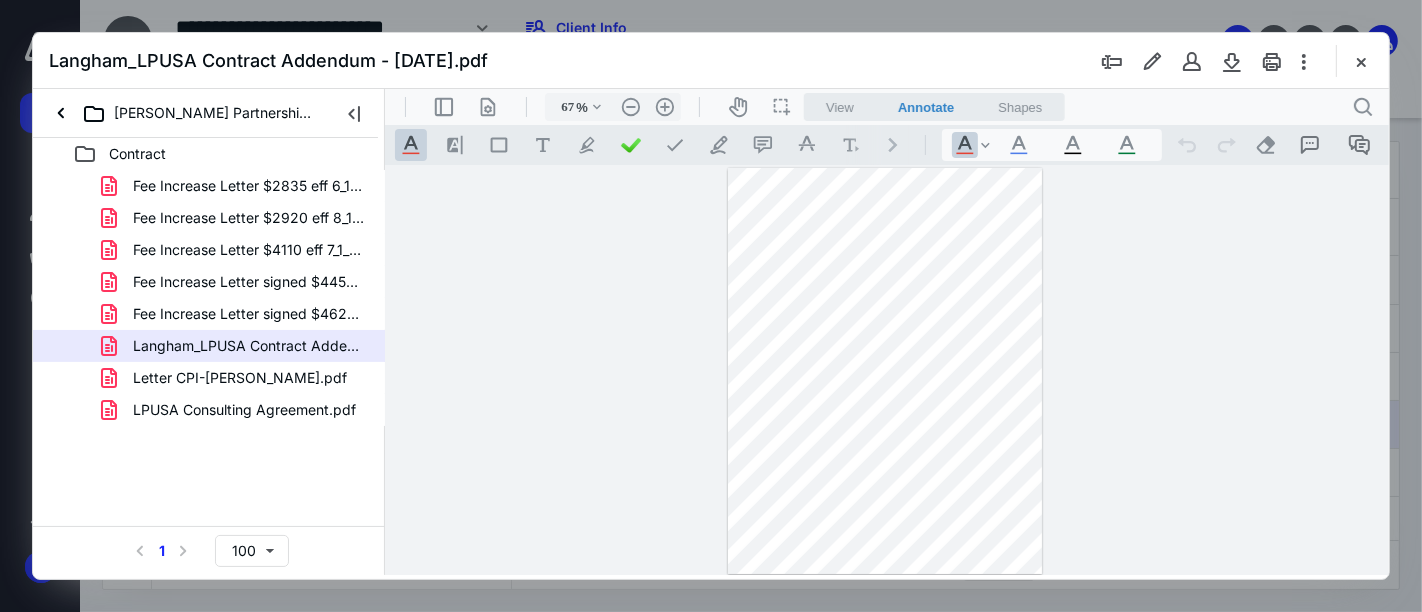 type on "74" 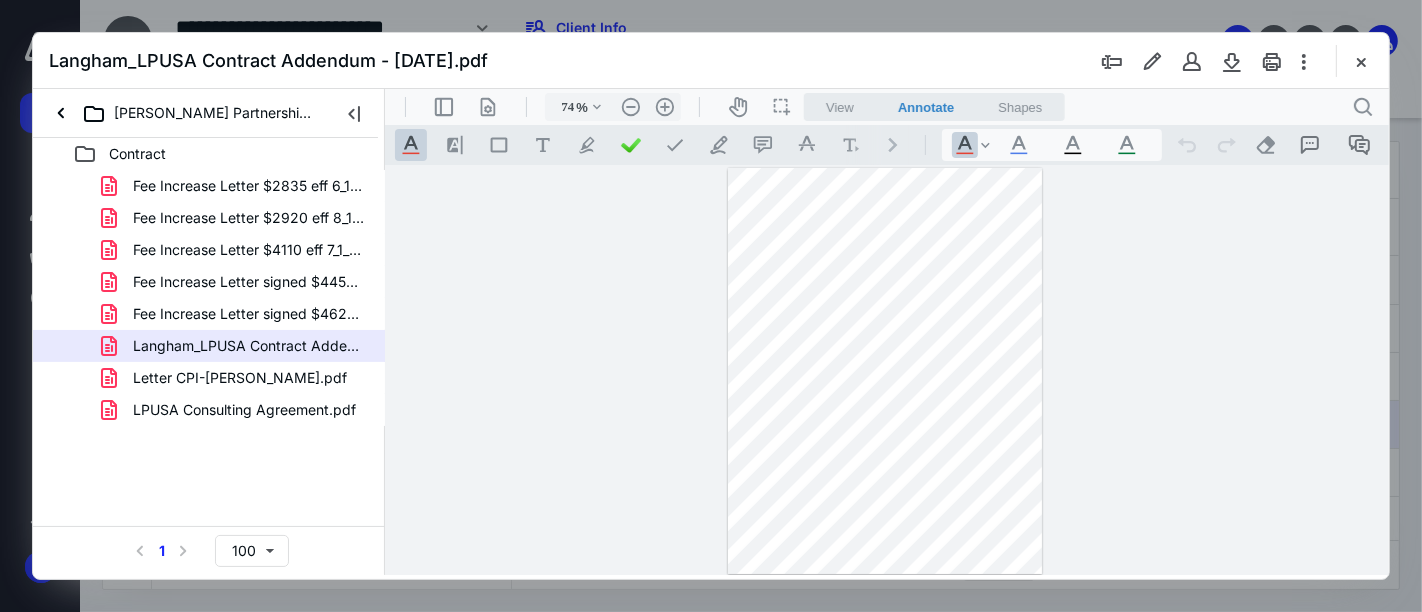 scroll, scrollTop: 114, scrollLeft: 0, axis: vertical 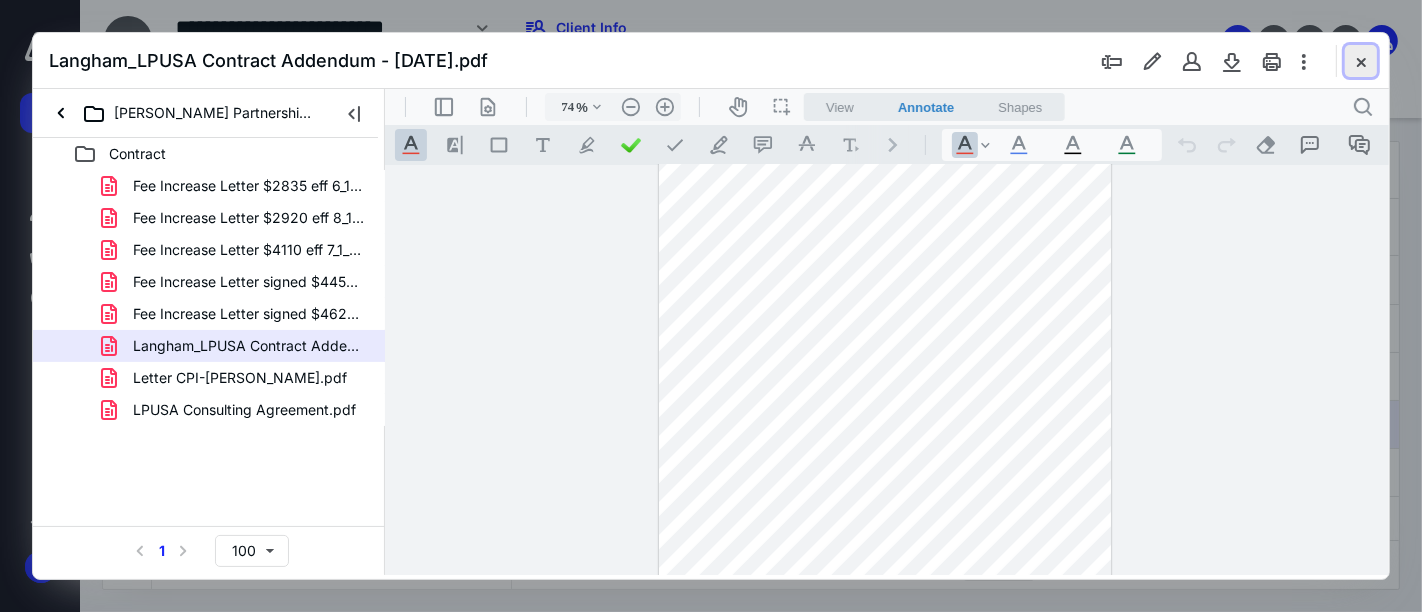 click at bounding box center (1361, 61) 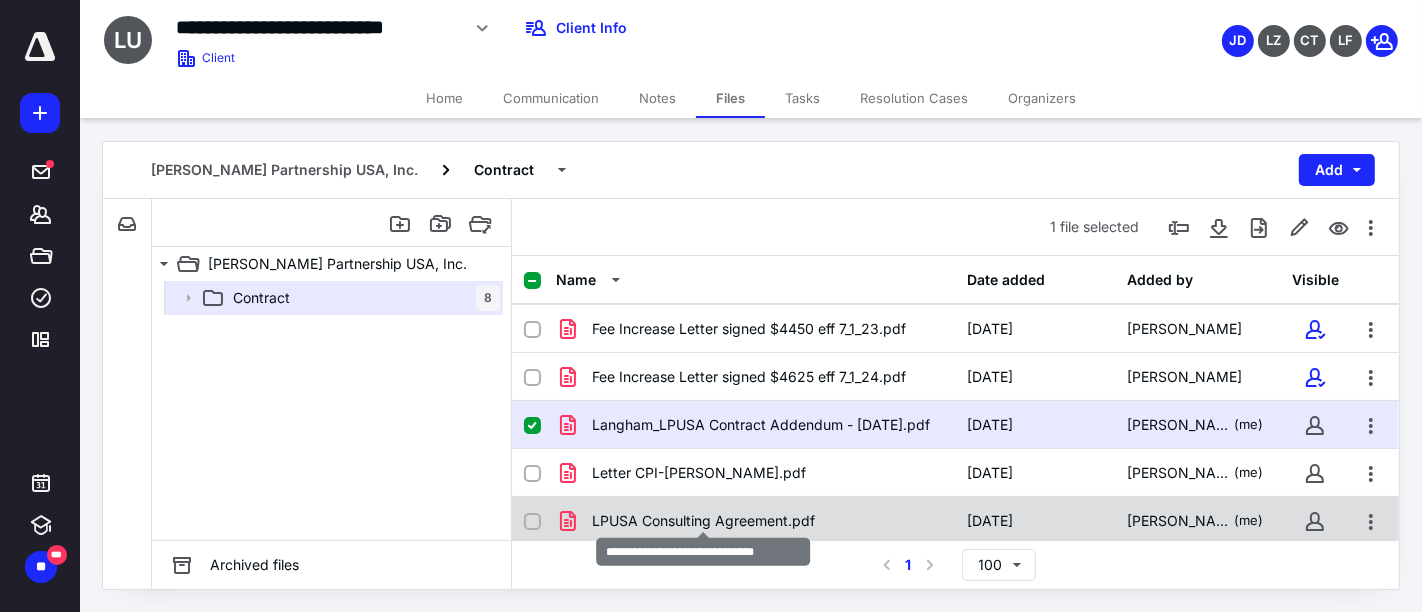 click on "LPUSA Consulting Agreement.pdf" at bounding box center [703, 521] 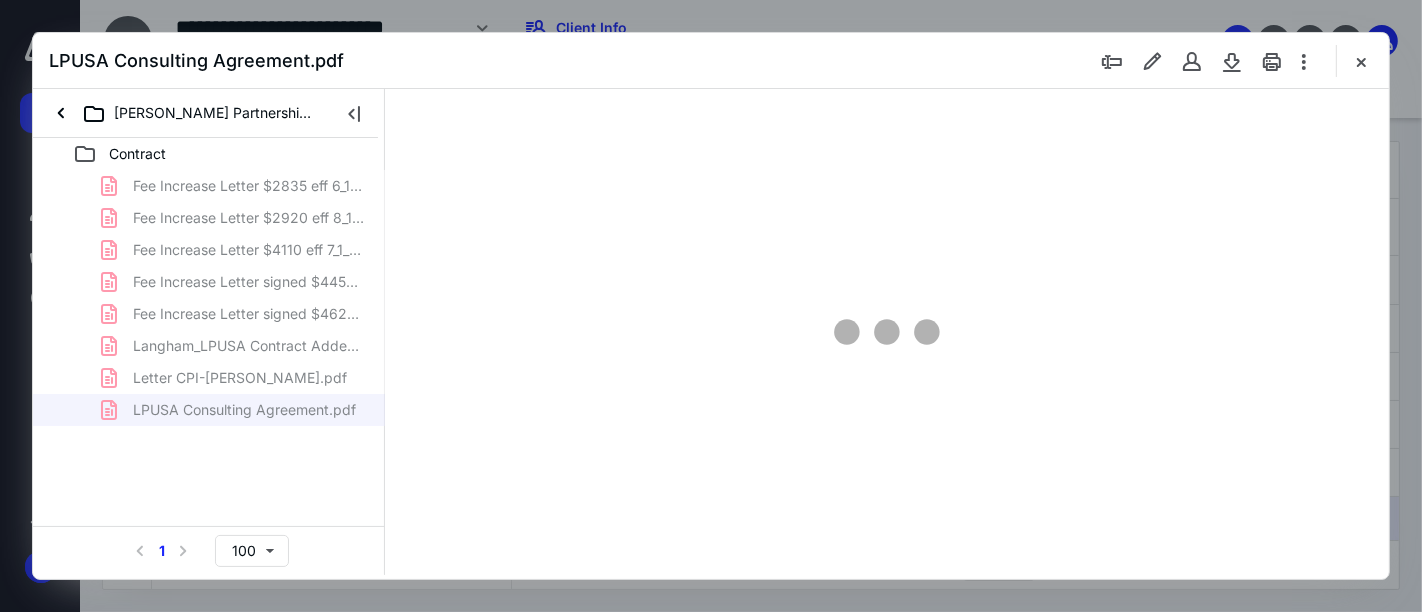 scroll, scrollTop: 0, scrollLeft: 0, axis: both 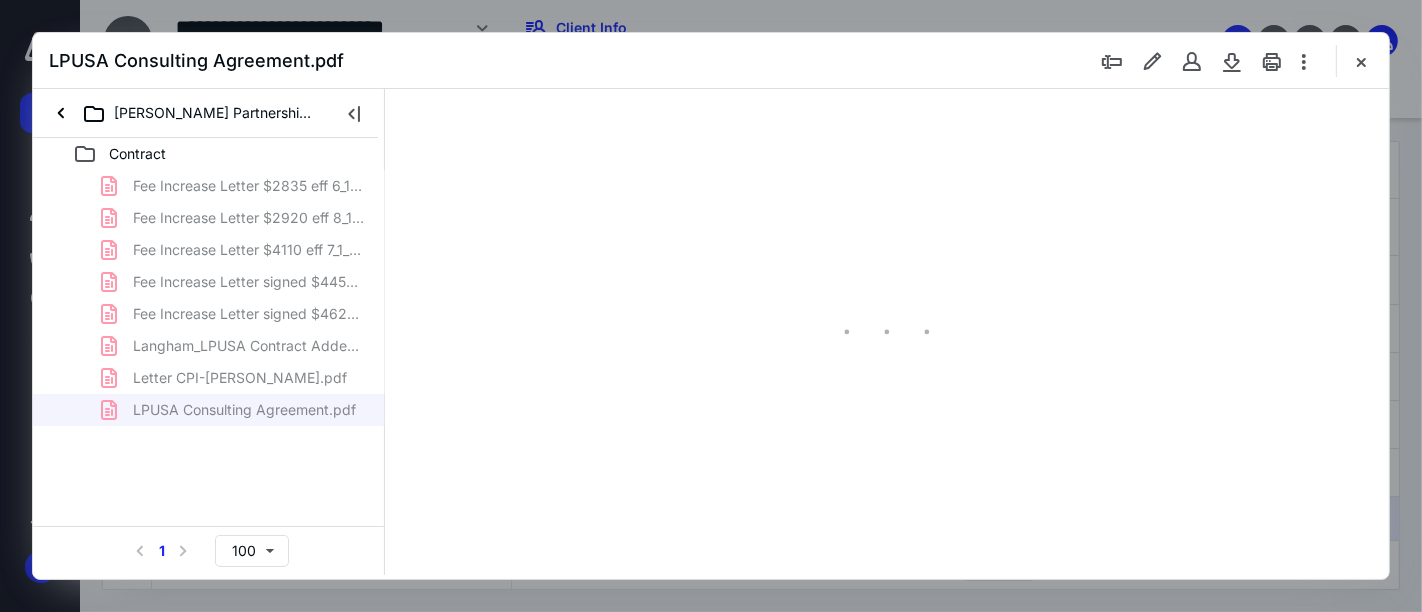 type on "52" 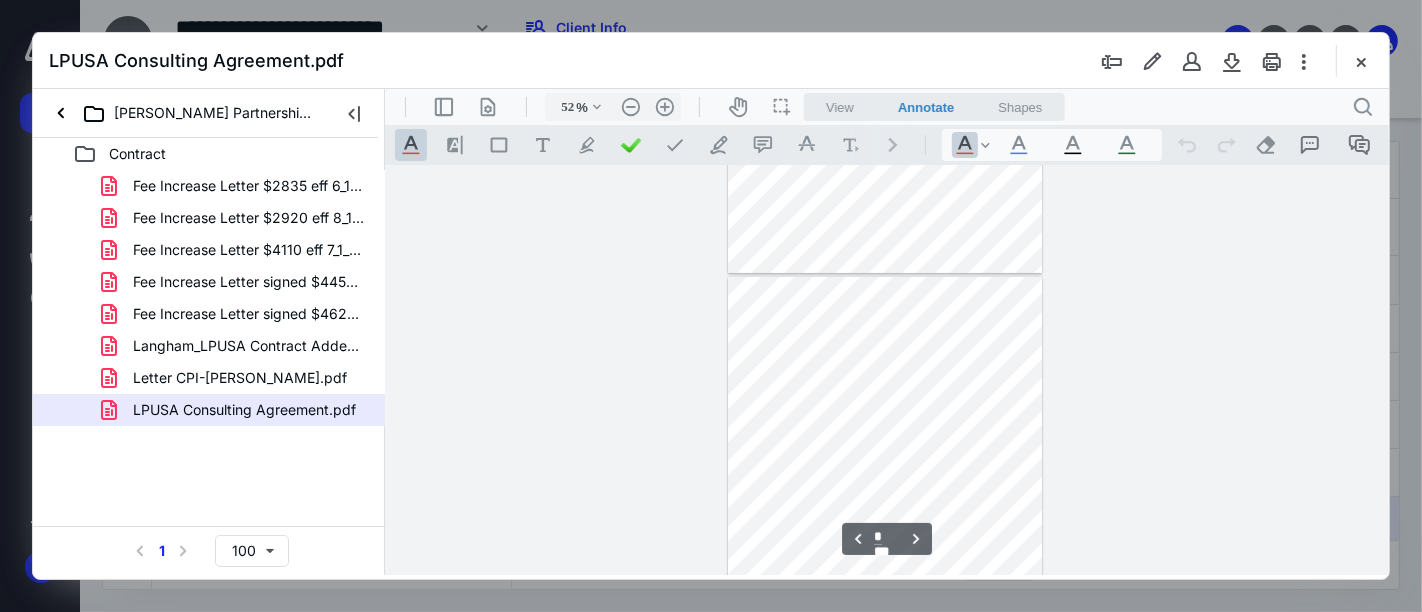 scroll, scrollTop: 633, scrollLeft: 0, axis: vertical 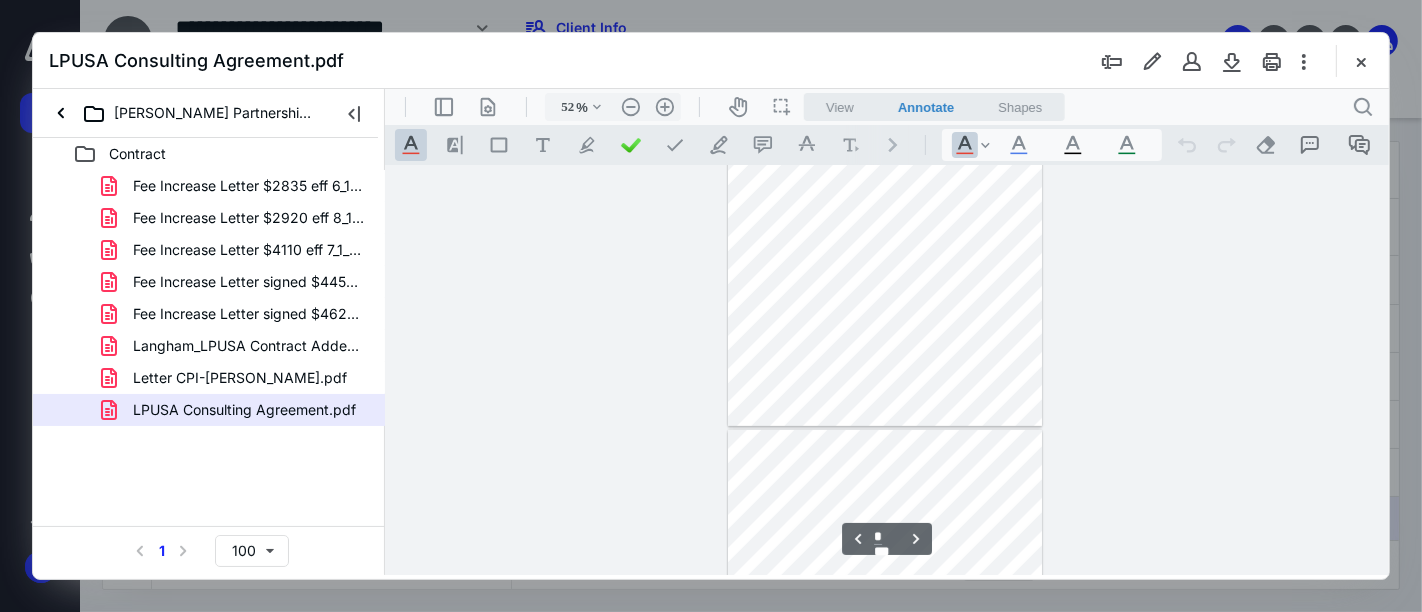 type on "*" 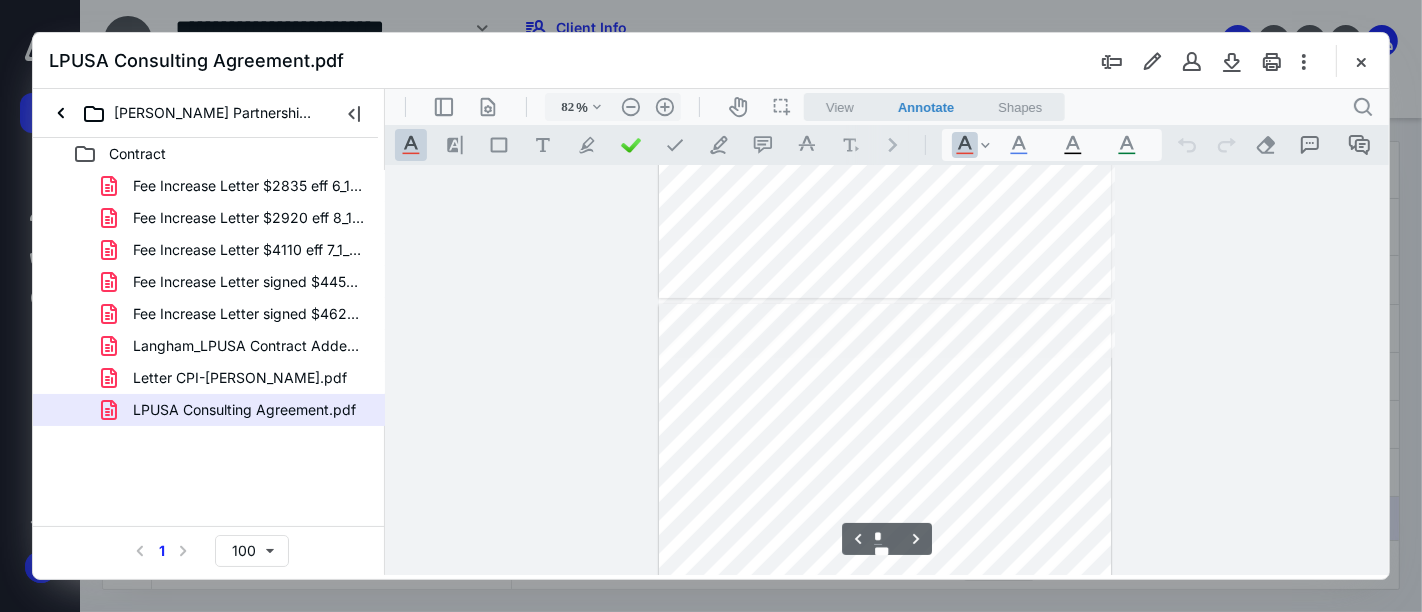 type on "107" 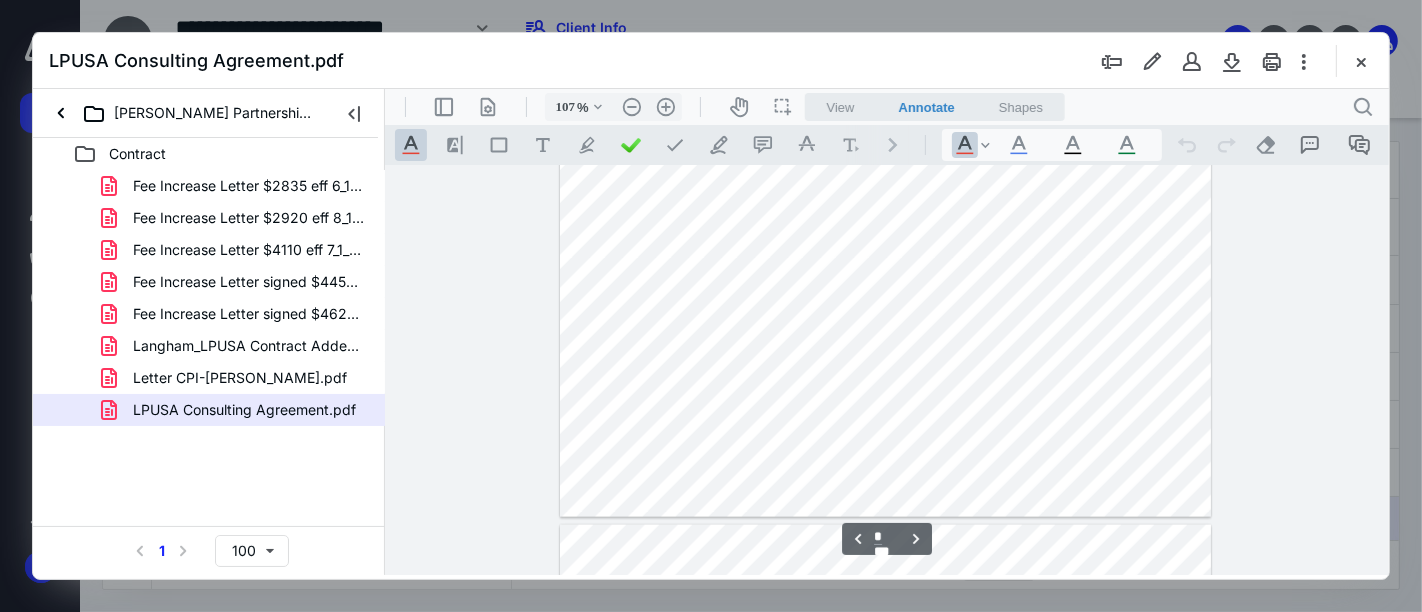 scroll, scrollTop: 2638, scrollLeft: 0, axis: vertical 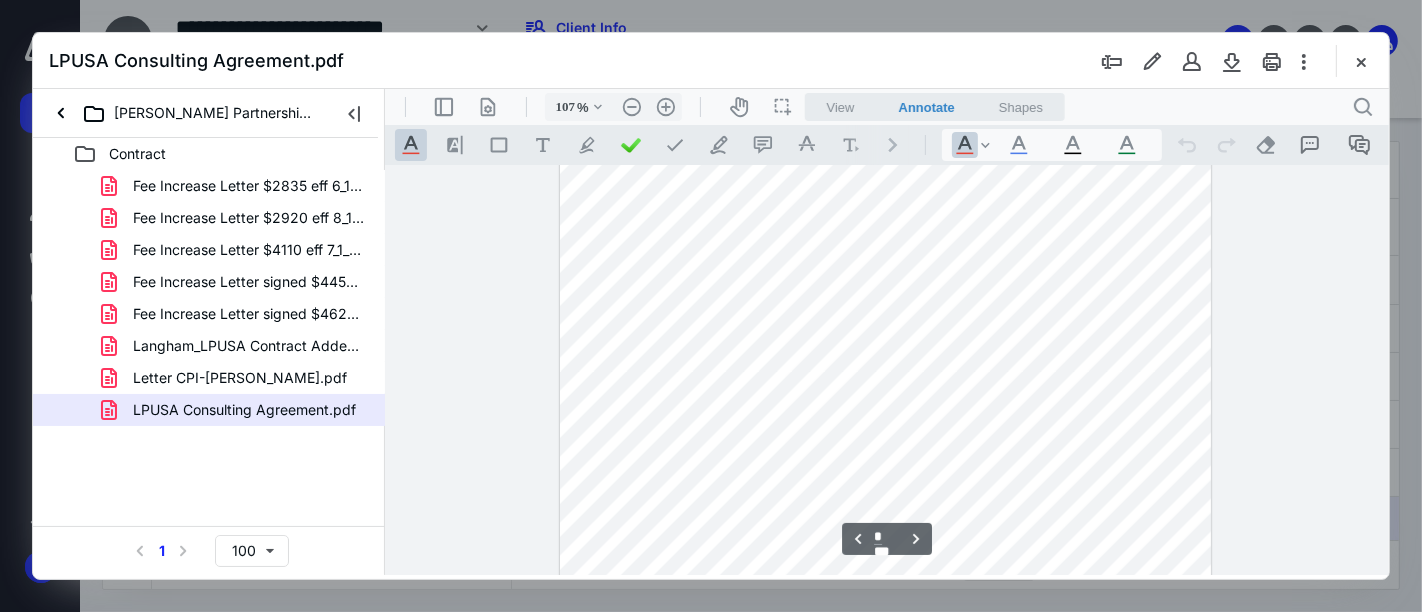 type on "*" 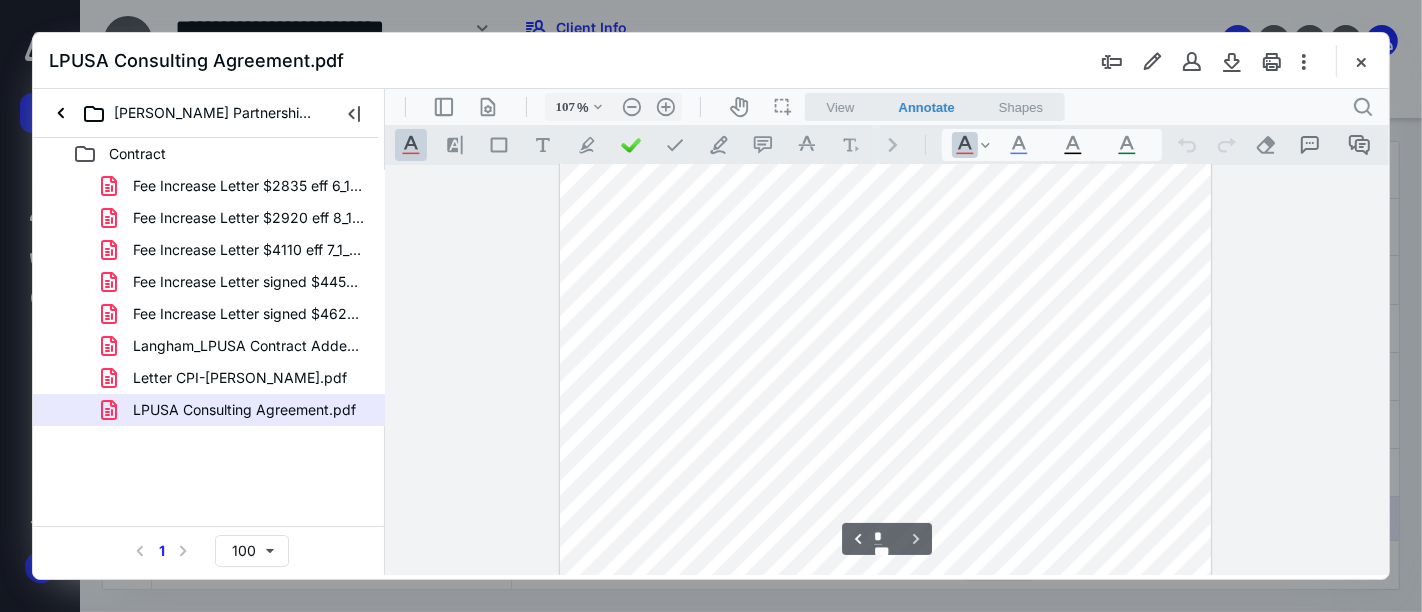 scroll, scrollTop: 3838, scrollLeft: 0, axis: vertical 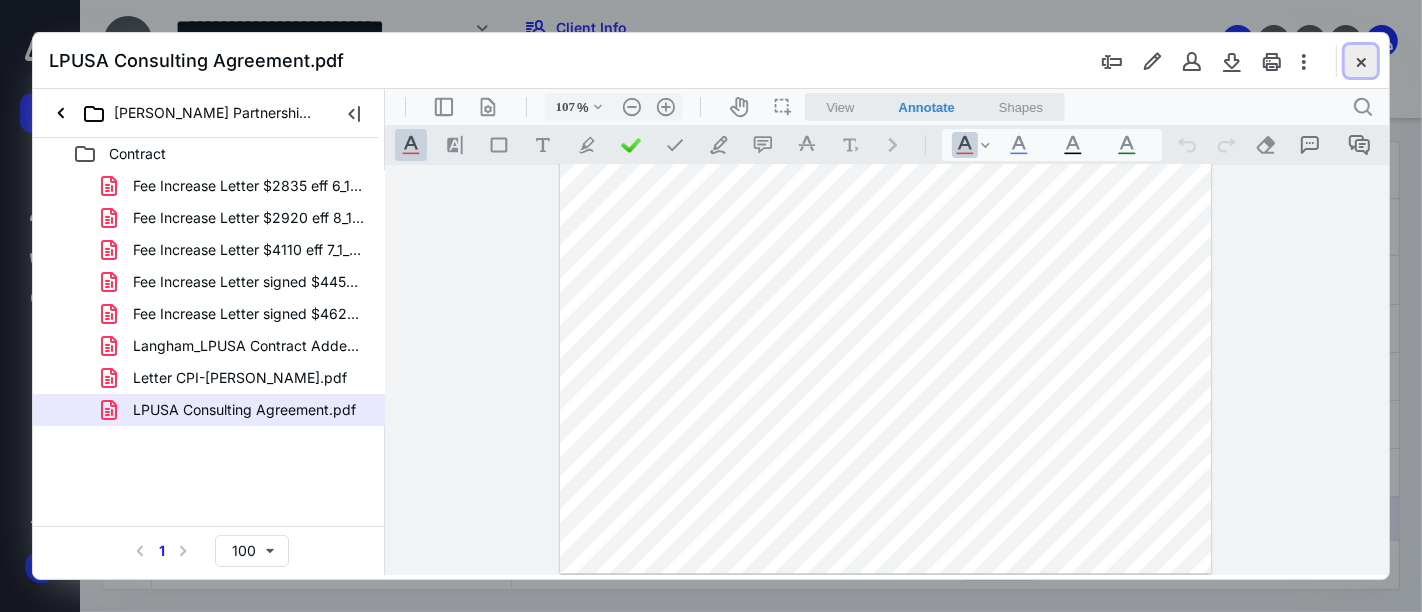click at bounding box center (1361, 61) 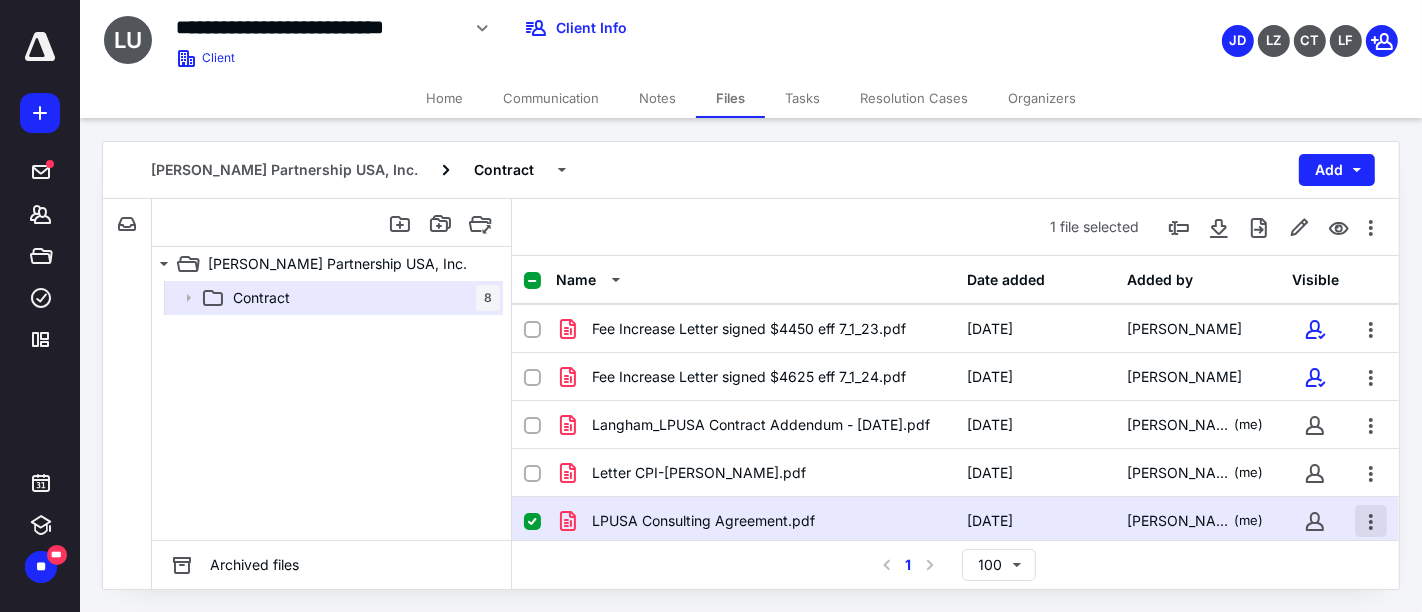 click at bounding box center [1371, 521] 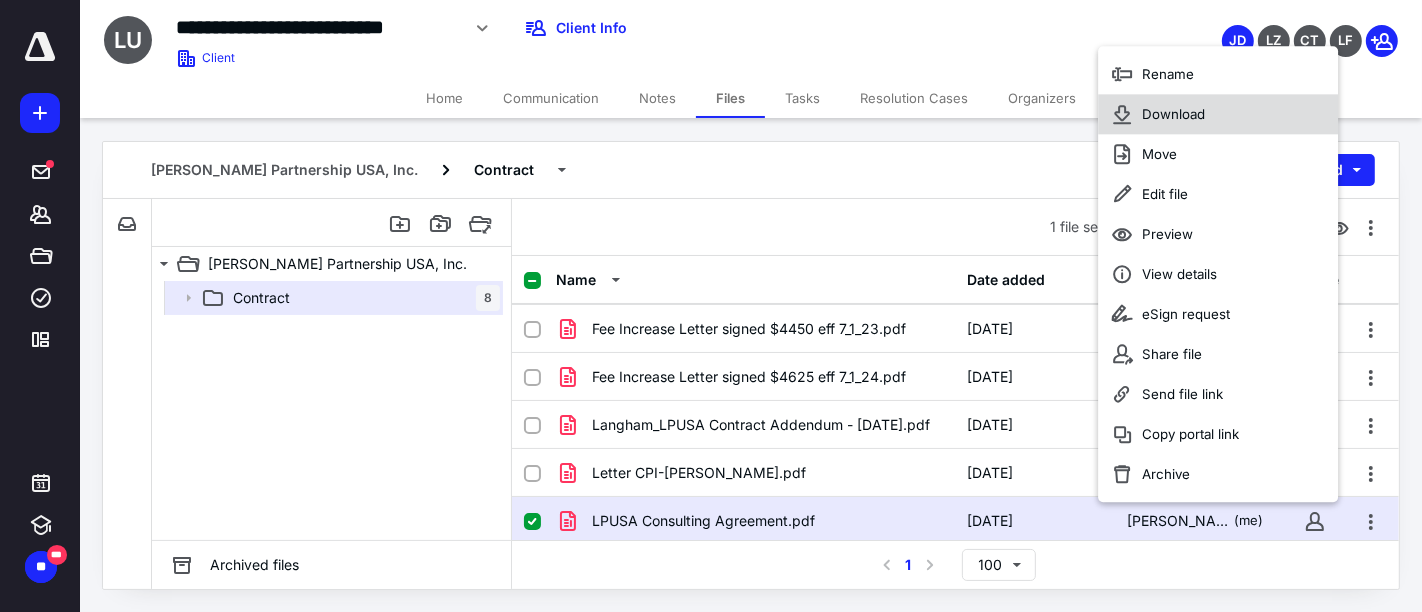 click on "Download" at bounding box center [1174, 114] 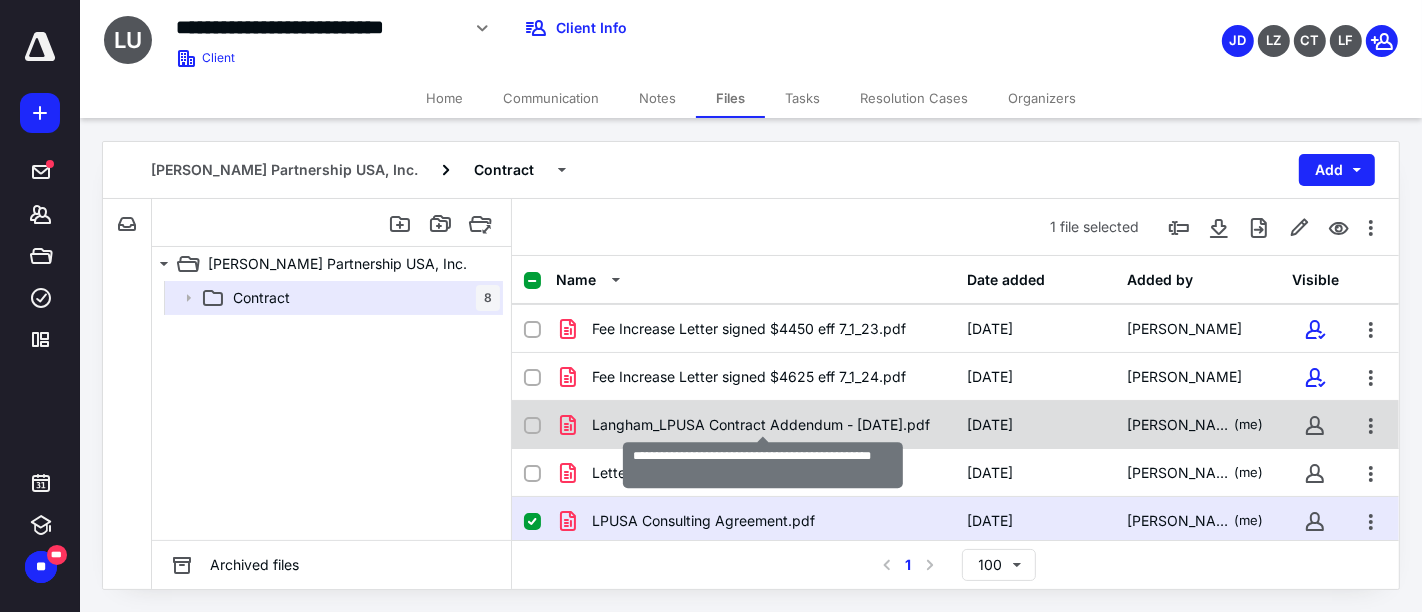 click on "Langham_LPUSA Contract Addendum - [DATE].pdf" at bounding box center (761, 425) 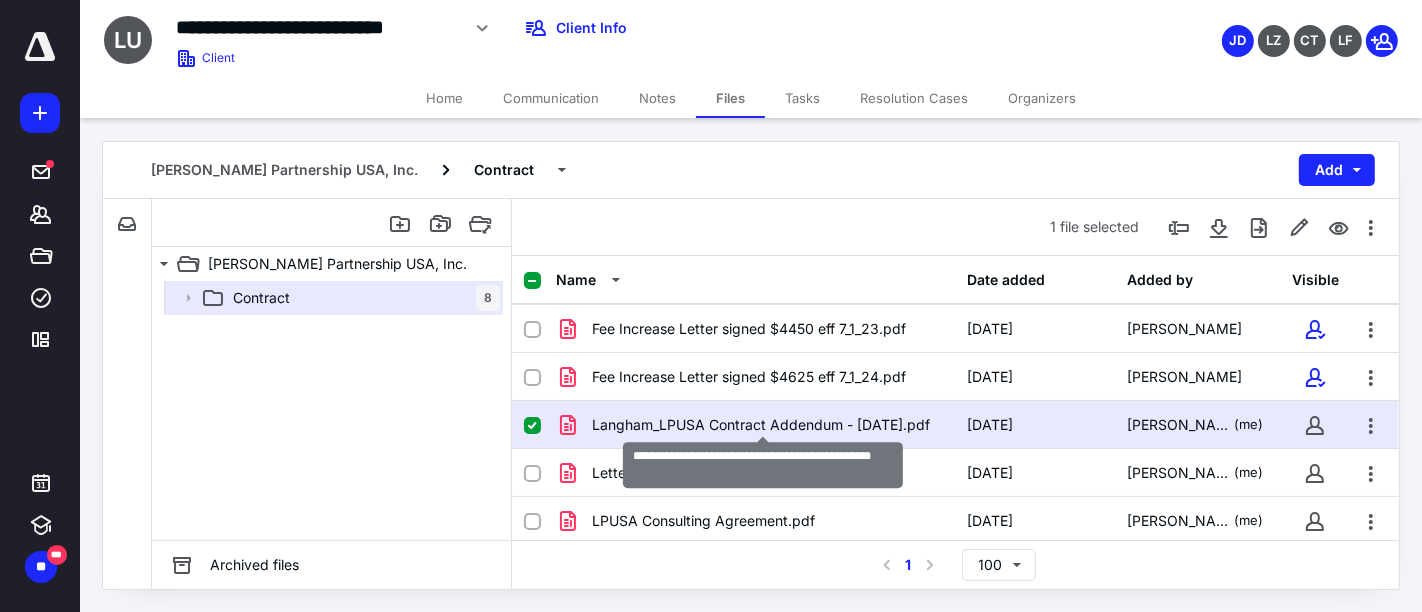 click on "Langham_LPUSA Contract Addendum - [DATE].pdf" at bounding box center [761, 425] 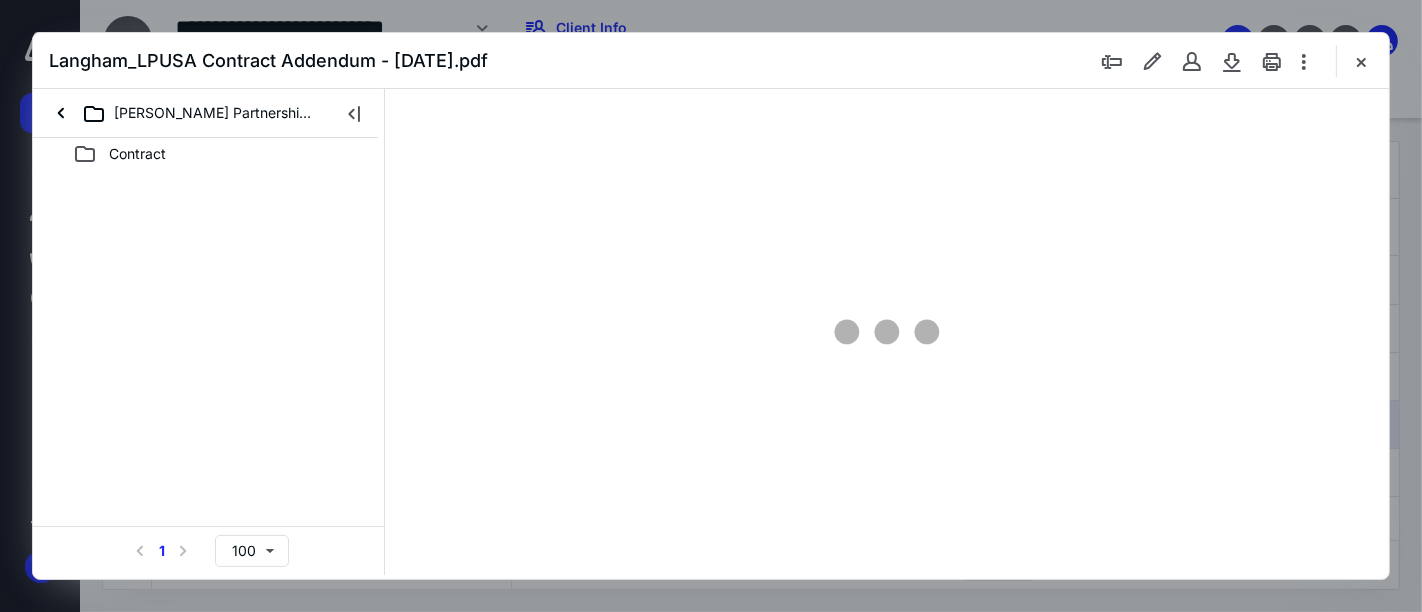 scroll, scrollTop: 0, scrollLeft: 0, axis: both 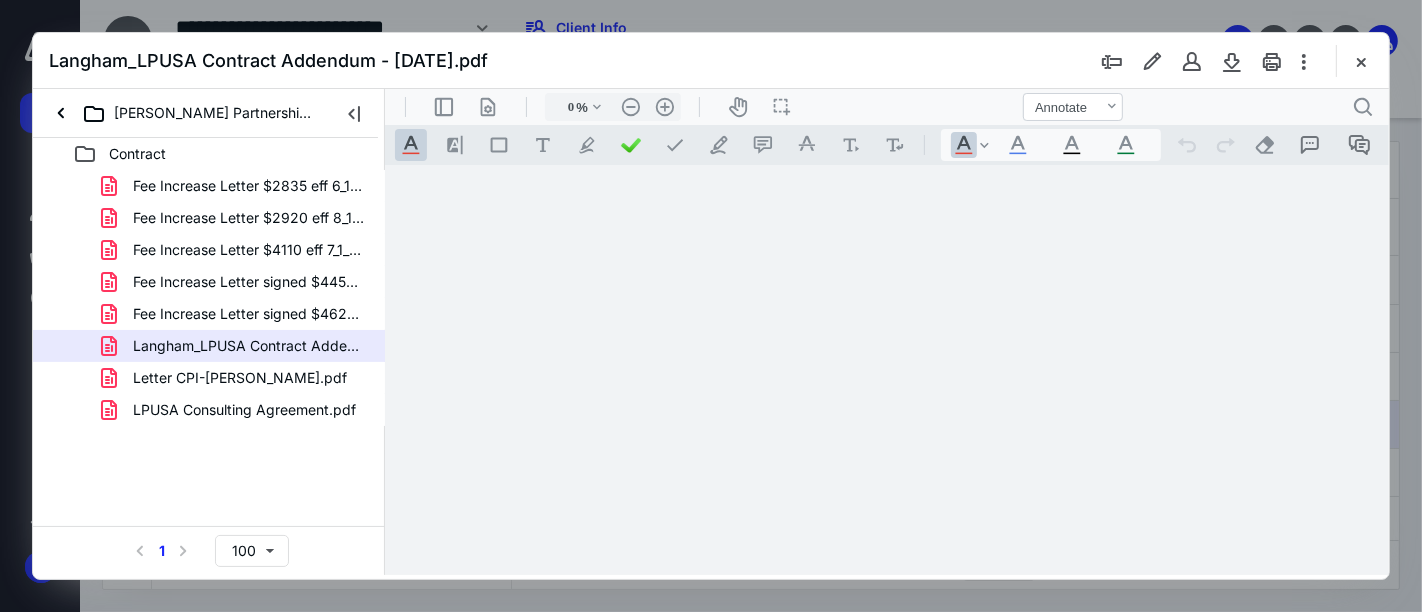 type on "52" 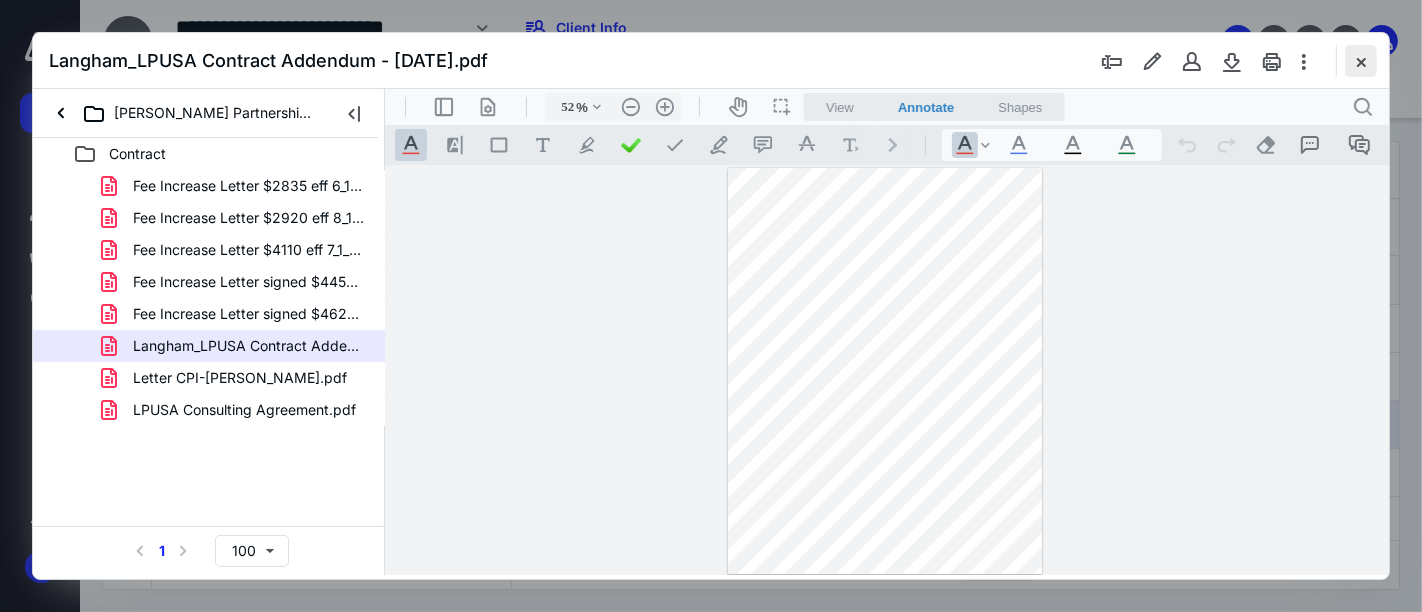 click at bounding box center [1361, 61] 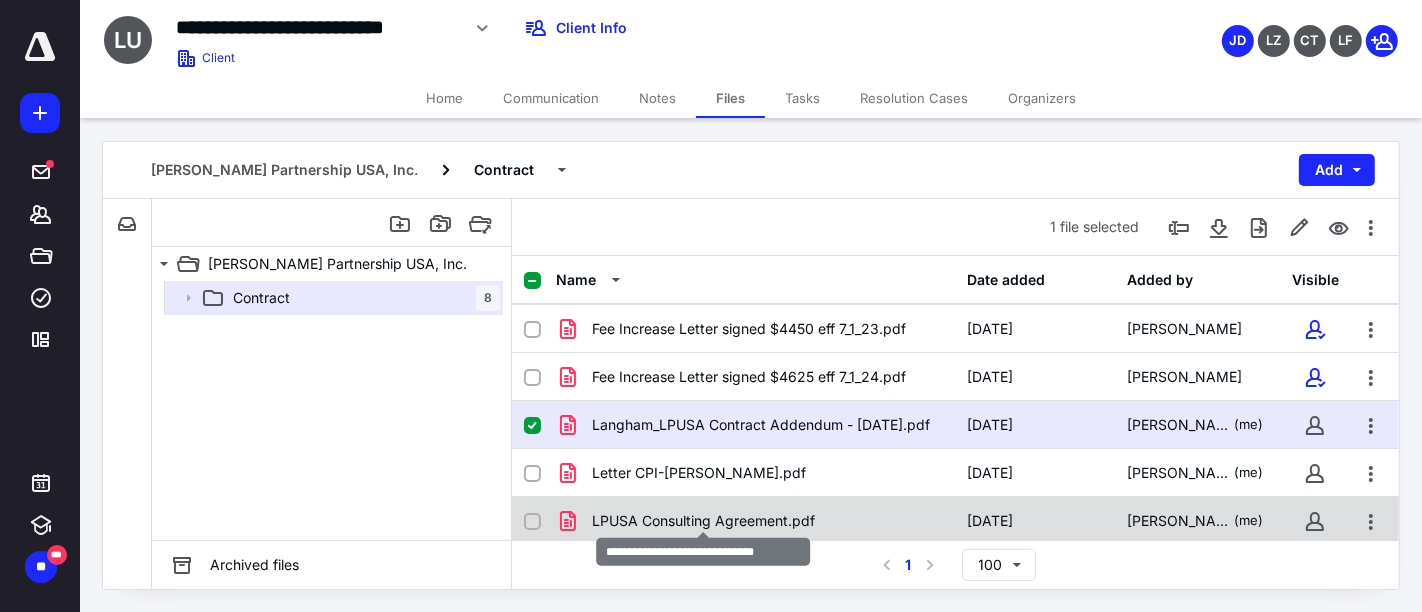 click on "LPUSA Consulting Agreement.pdf" at bounding box center (703, 521) 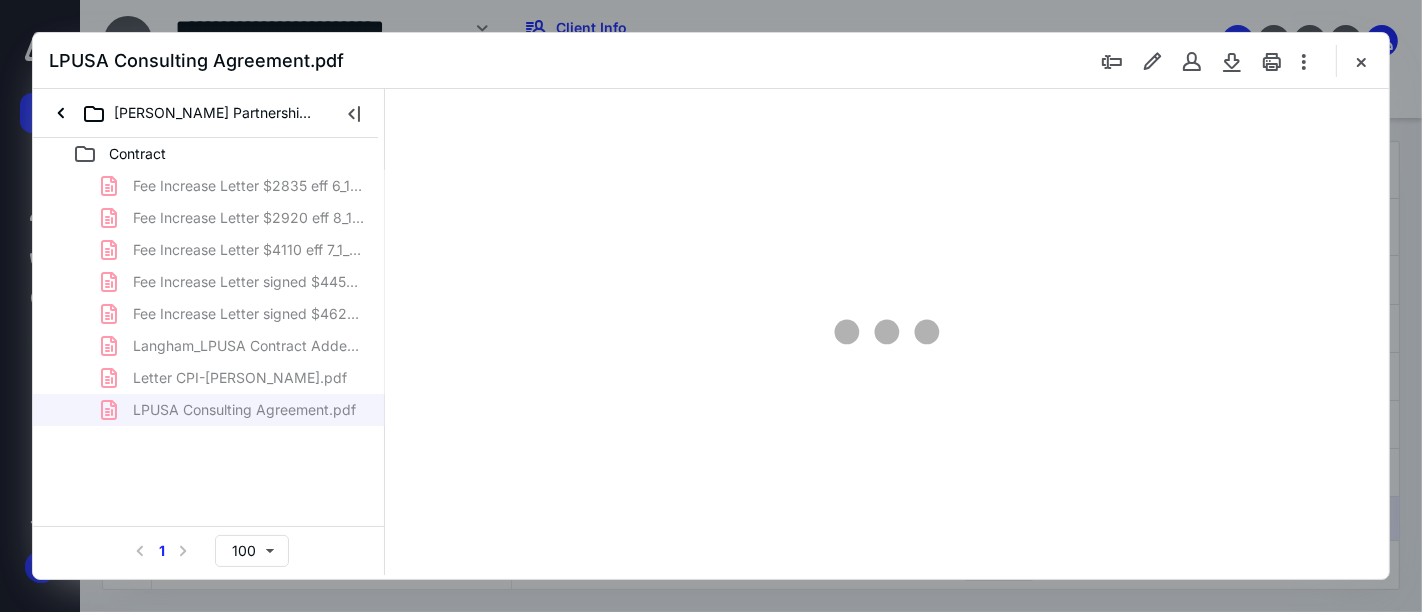 scroll, scrollTop: 0, scrollLeft: 0, axis: both 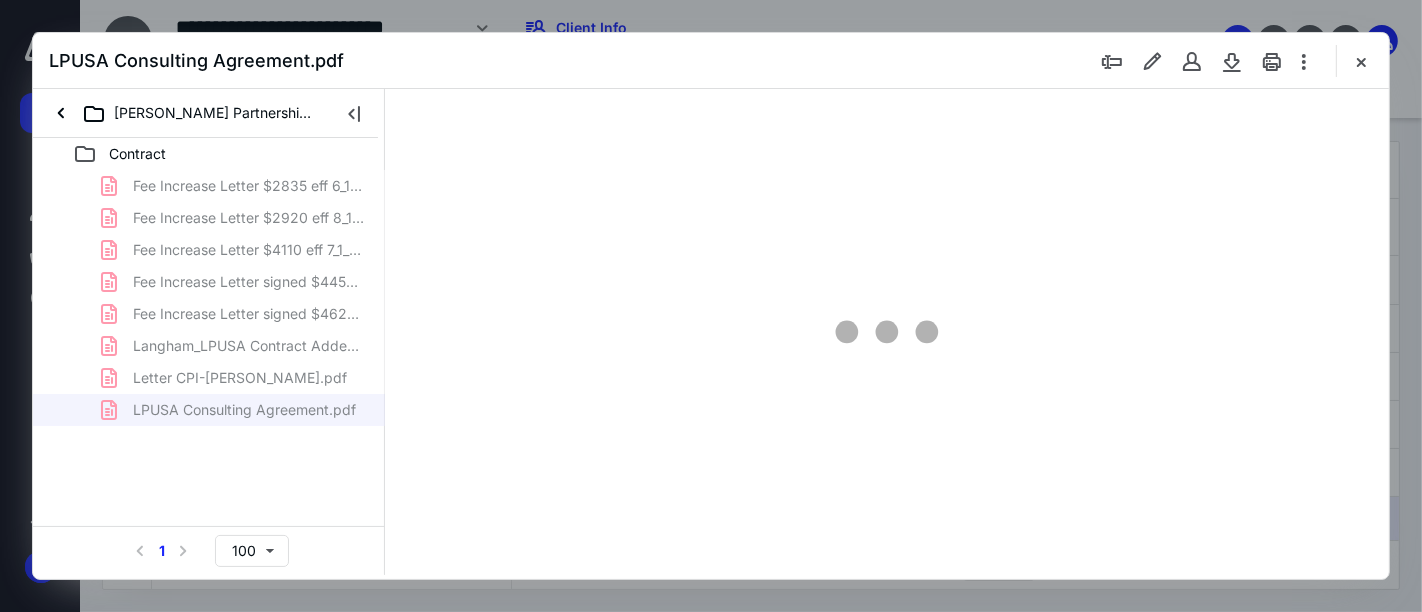 type on "52" 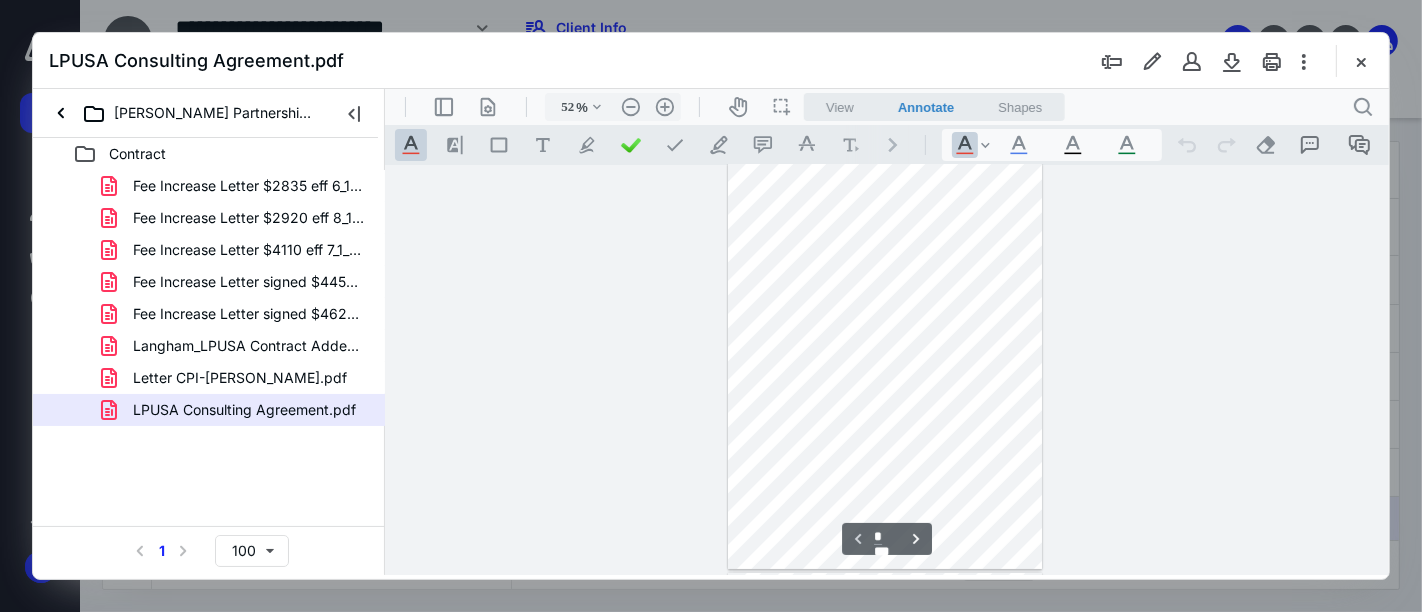 scroll, scrollTop: 0, scrollLeft: 0, axis: both 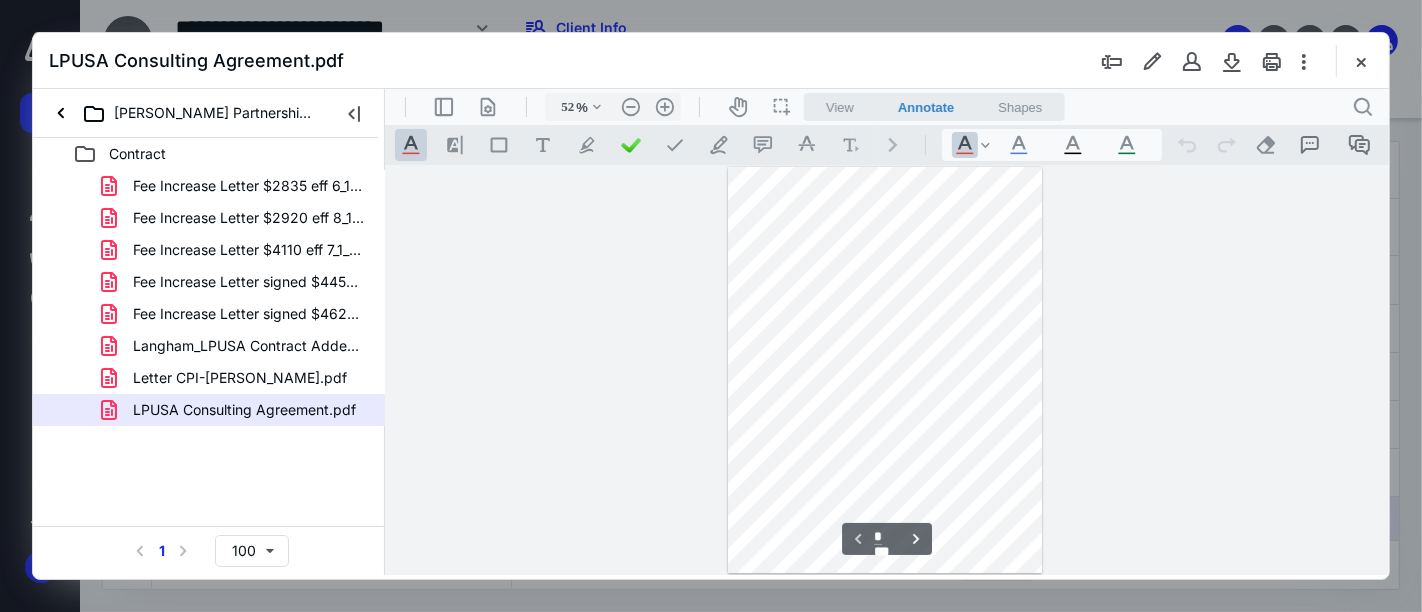 type on "*" 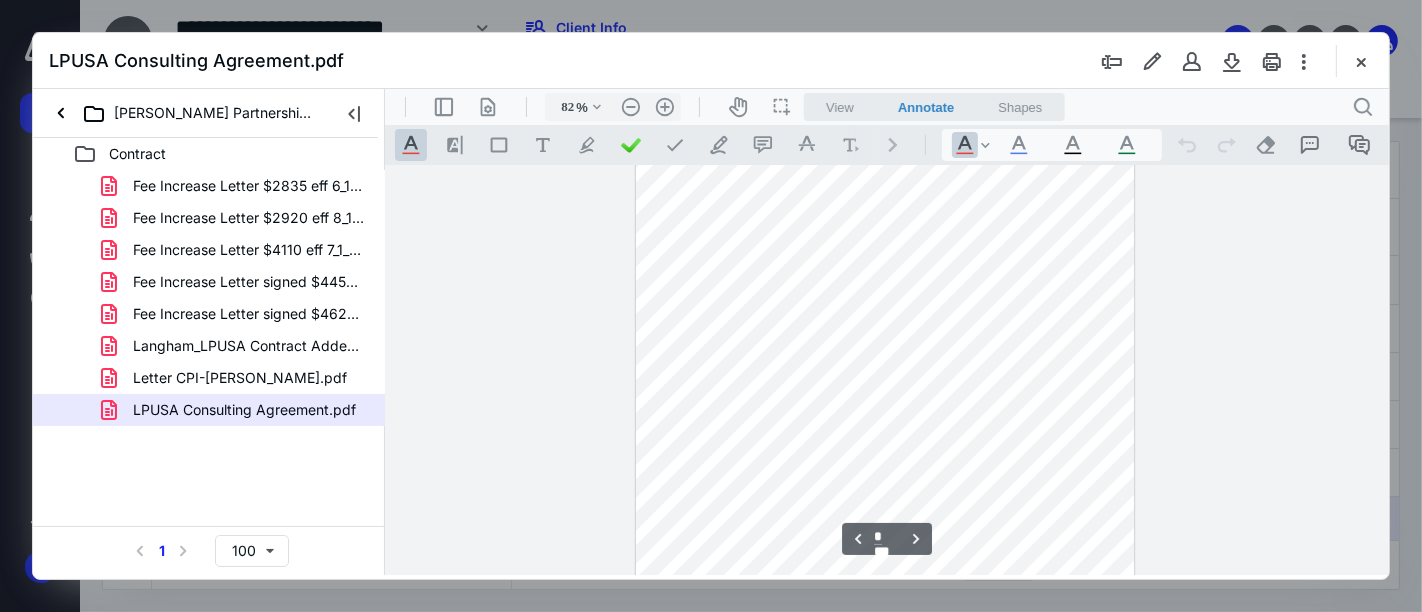 scroll, scrollTop: 874, scrollLeft: 0, axis: vertical 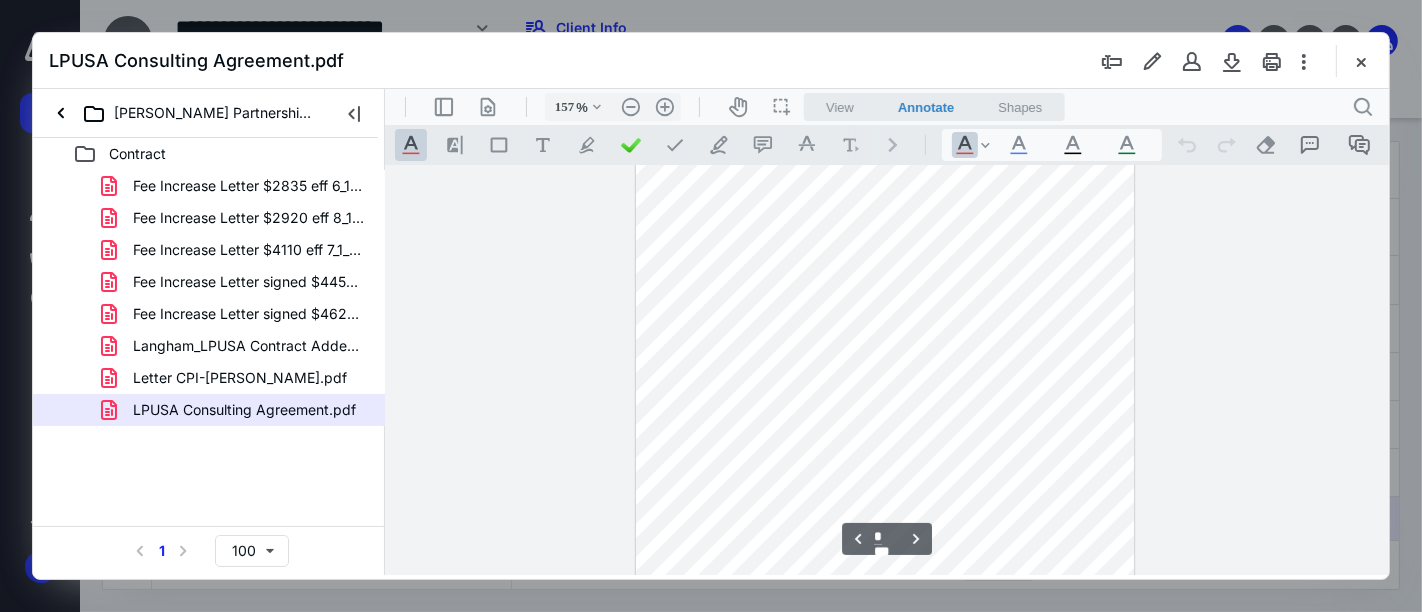 type on "207" 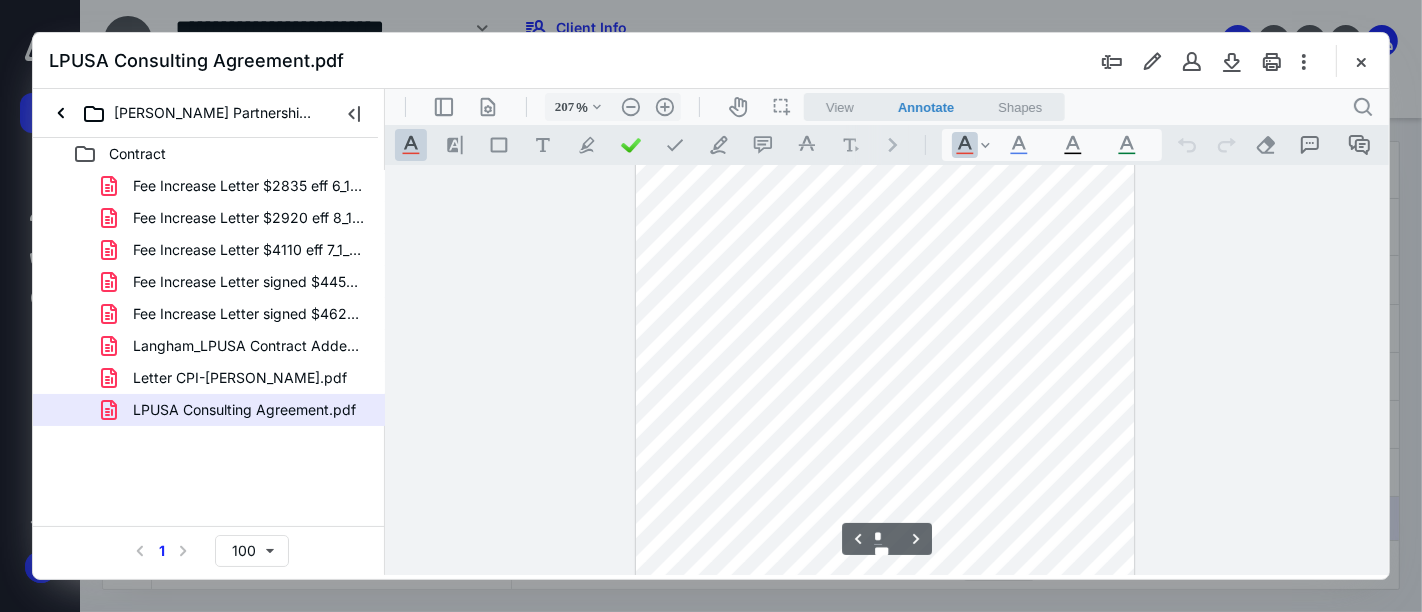 scroll, scrollTop: 2671, scrollLeft: 188, axis: both 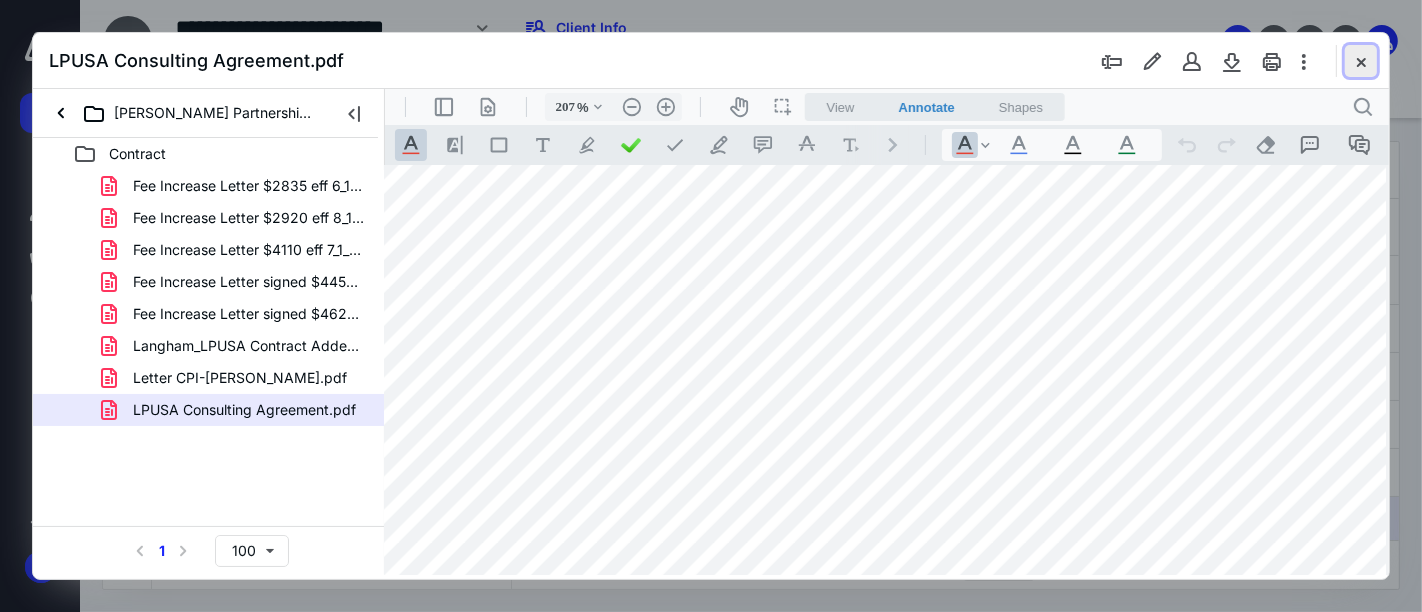 click at bounding box center [1361, 61] 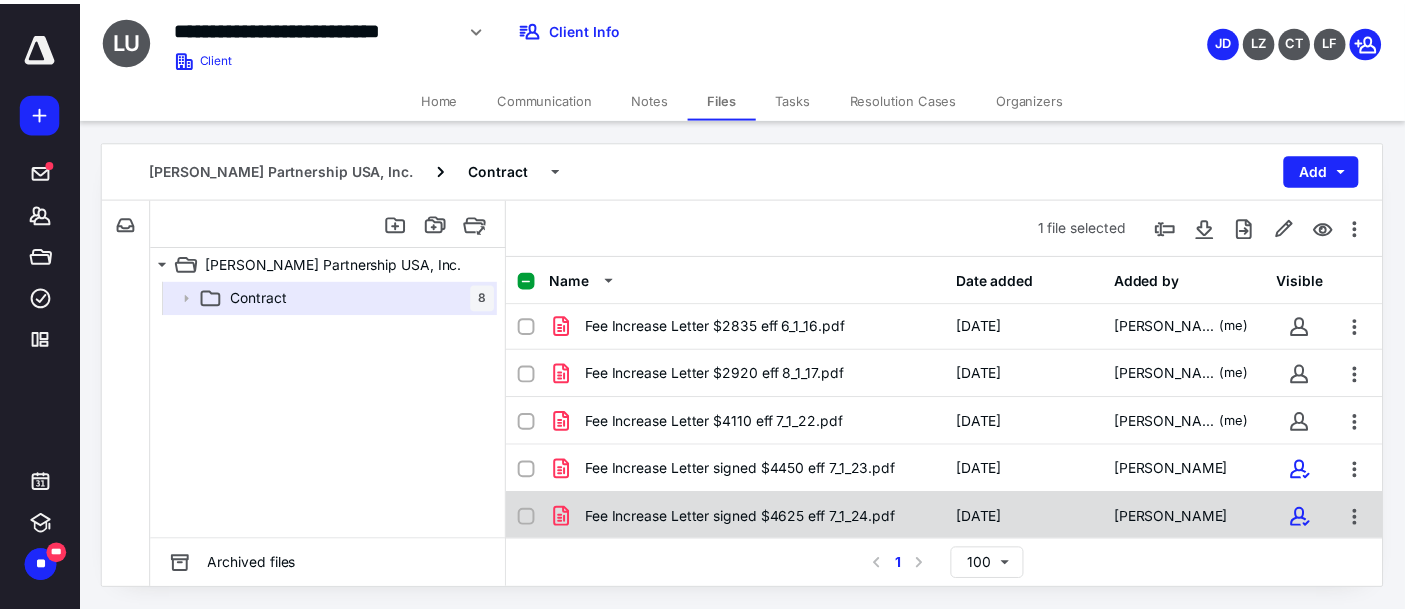 scroll, scrollTop: 0, scrollLeft: 0, axis: both 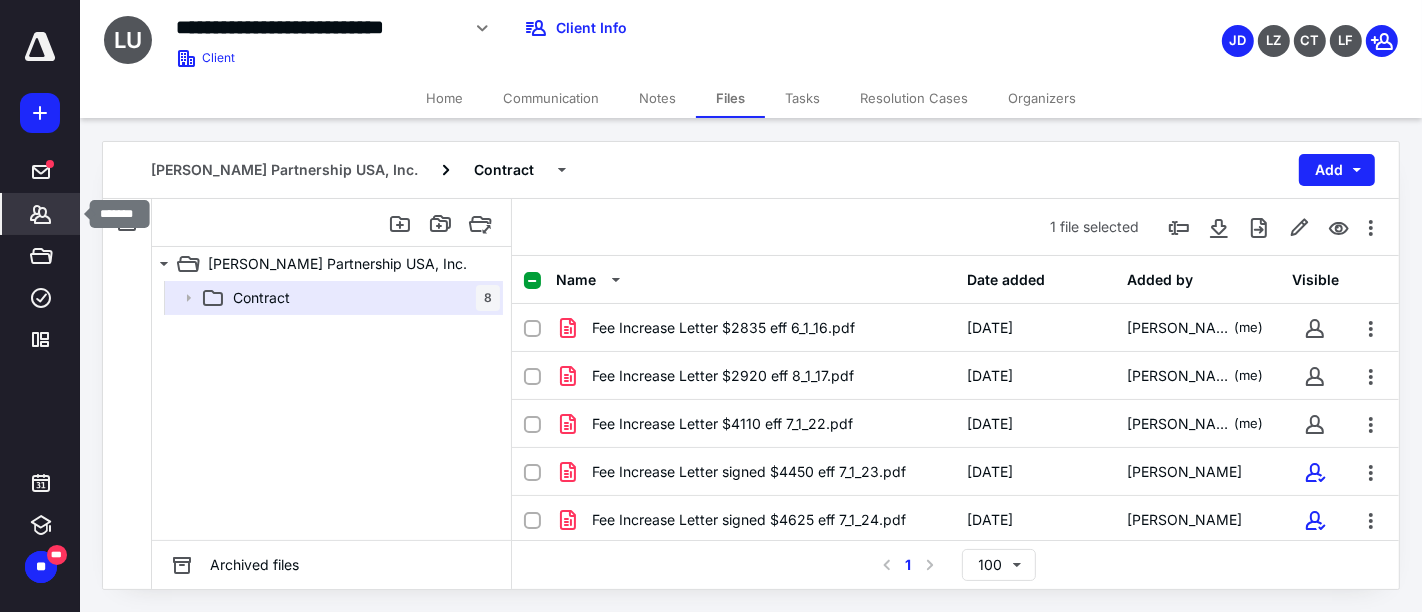 click 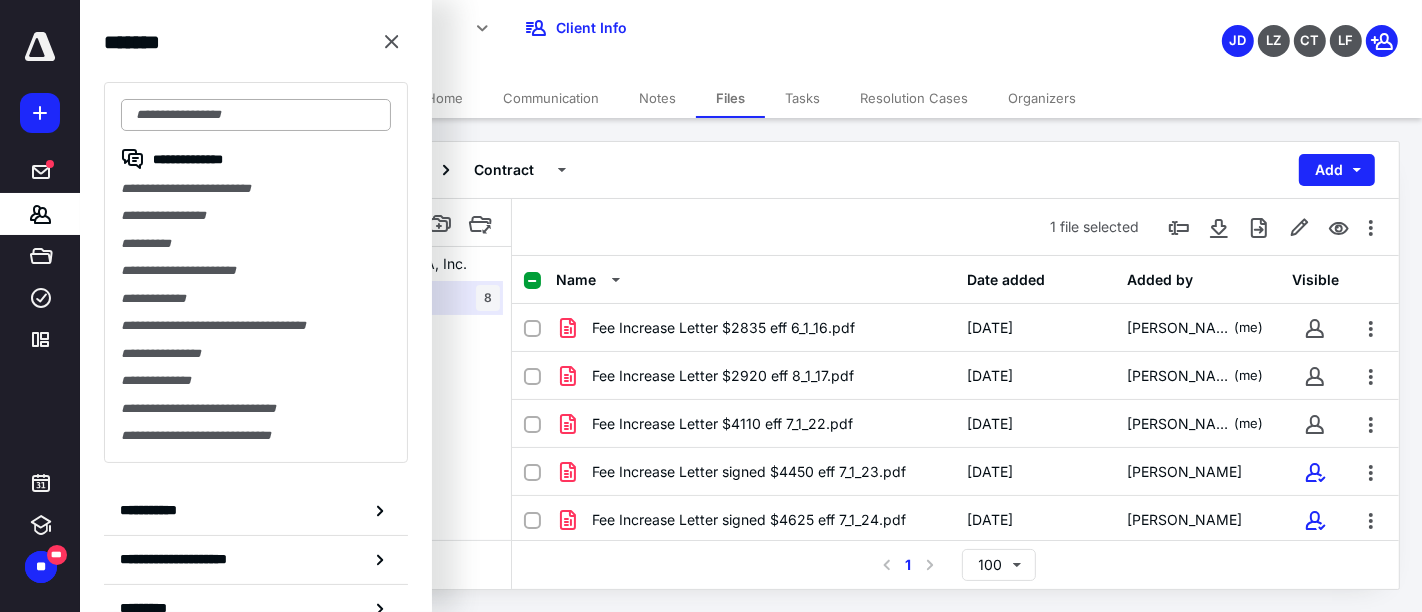 click at bounding box center [256, 115] 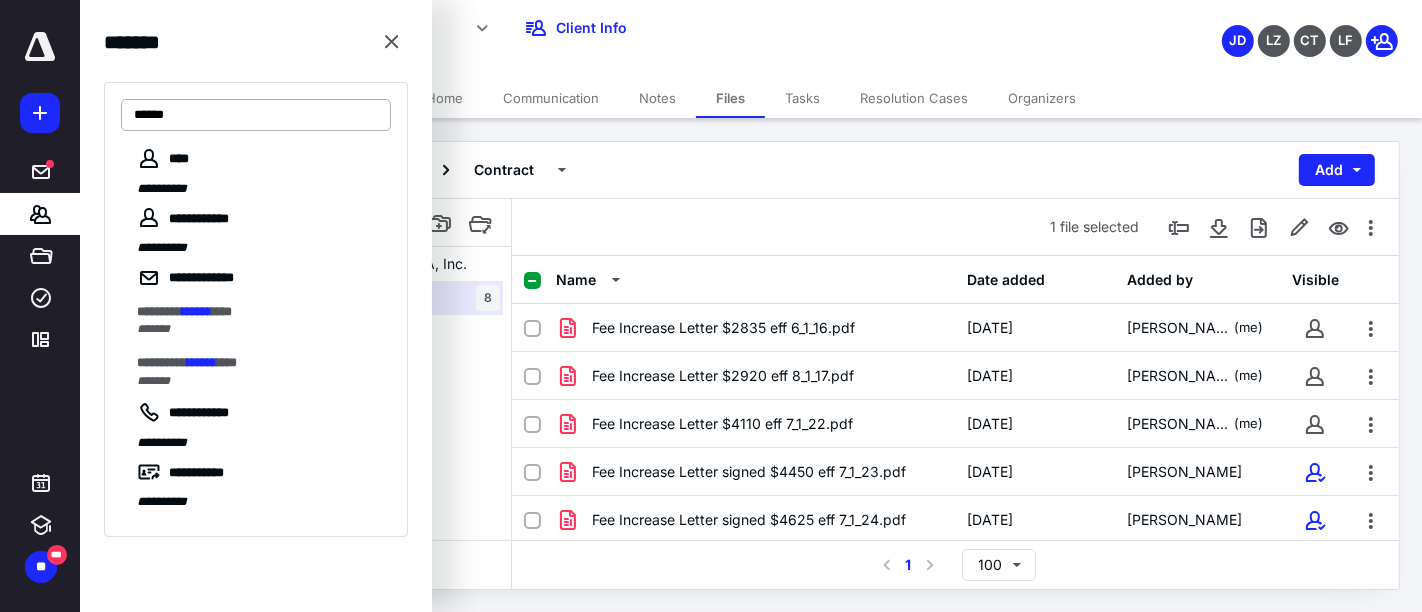 click on "******" at bounding box center [256, 115] 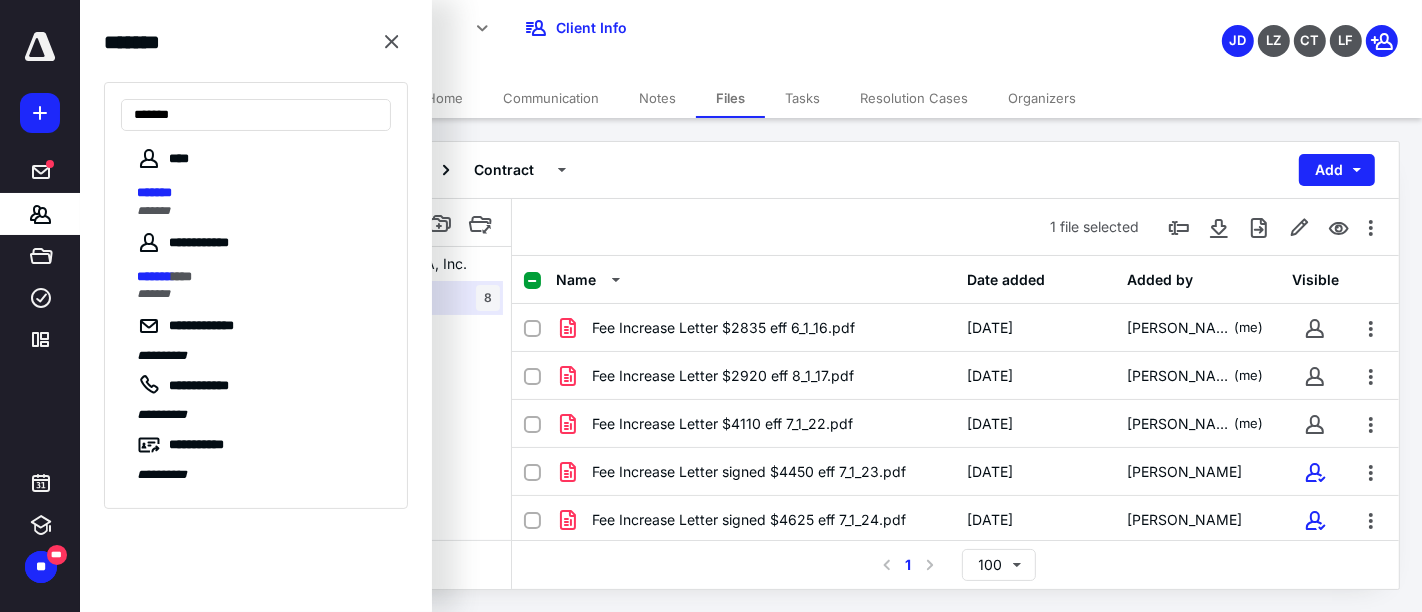type on "*******" 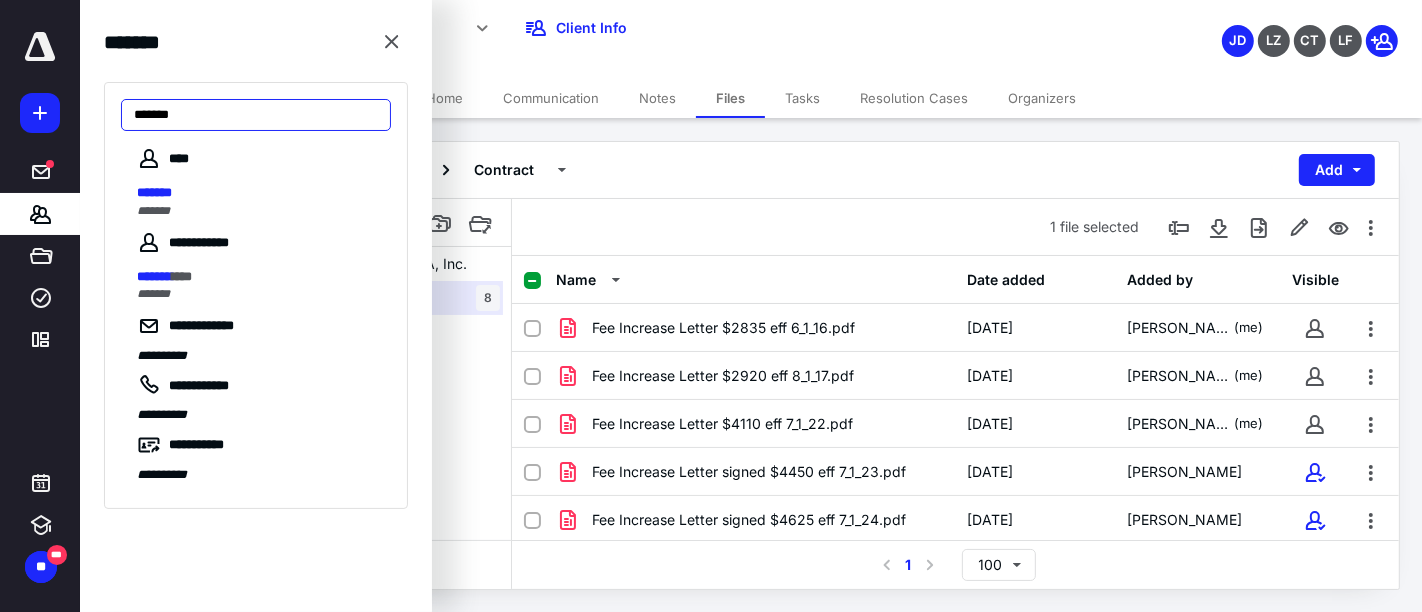 drag, startPoint x: 200, startPoint y: 118, endPoint x: 0, endPoint y: 90, distance: 201.95049 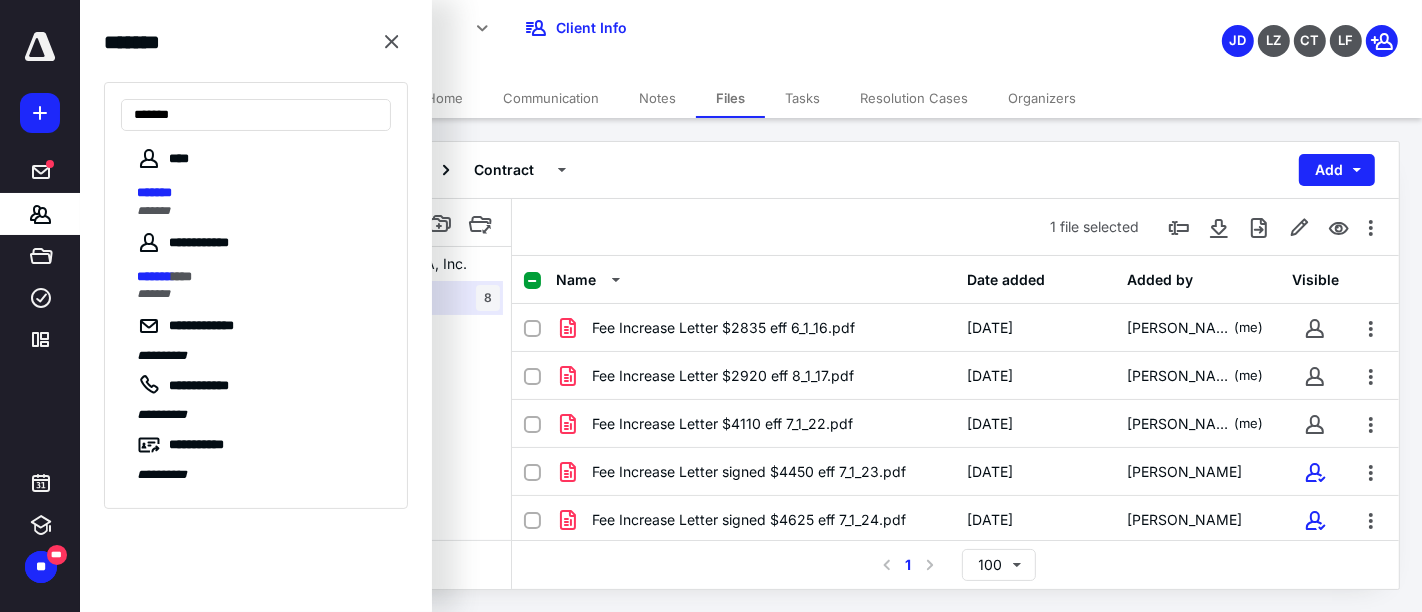 click on "**********" at bounding box center [711, 0] 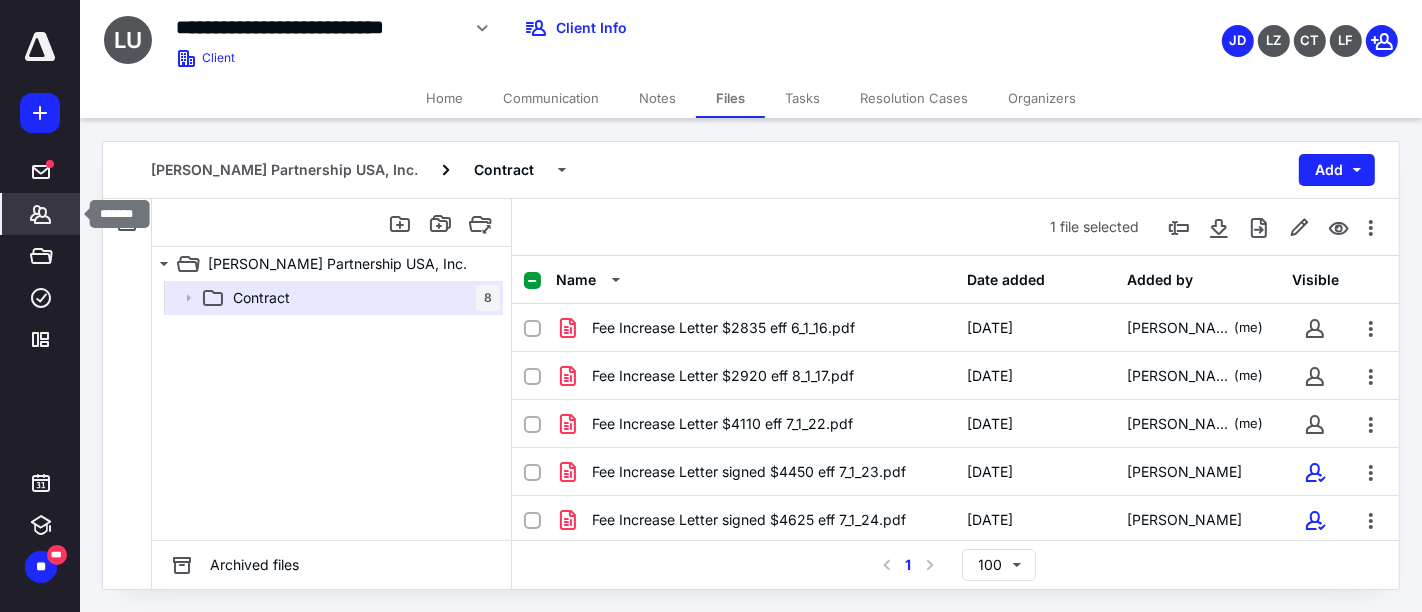 click 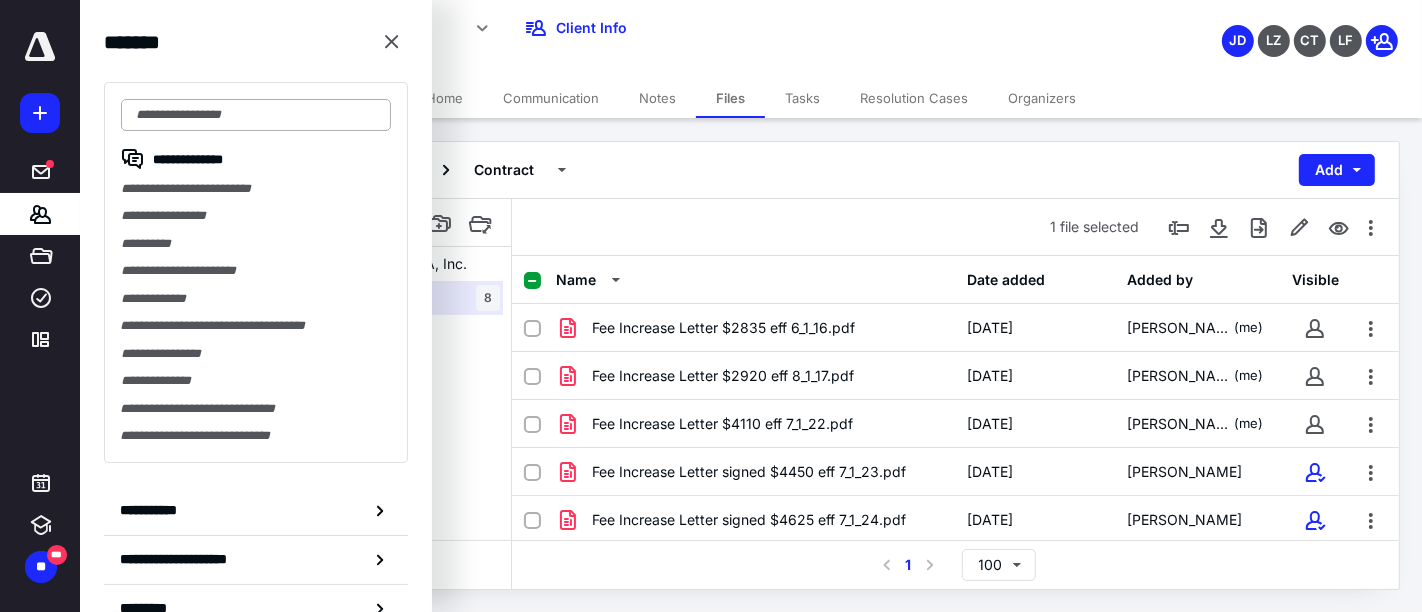 click at bounding box center [256, 115] 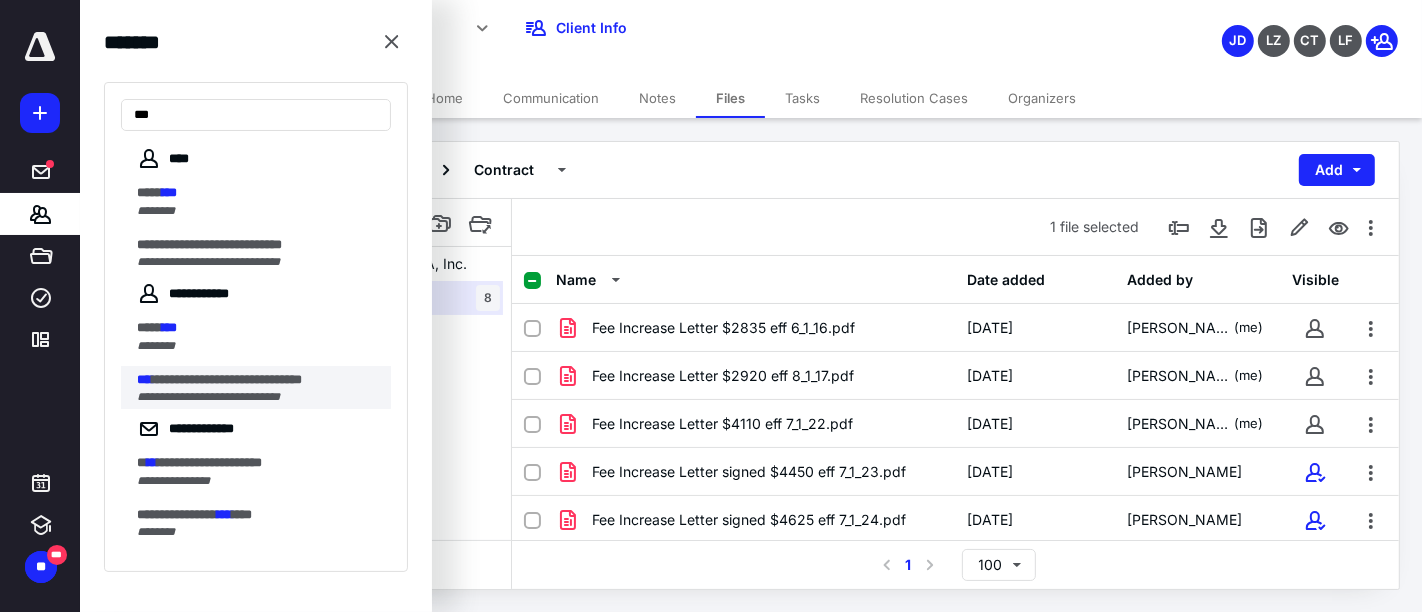 type on "***" 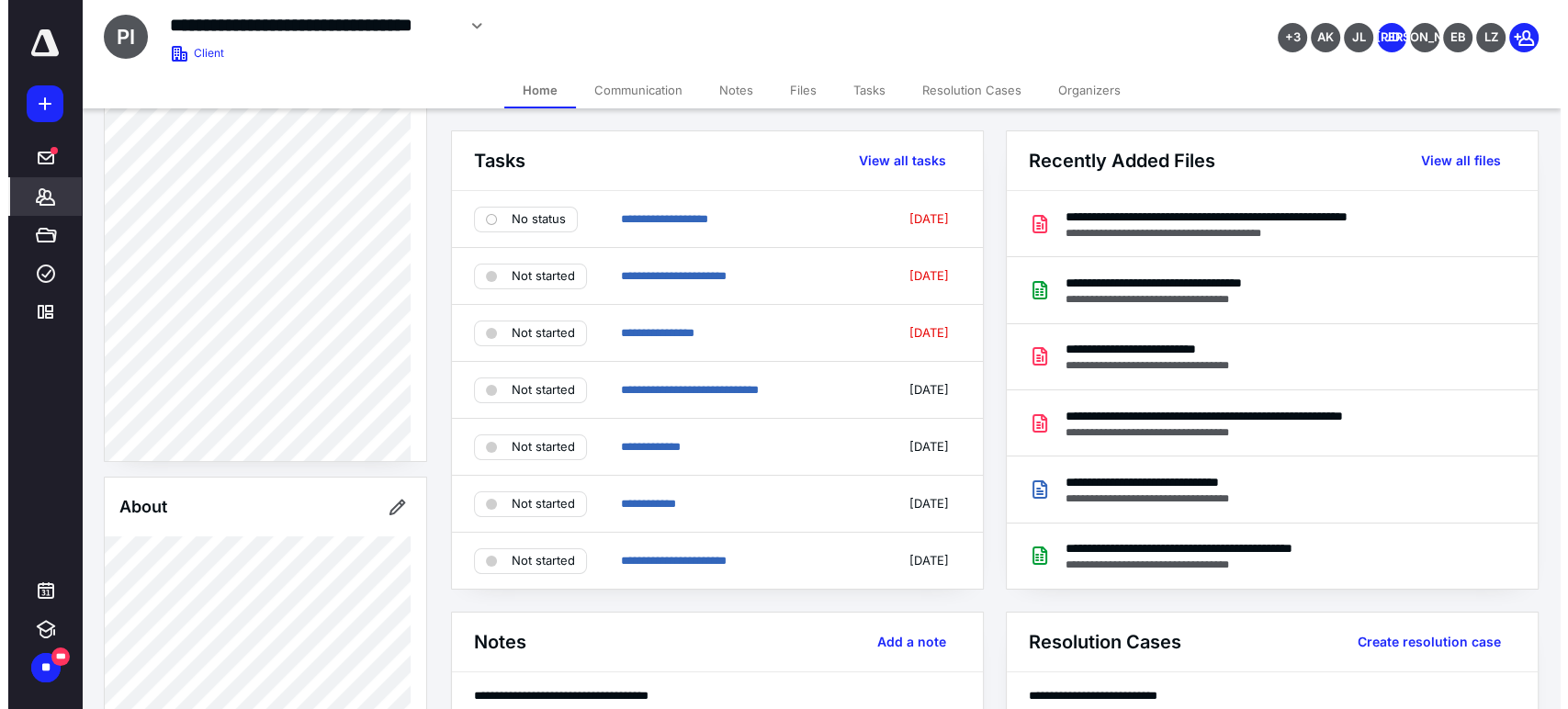 scroll, scrollTop: 0, scrollLeft: 0, axis: both 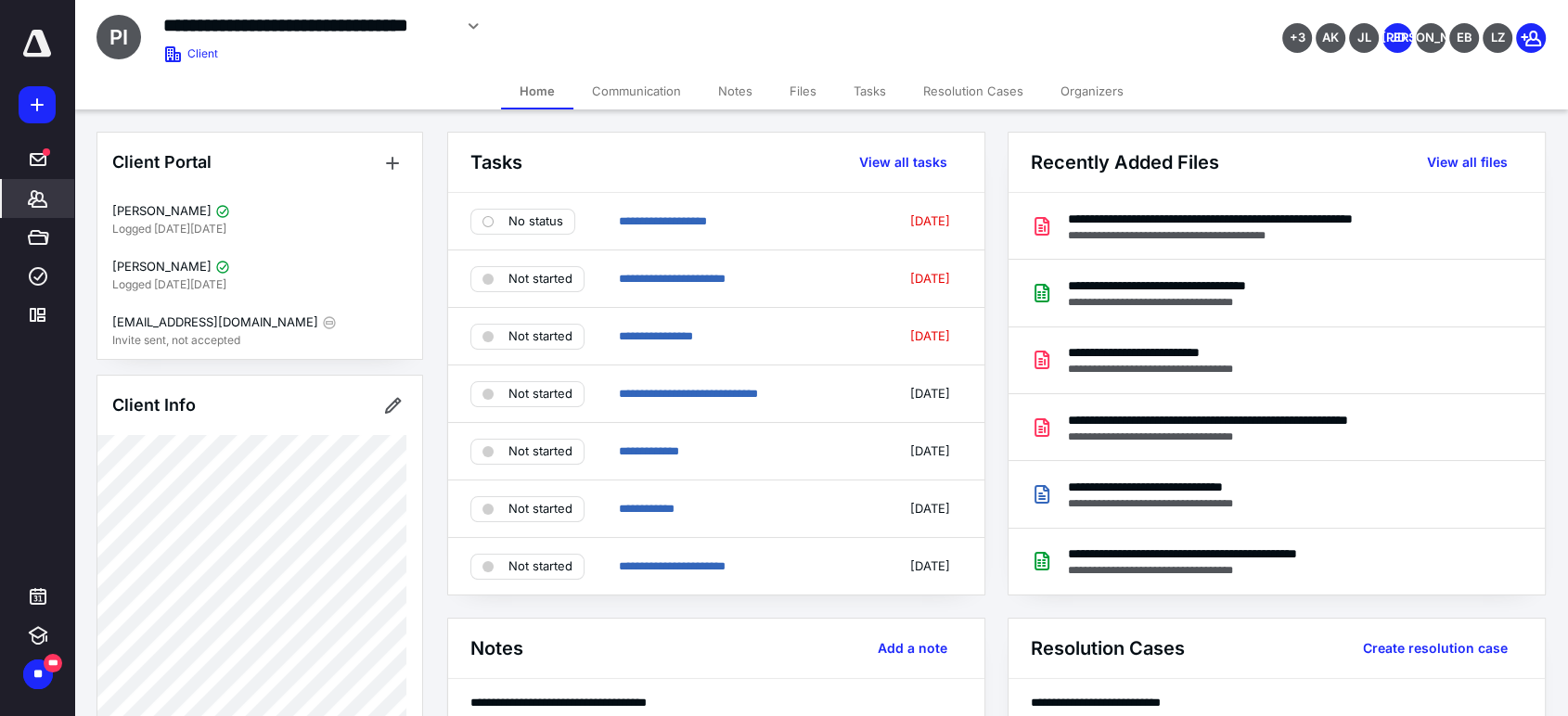 click on "Files" at bounding box center [803, 91] 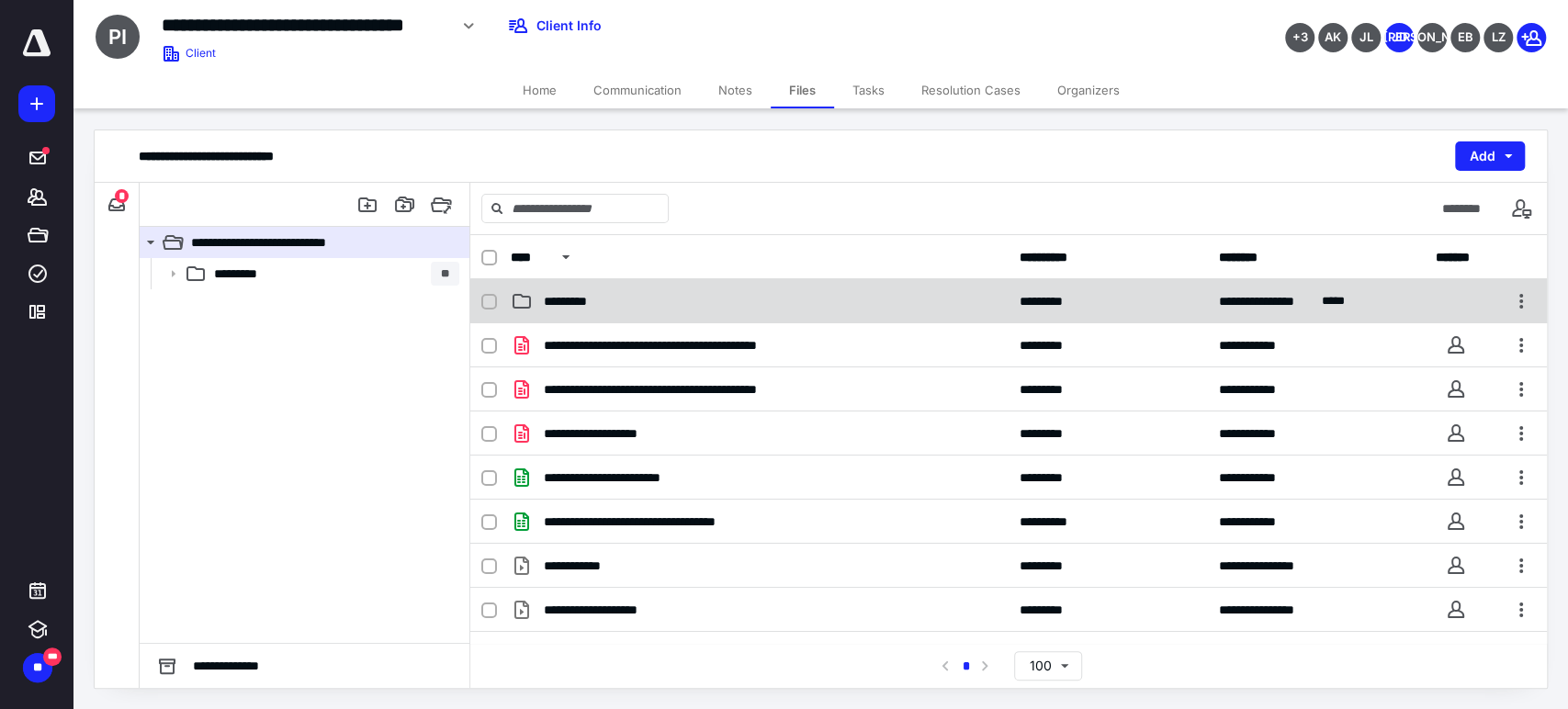 click on "*********" at bounding box center [760, 301] 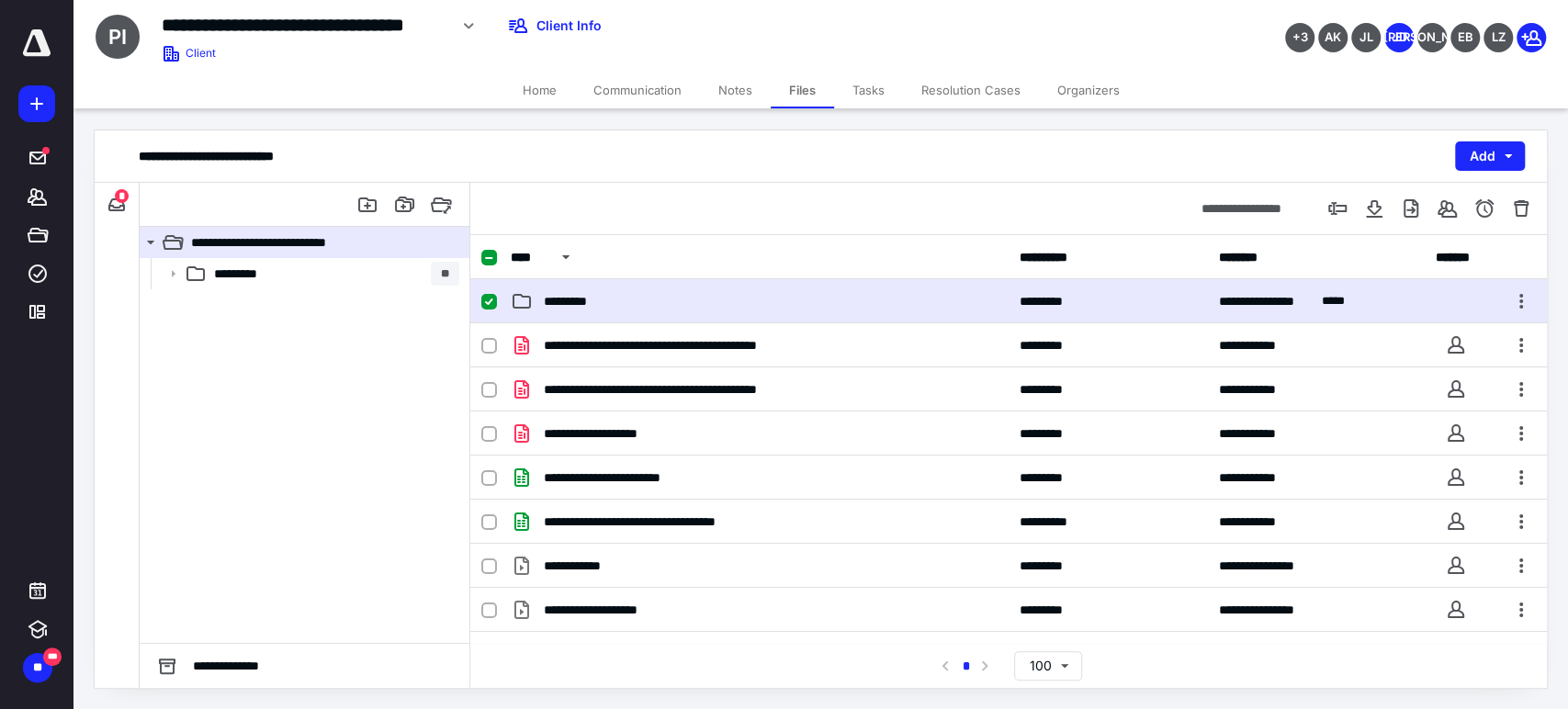 click on "*********" at bounding box center (760, 301) 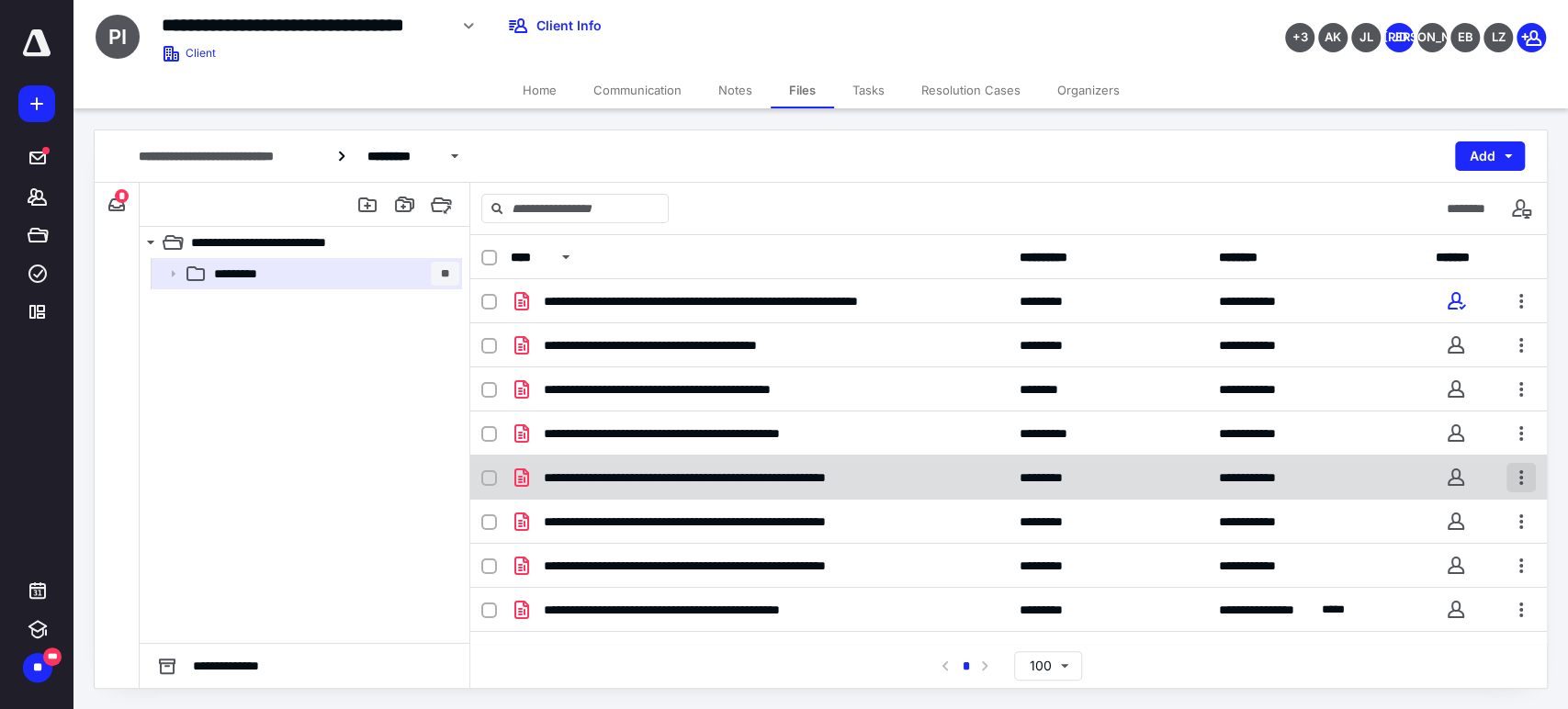 click at bounding box center (1521, 478) 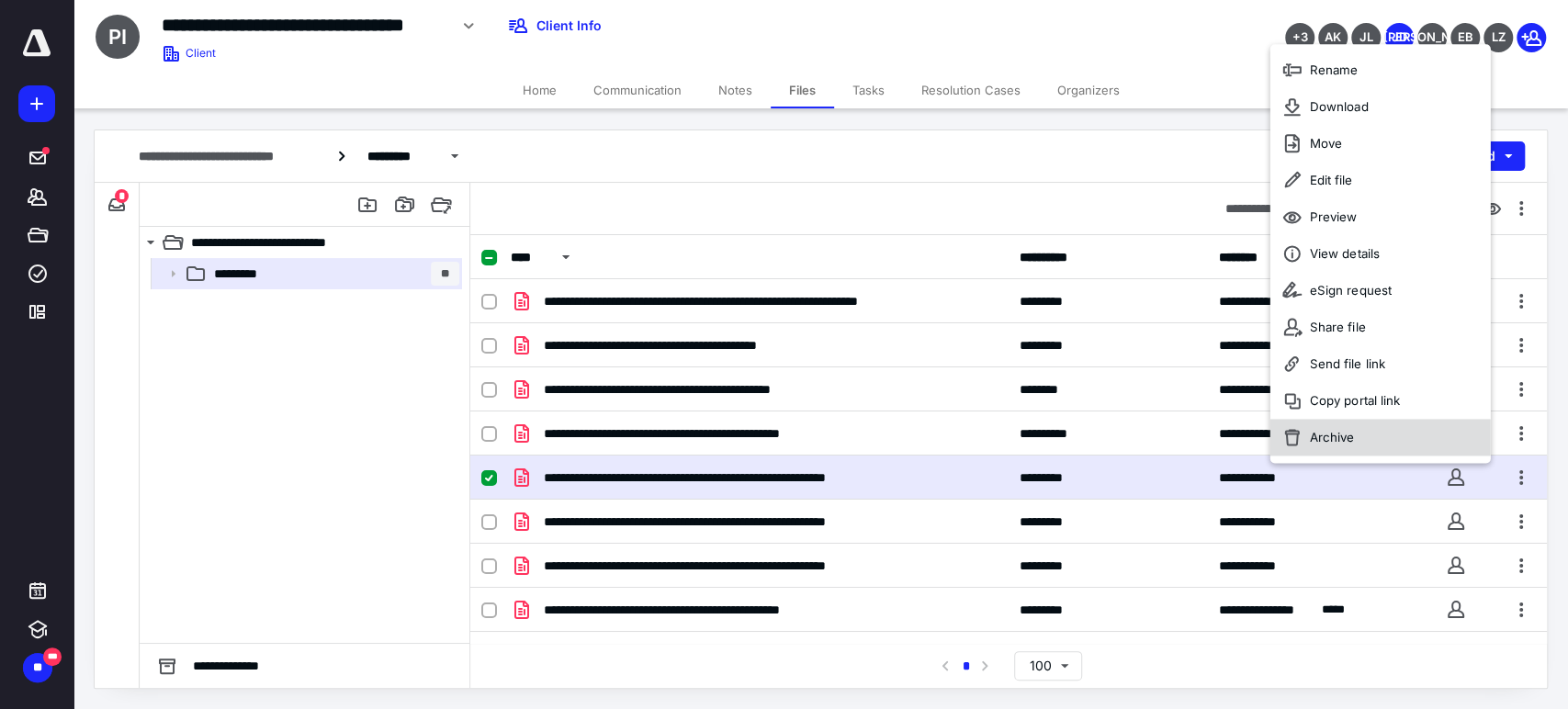 click on "Archive" at bounding box center (1332, 438) 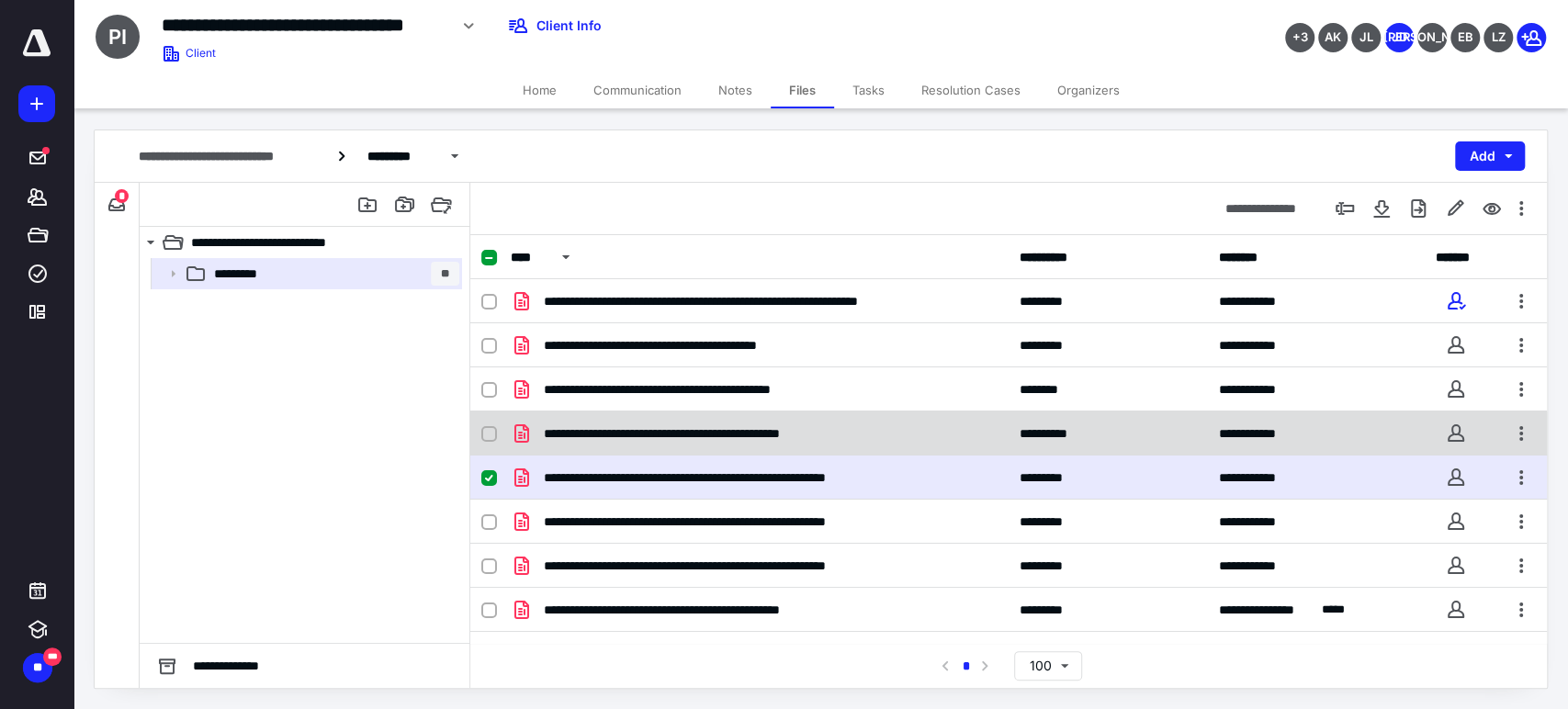 checkbox on "false" 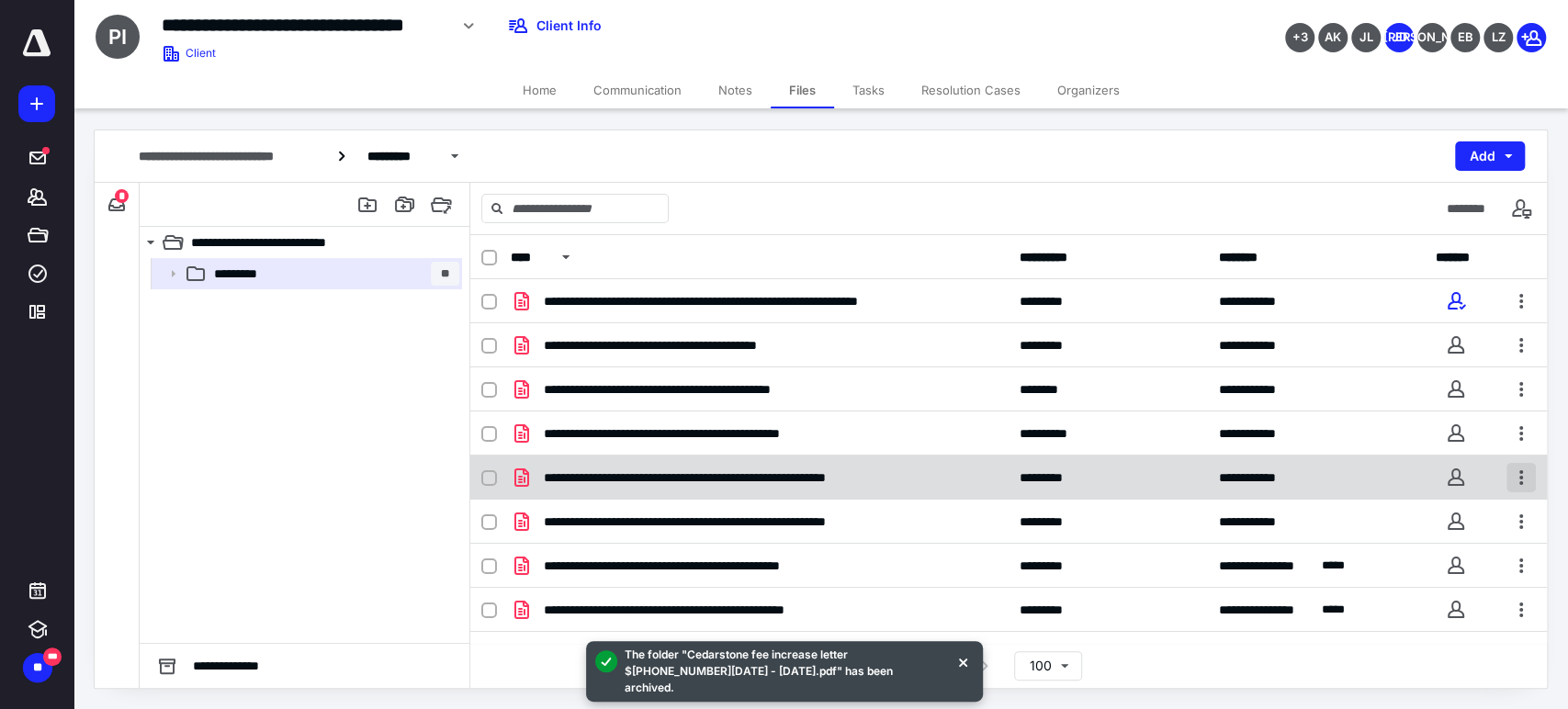 click at bounding box center [1521, 478] 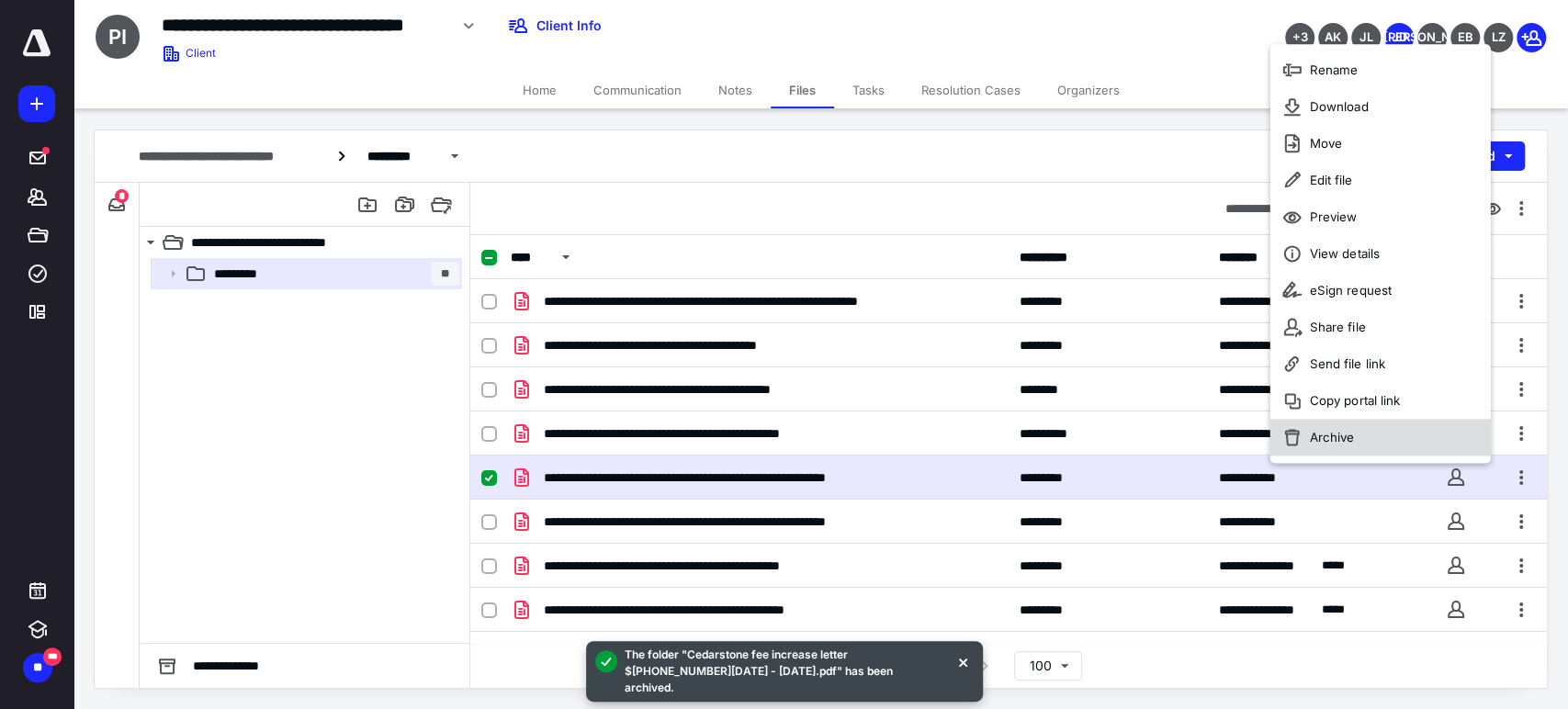 click 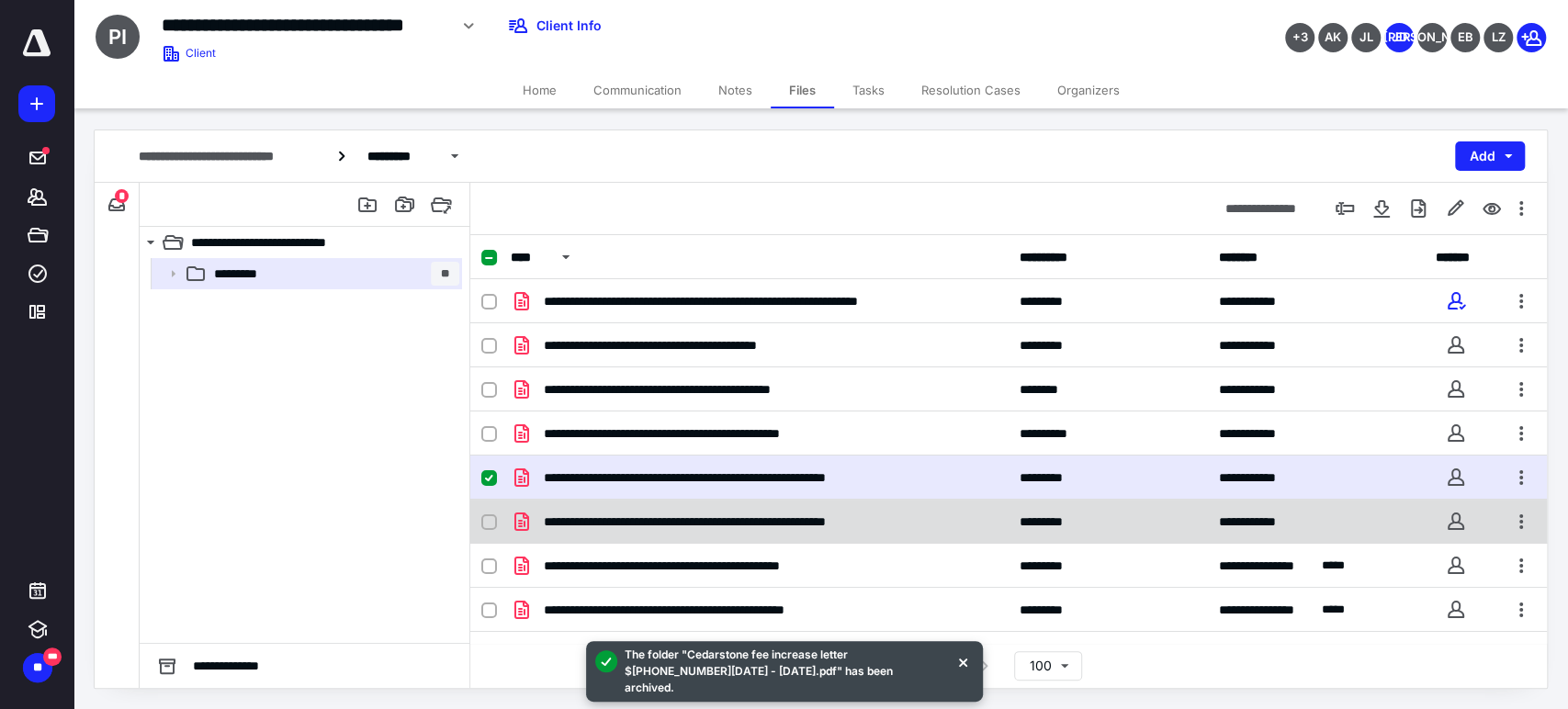 checkbox on "false" 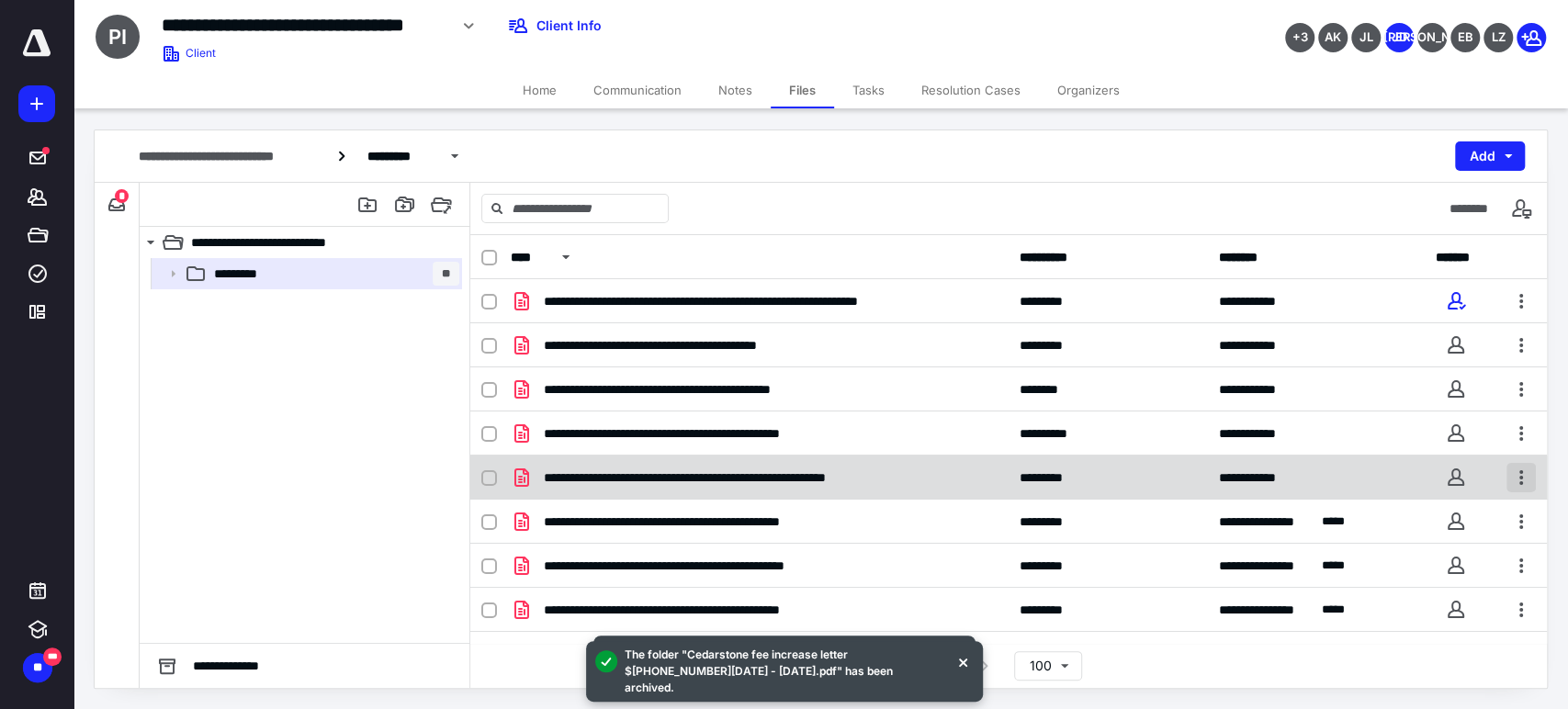 click at bounding box center (1521, 478) 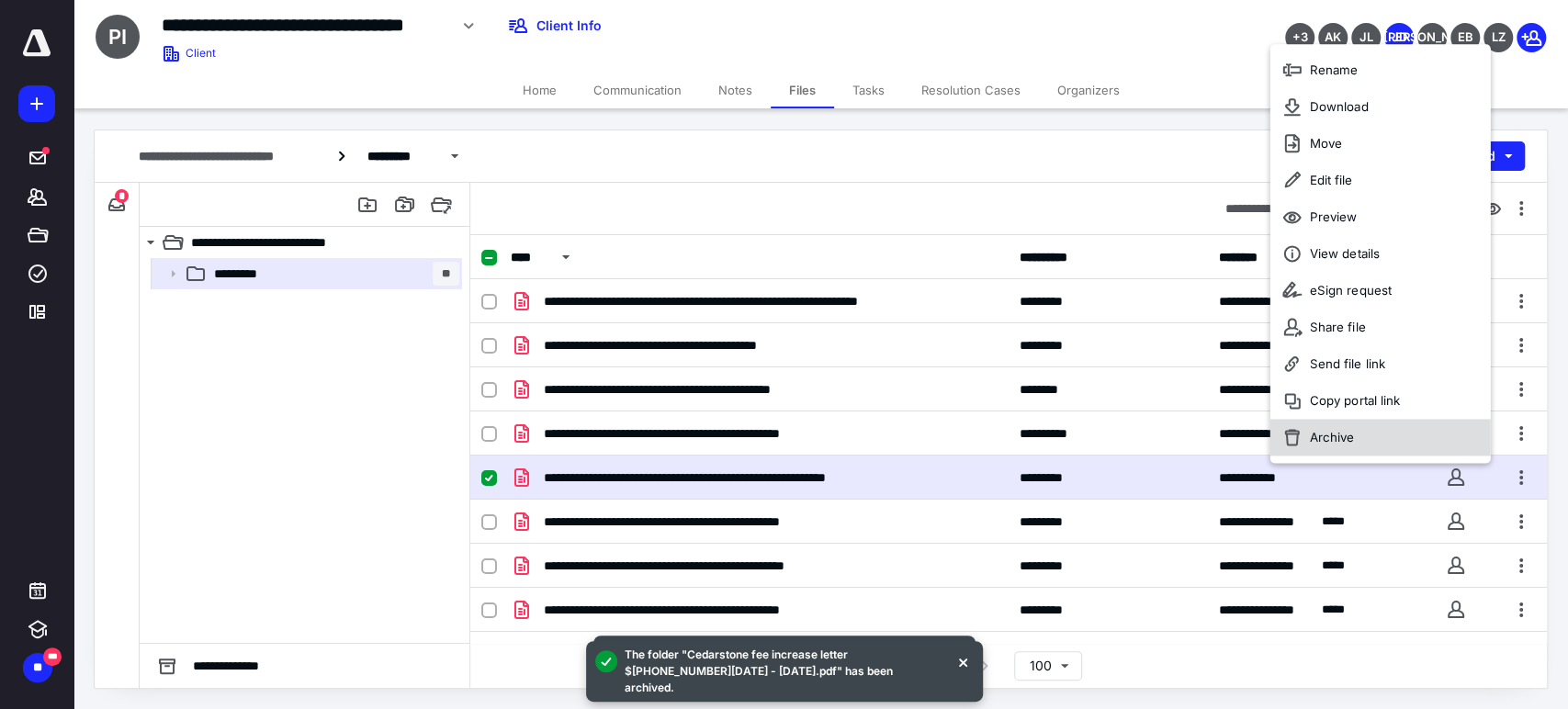click on "Archive" at bounding box center (1332, 438) 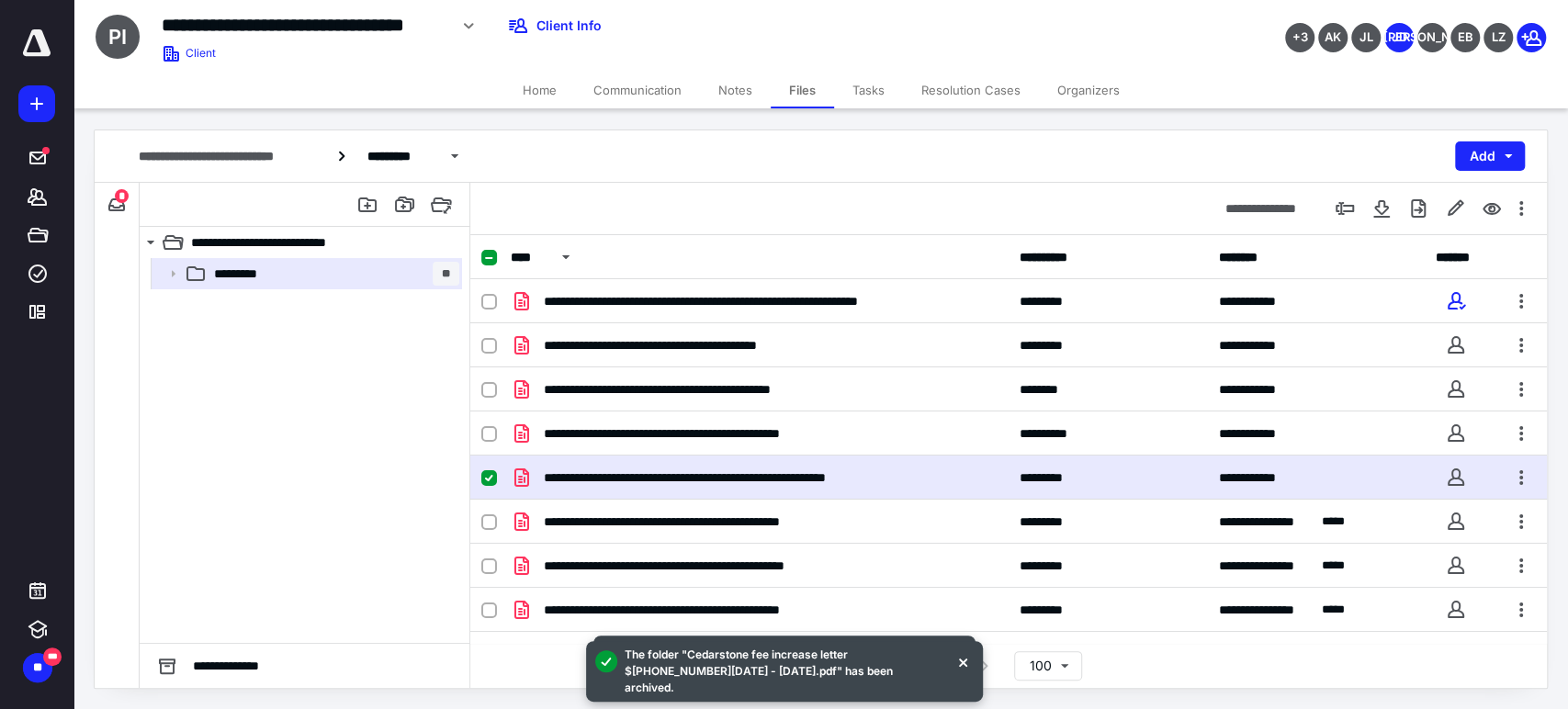 checkbox on "false" 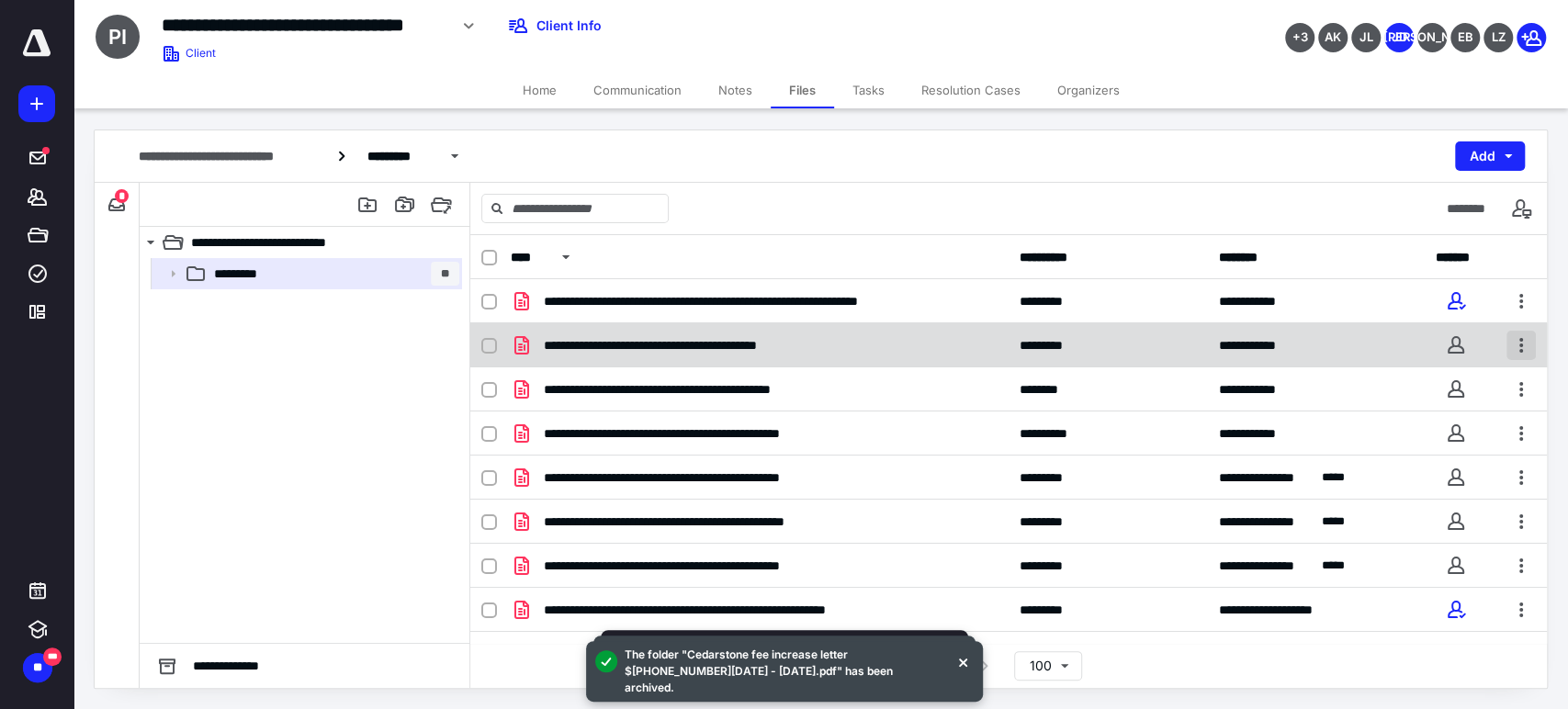 click at bounding box center (1521, 345) 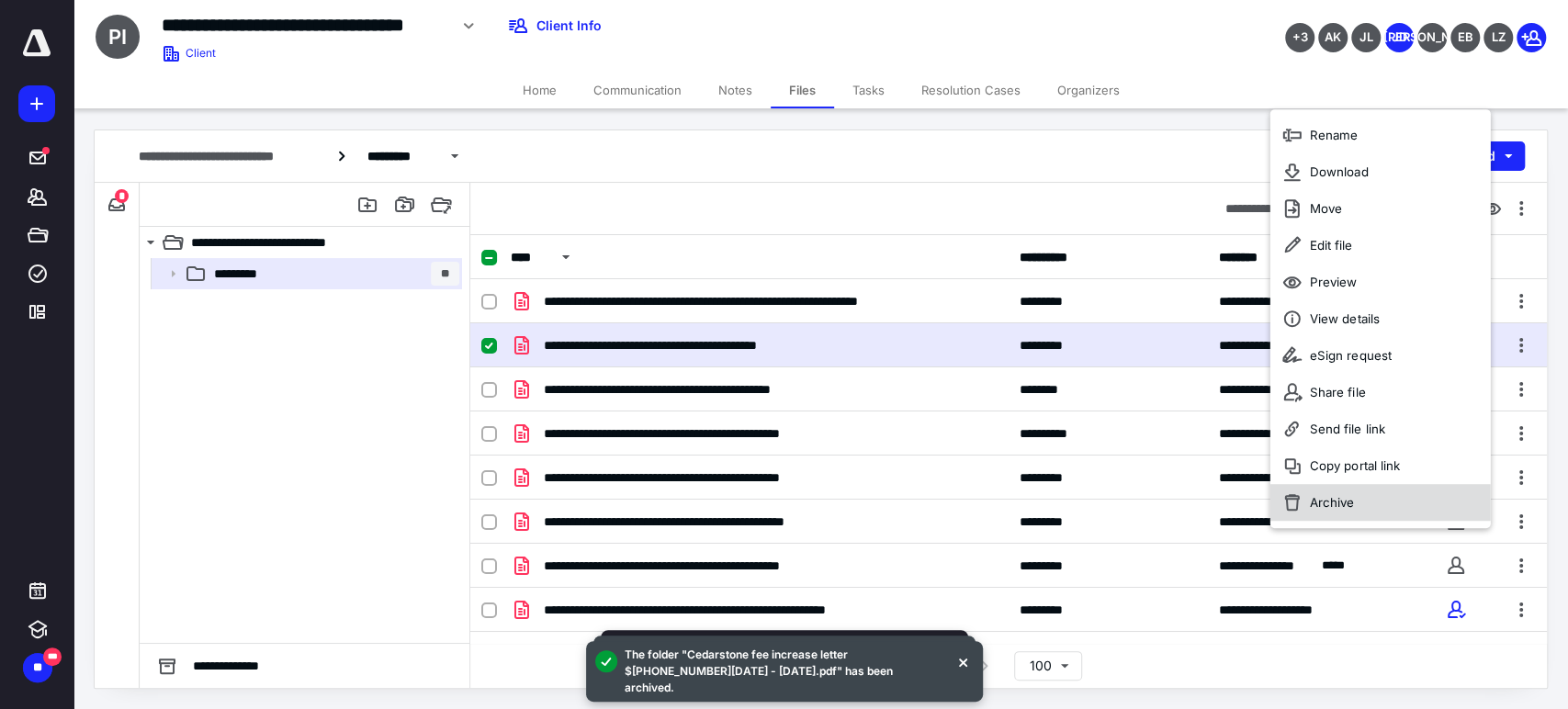 click on "Archive" at bounding box center (1332, 502) 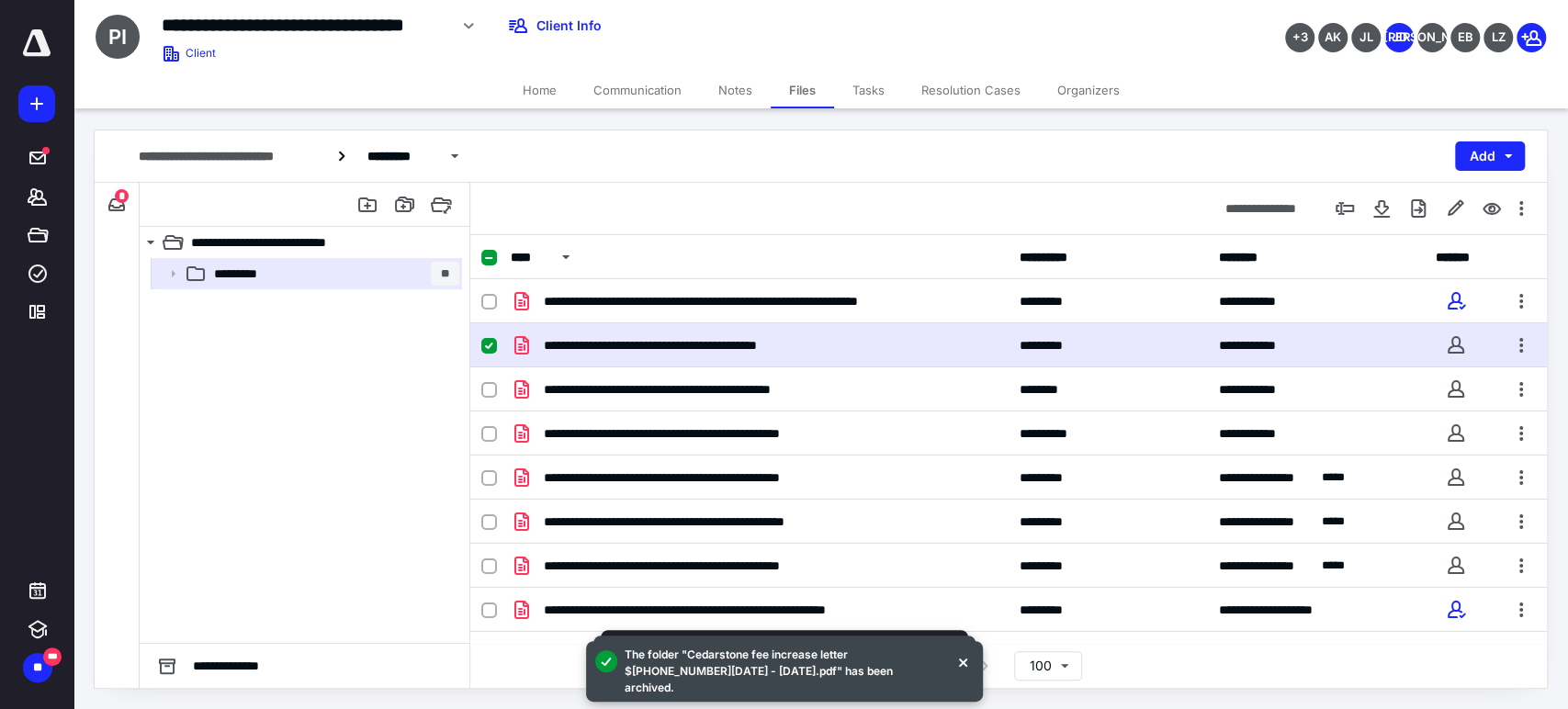 checkbox on "false" 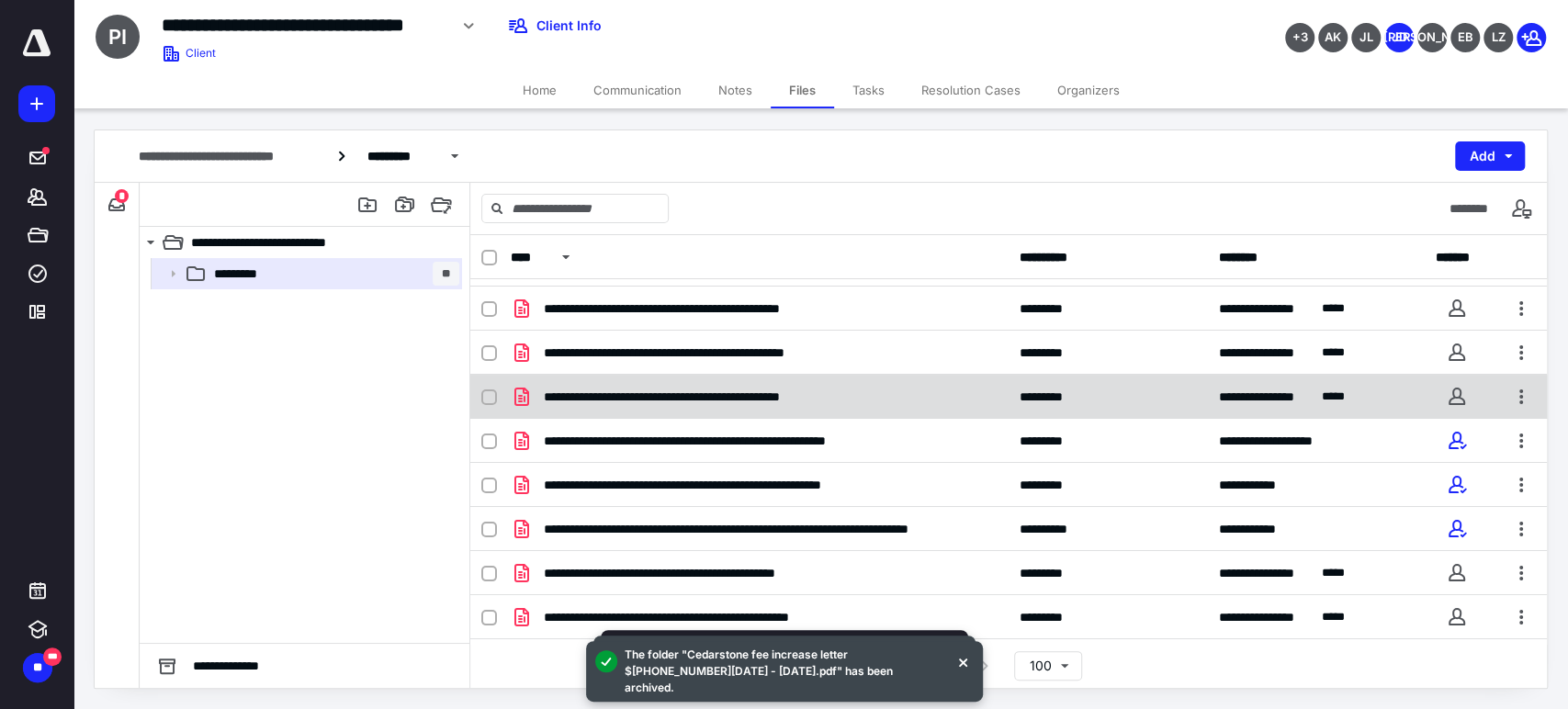 scroll, scrollTop: 204, scrollLeft: 0, axis: vertical 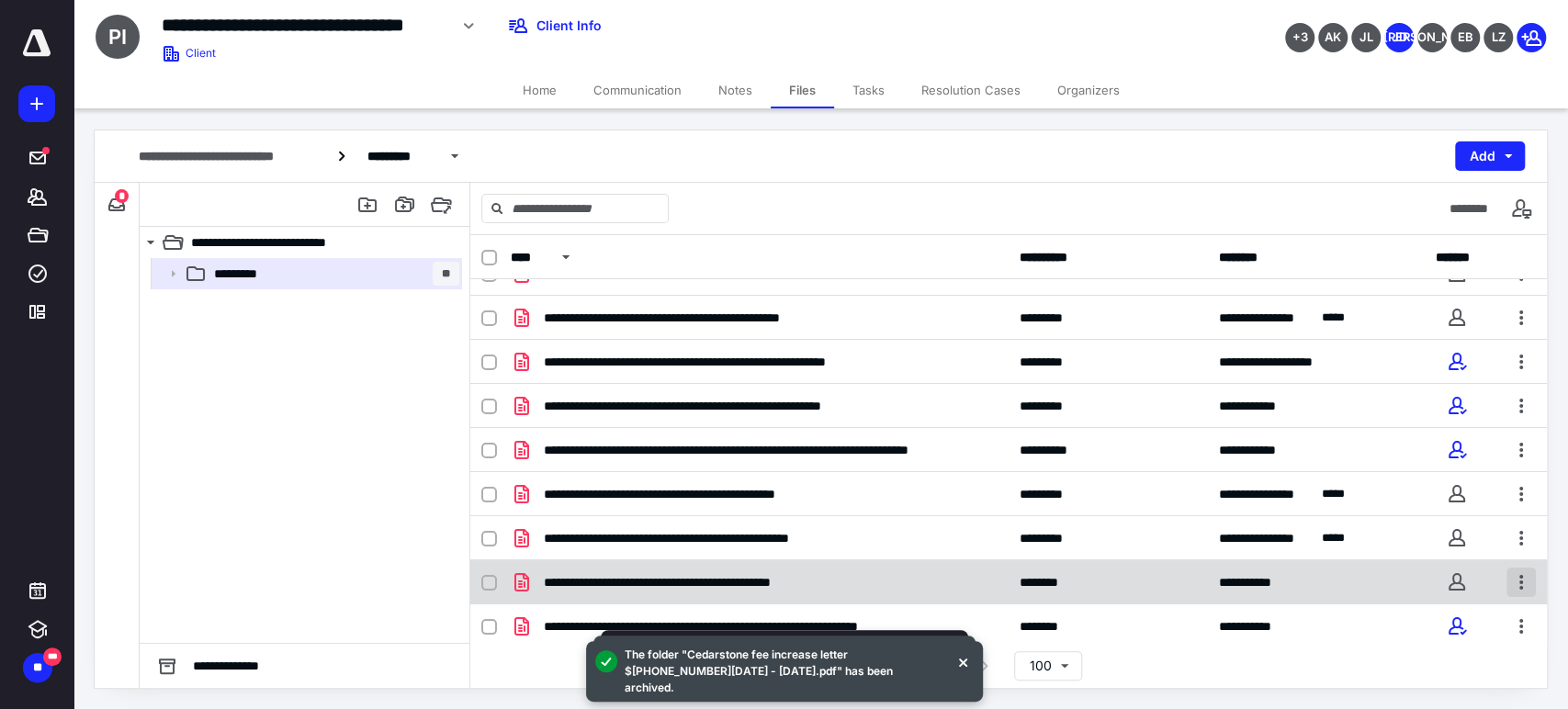 click at bounding box center (1521, 582) 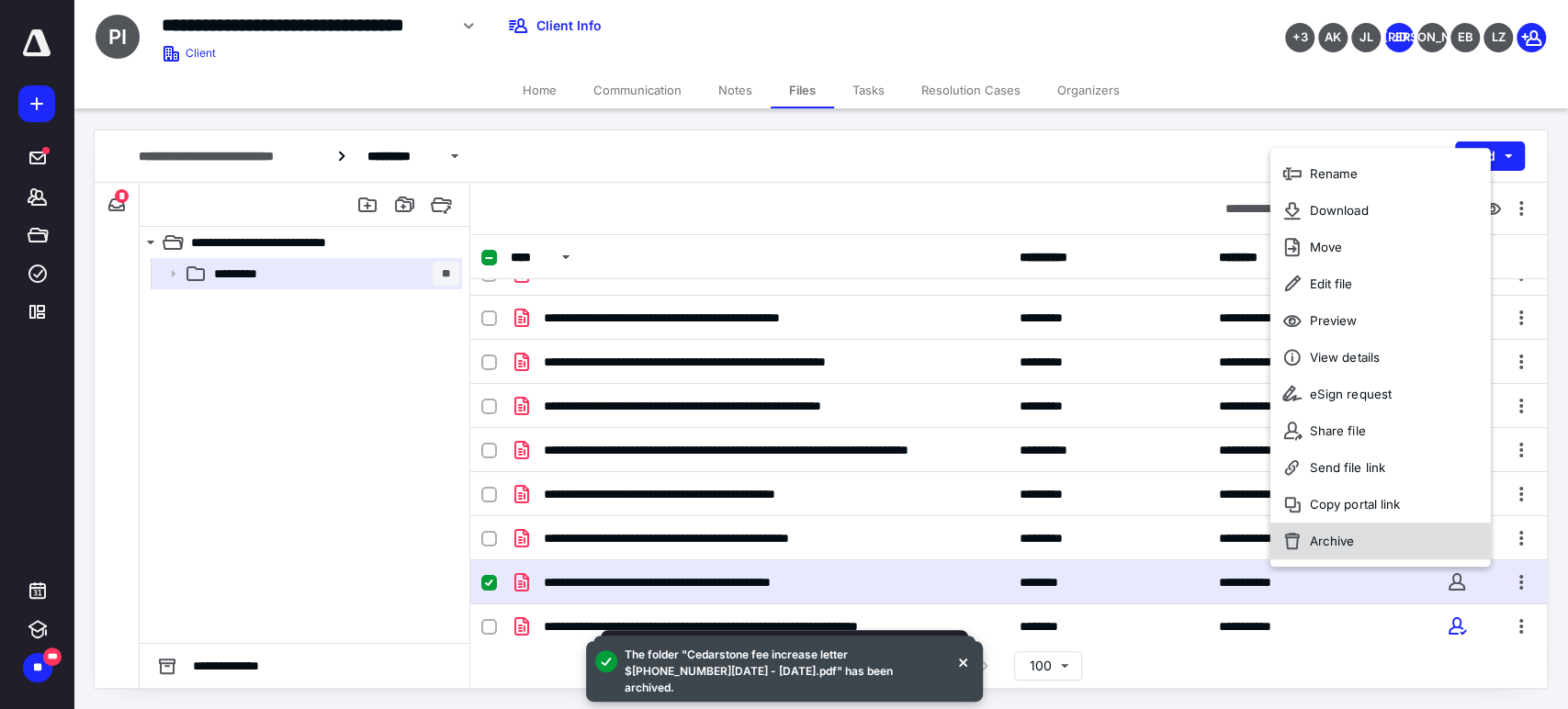 click on "Archive" at bounding box center (1380, 542) 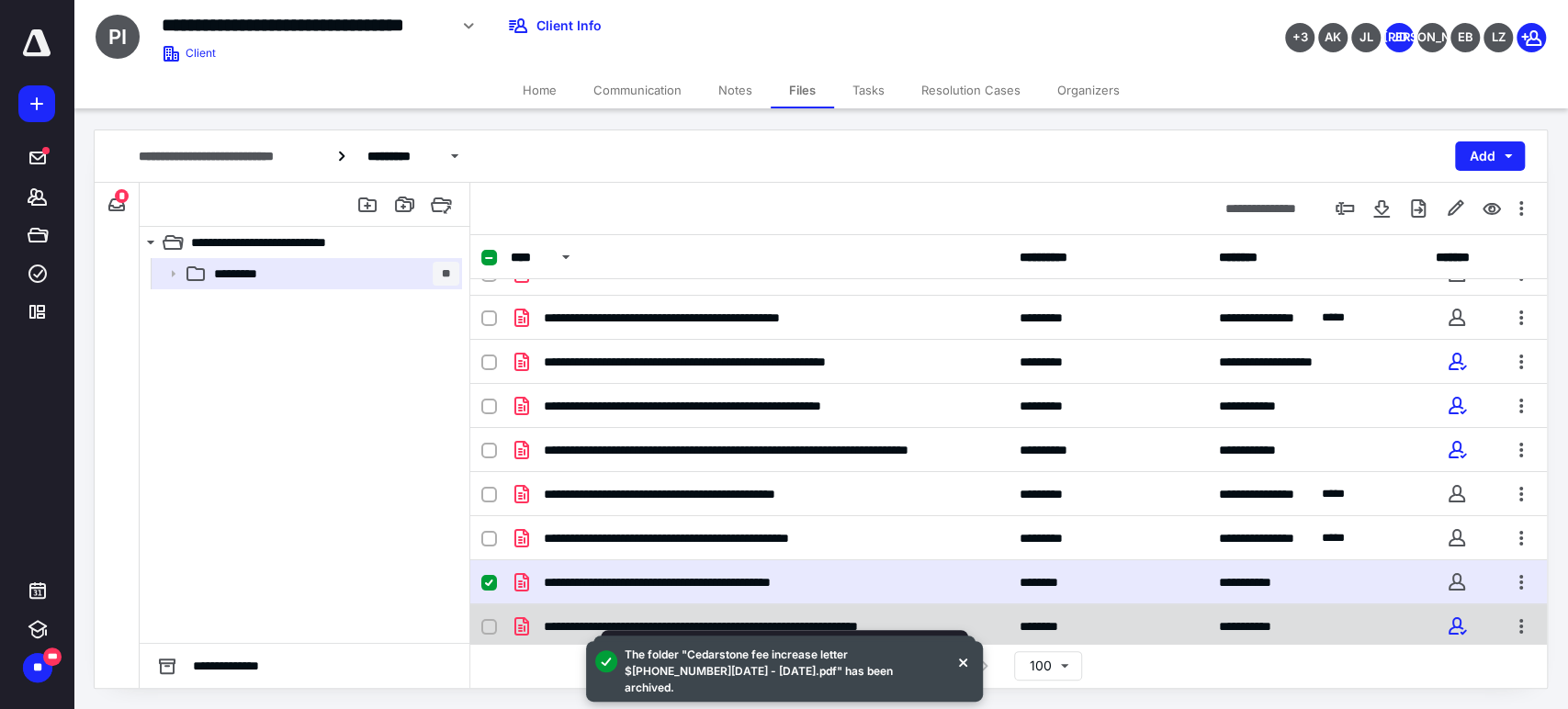 checkbox on "false" 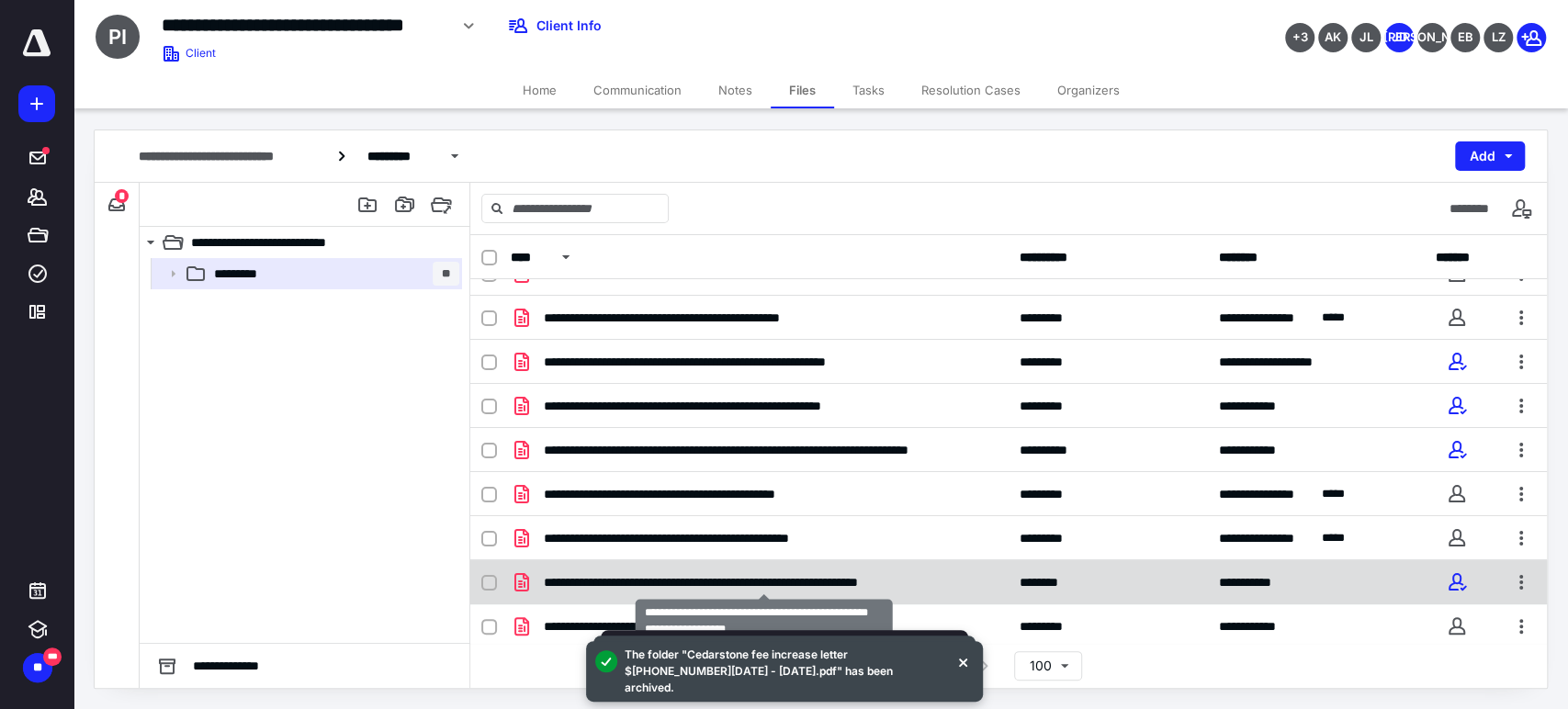 click on "**********" at bounding box center [763, 582] 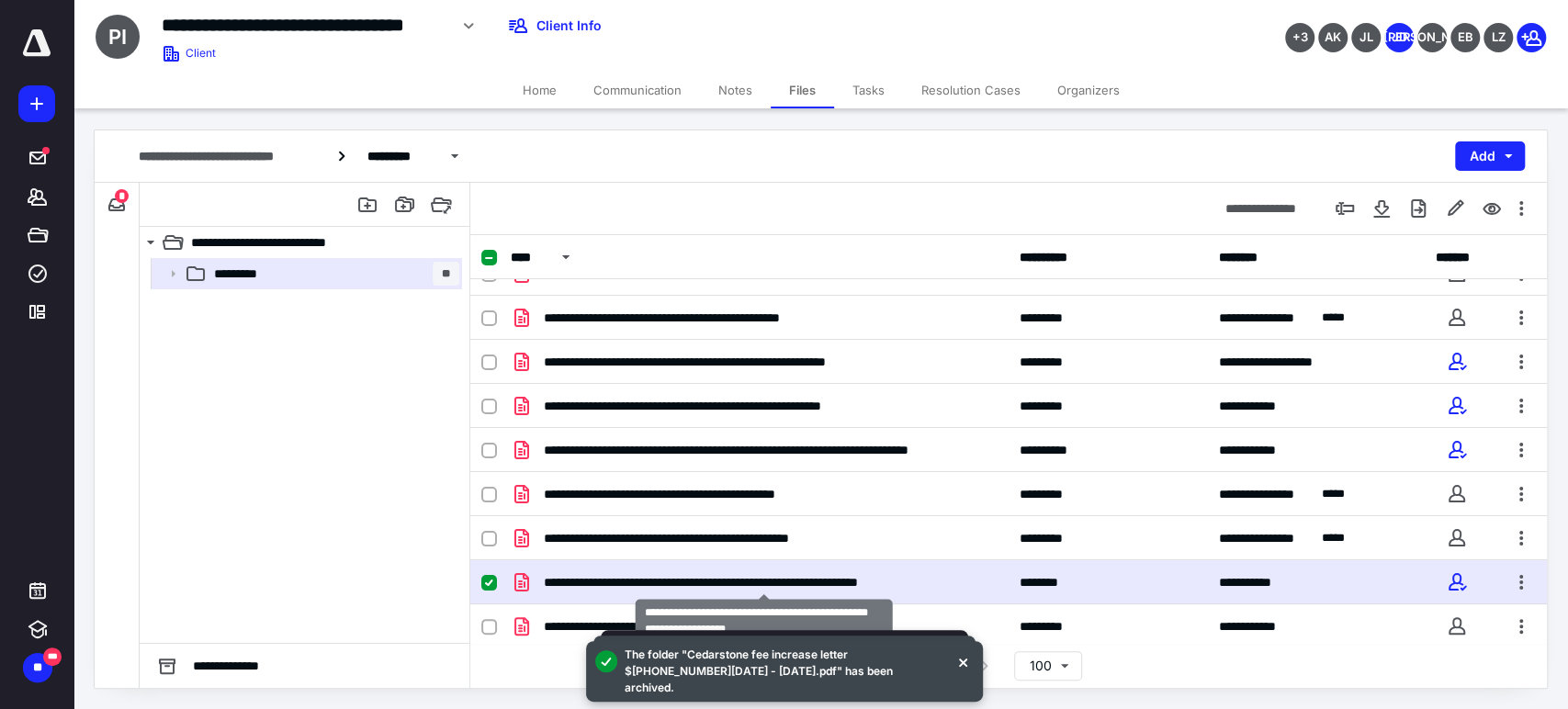 click on "**********" at bounding box center [763, 582] 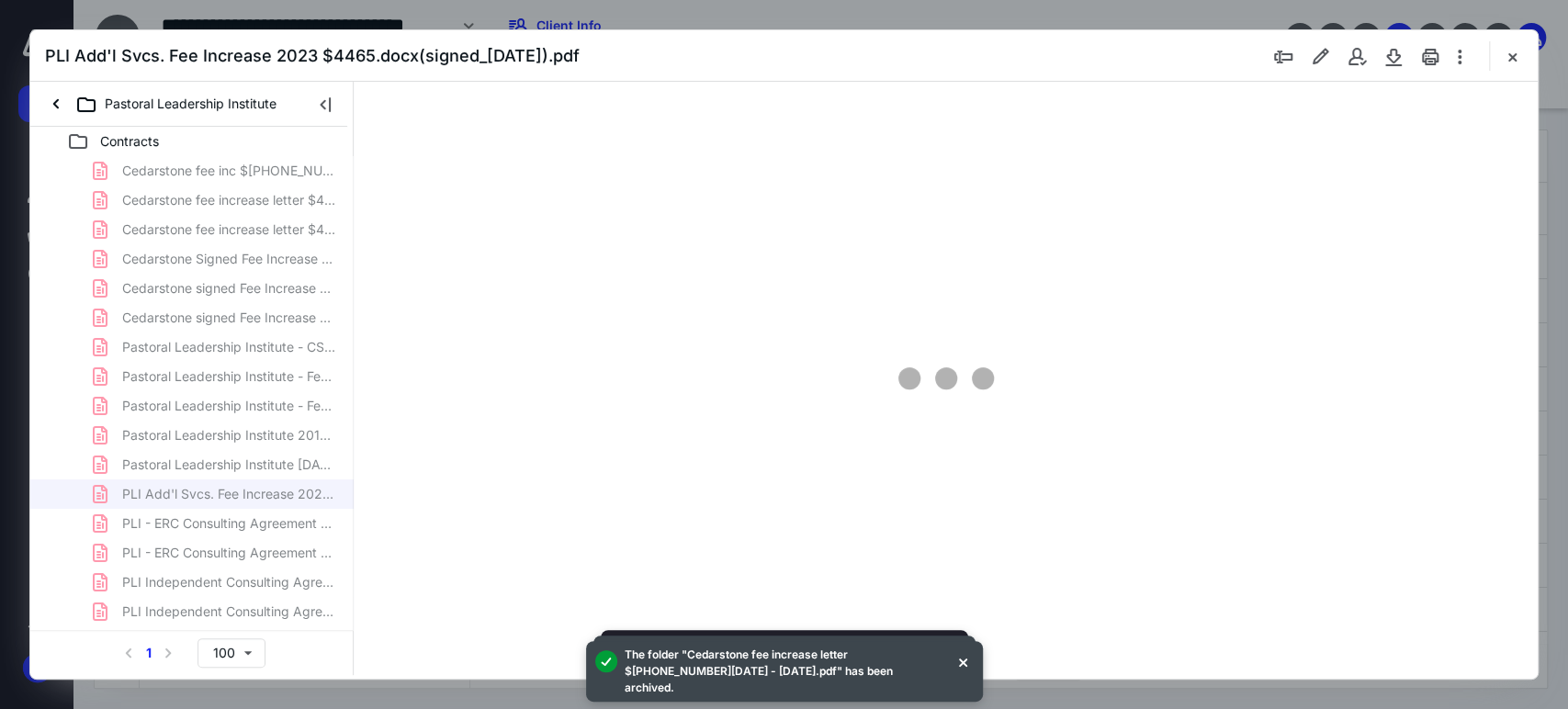 scroll, scrollTop: 204, scrollLeft: 0, axis: vertical 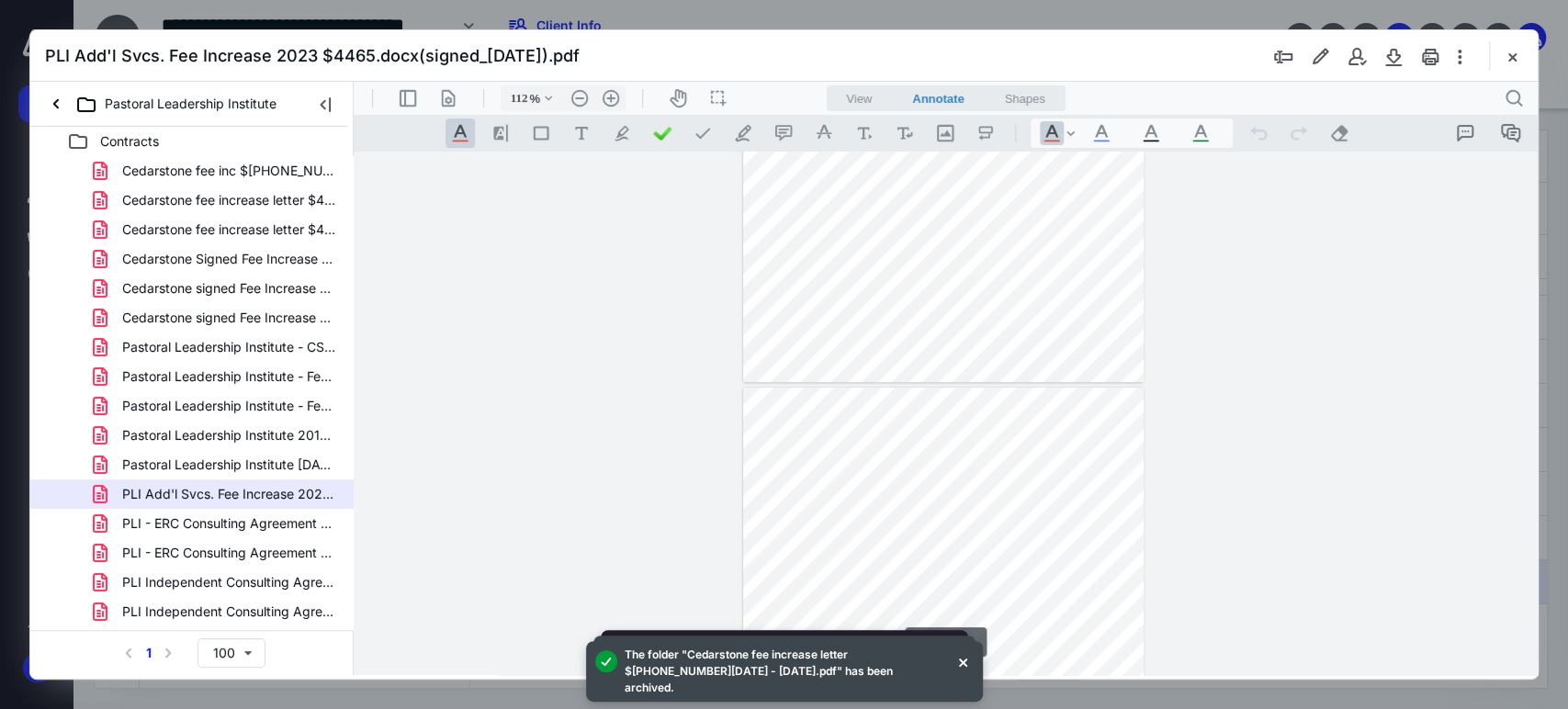 type on "137" 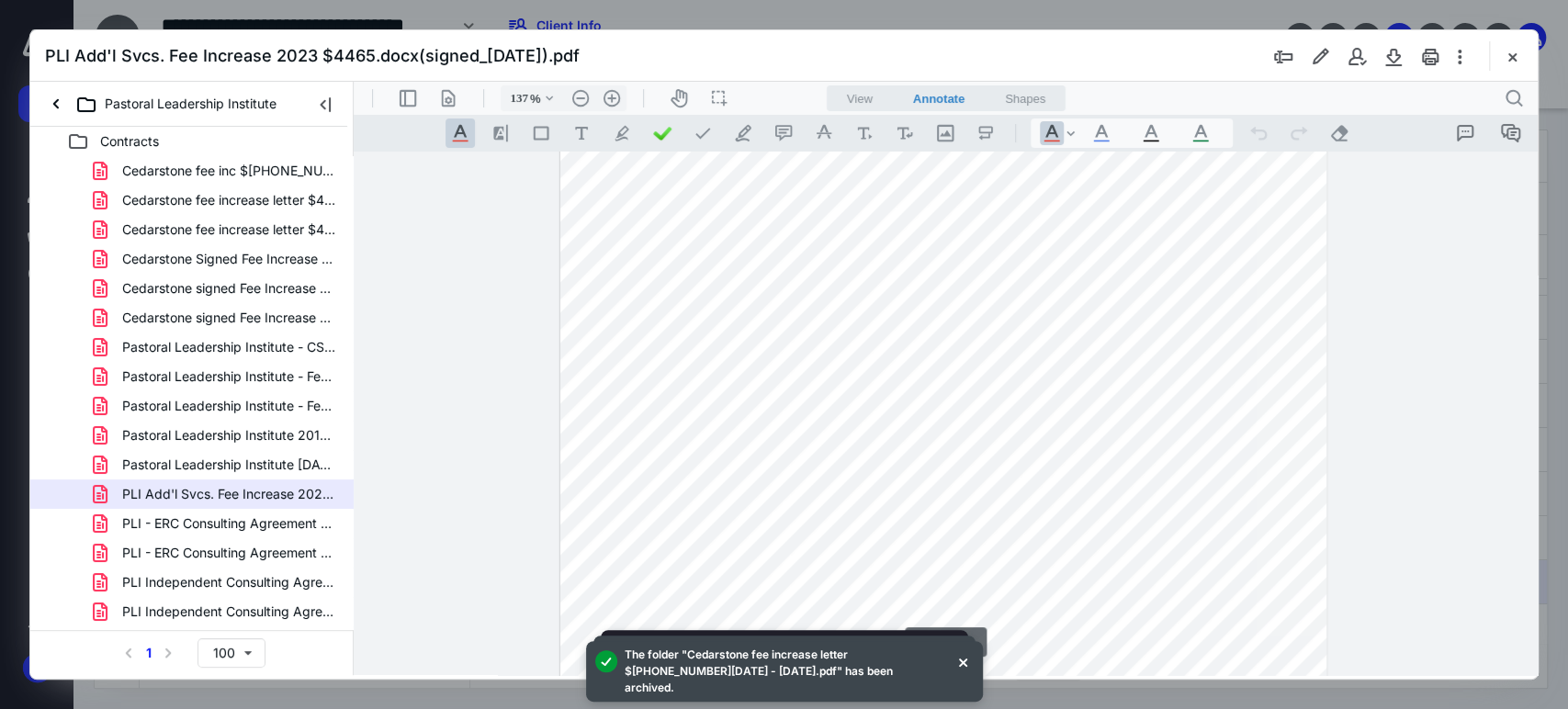 scroll, scrollTop: 530, scrollLeft: 0, axis: vertical 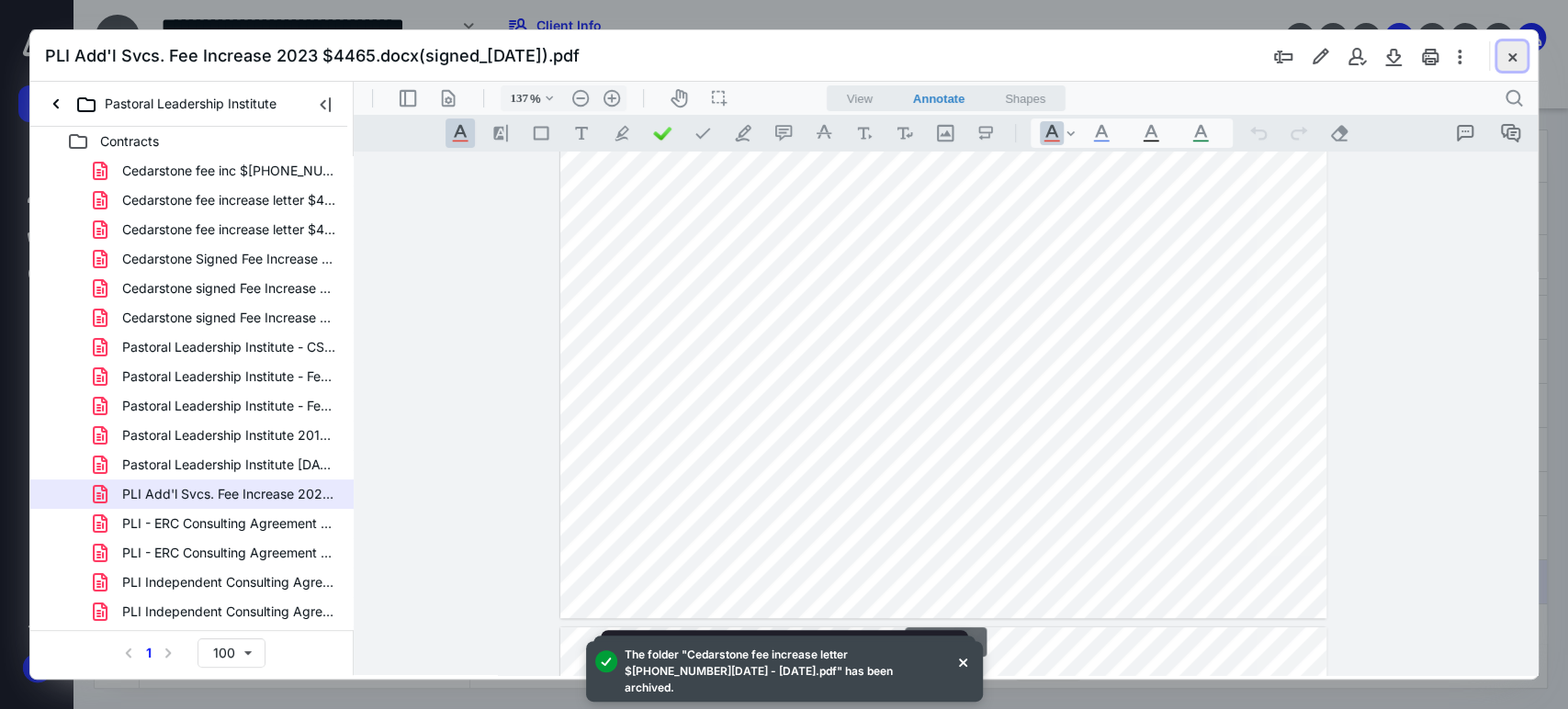 click at bounding box center [1512, 56] 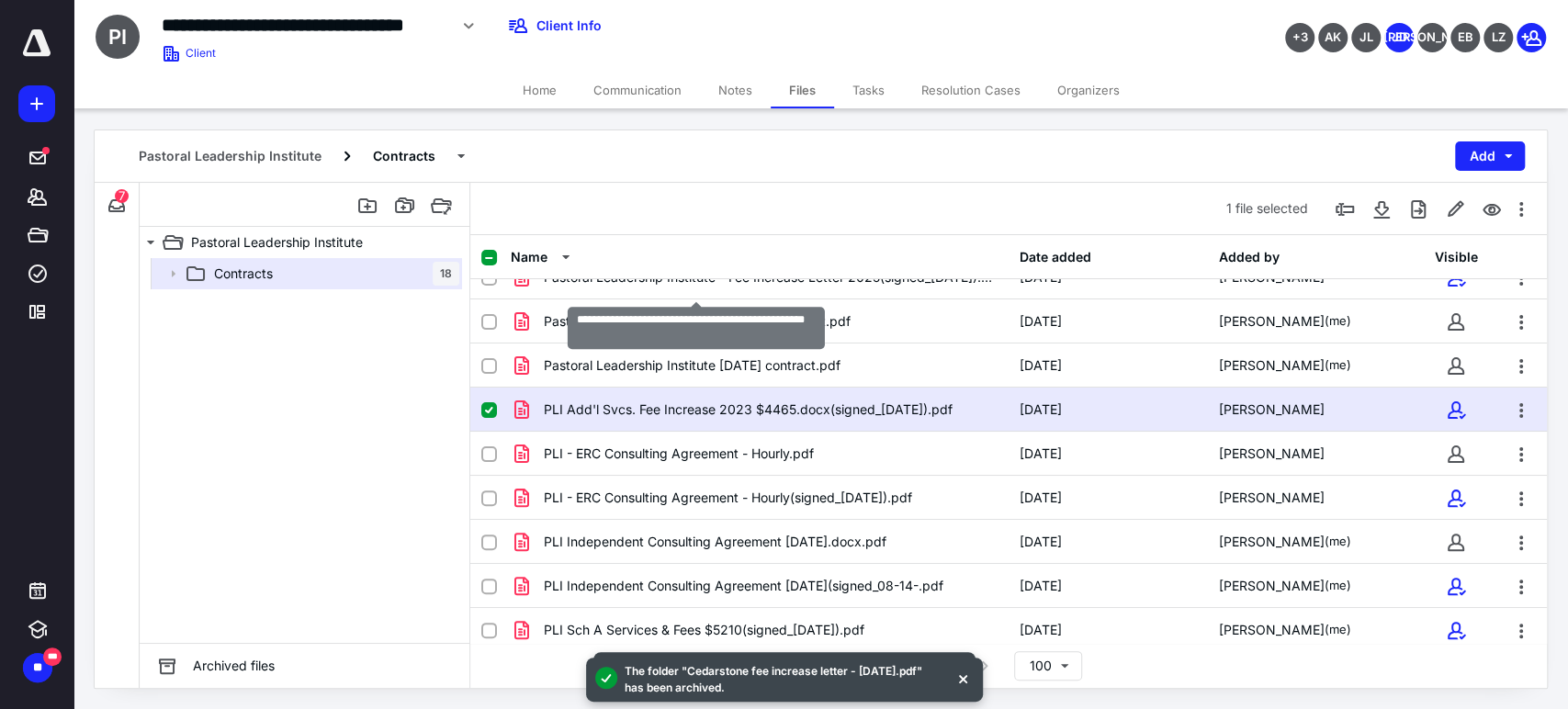 scroll, scrollTop: 408, scrollLeft: 0, axis: vertical 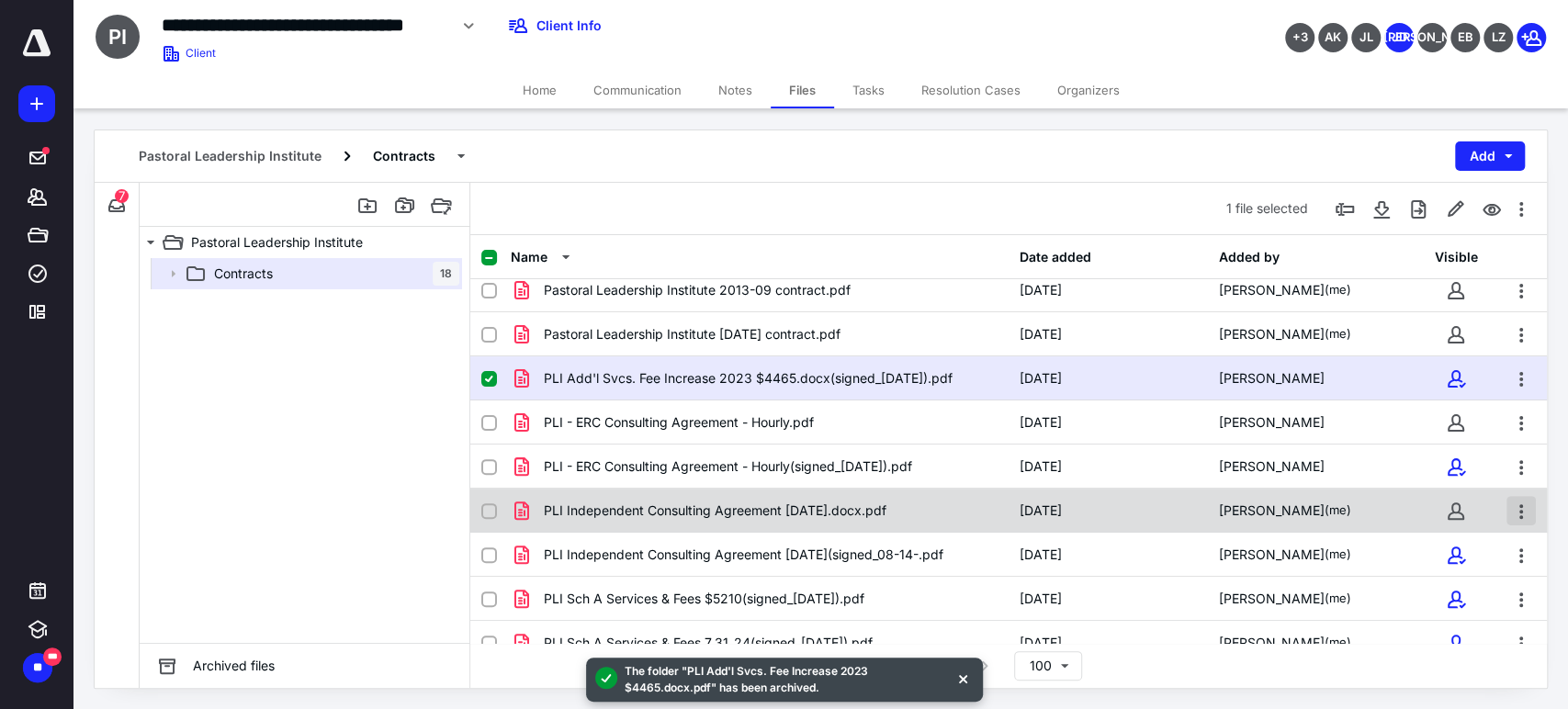click at bounding box center (1521, 511) 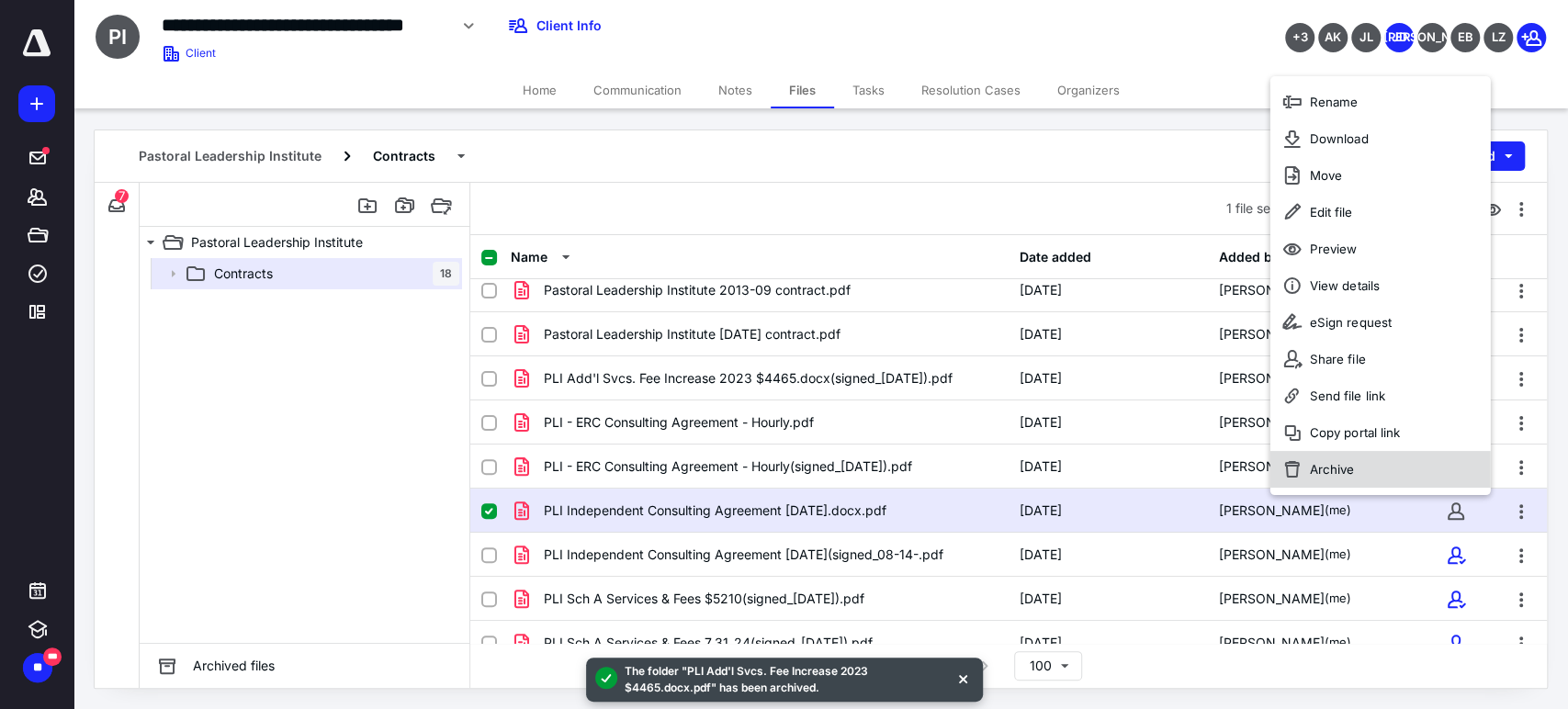click 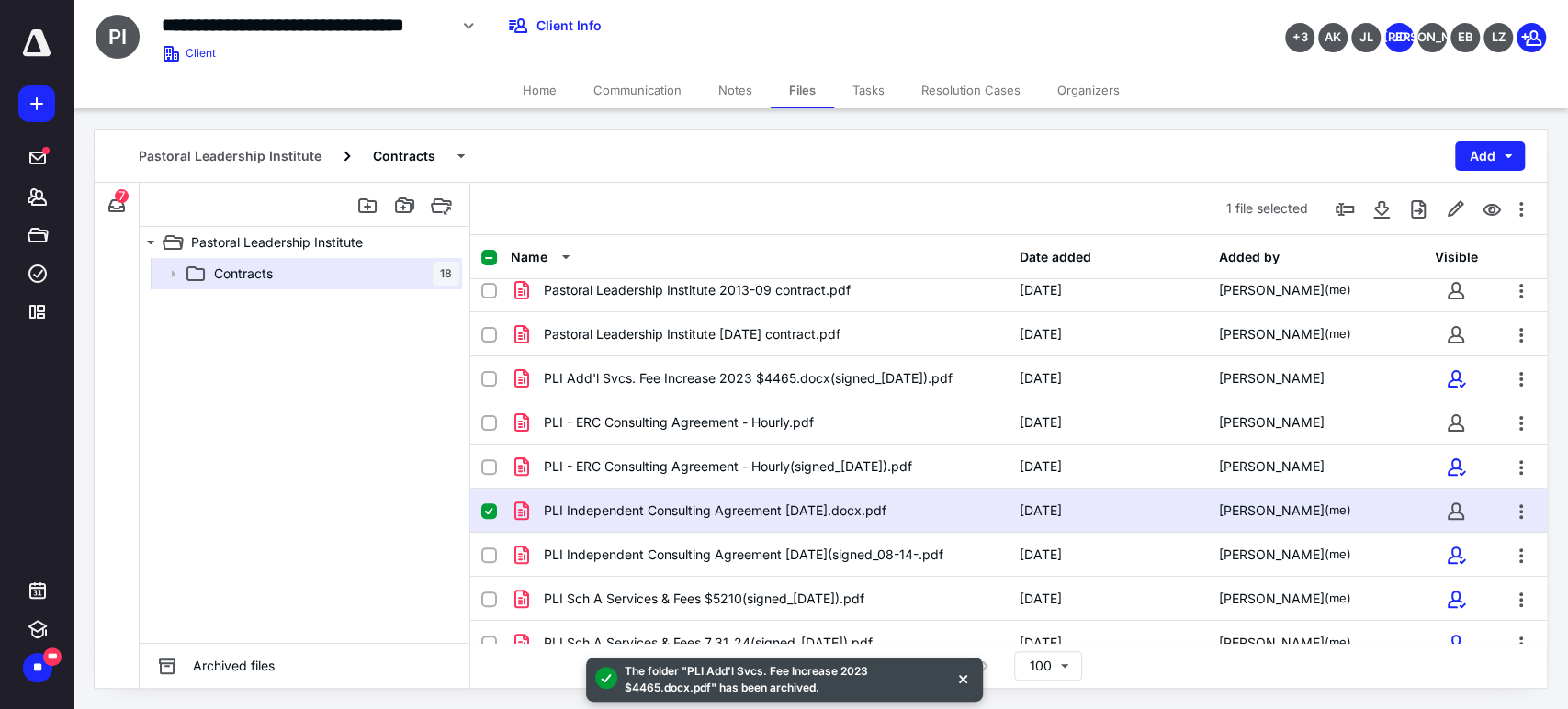 checkbox on "false" 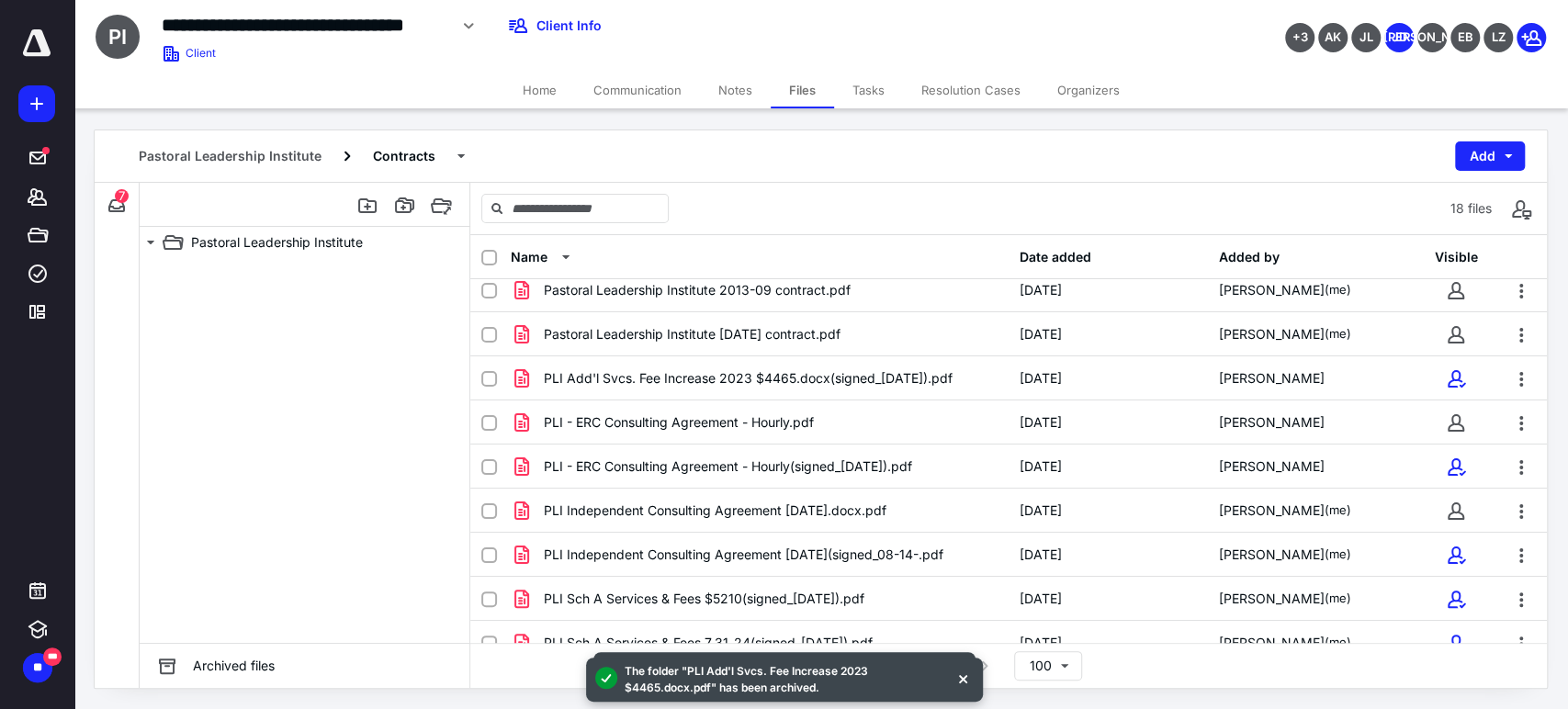 scroll, scrollTop: 382, scrollLeft: 0, axis: vertical 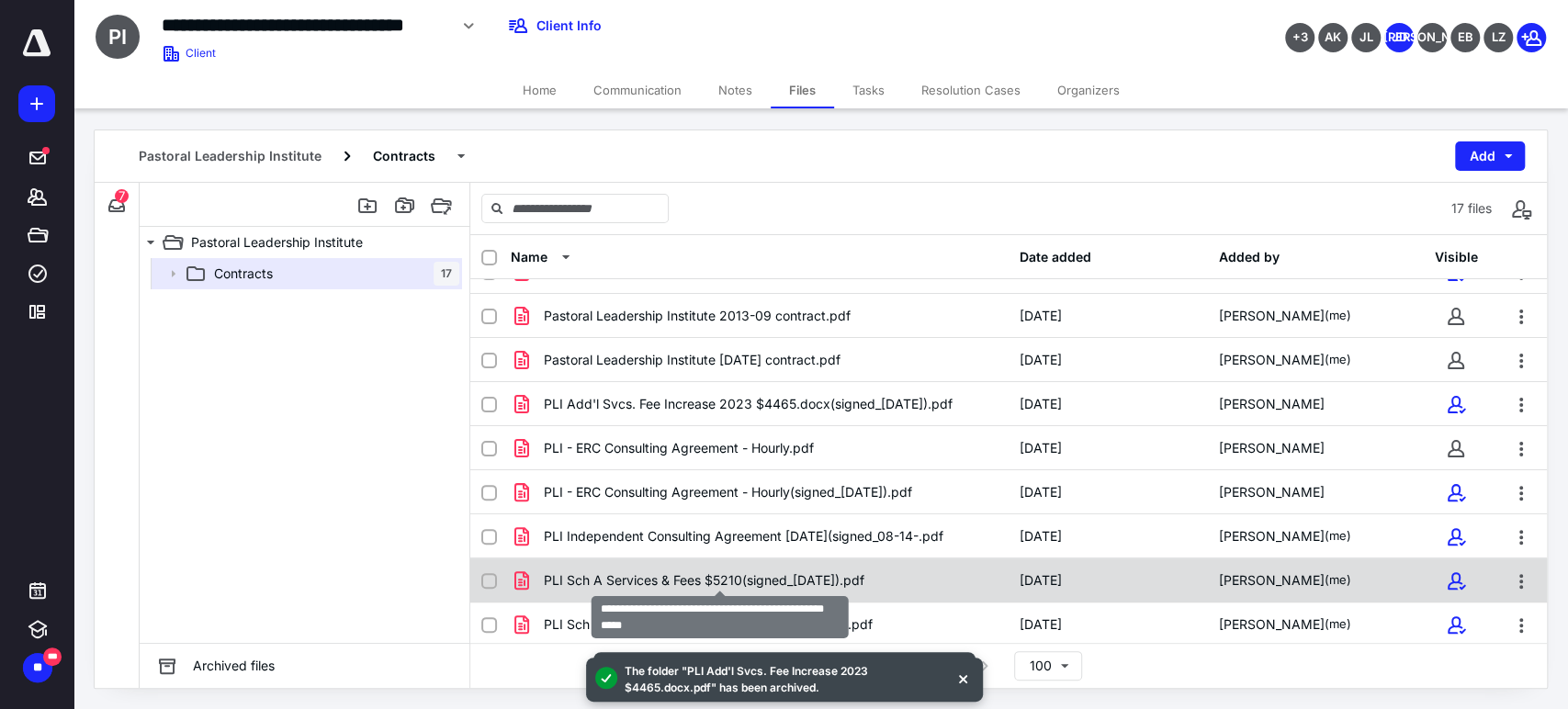 click on "PLI Sch A  Services & Fees $5210(signed_[DATE]).pdf" at bounding box center (704, 580) 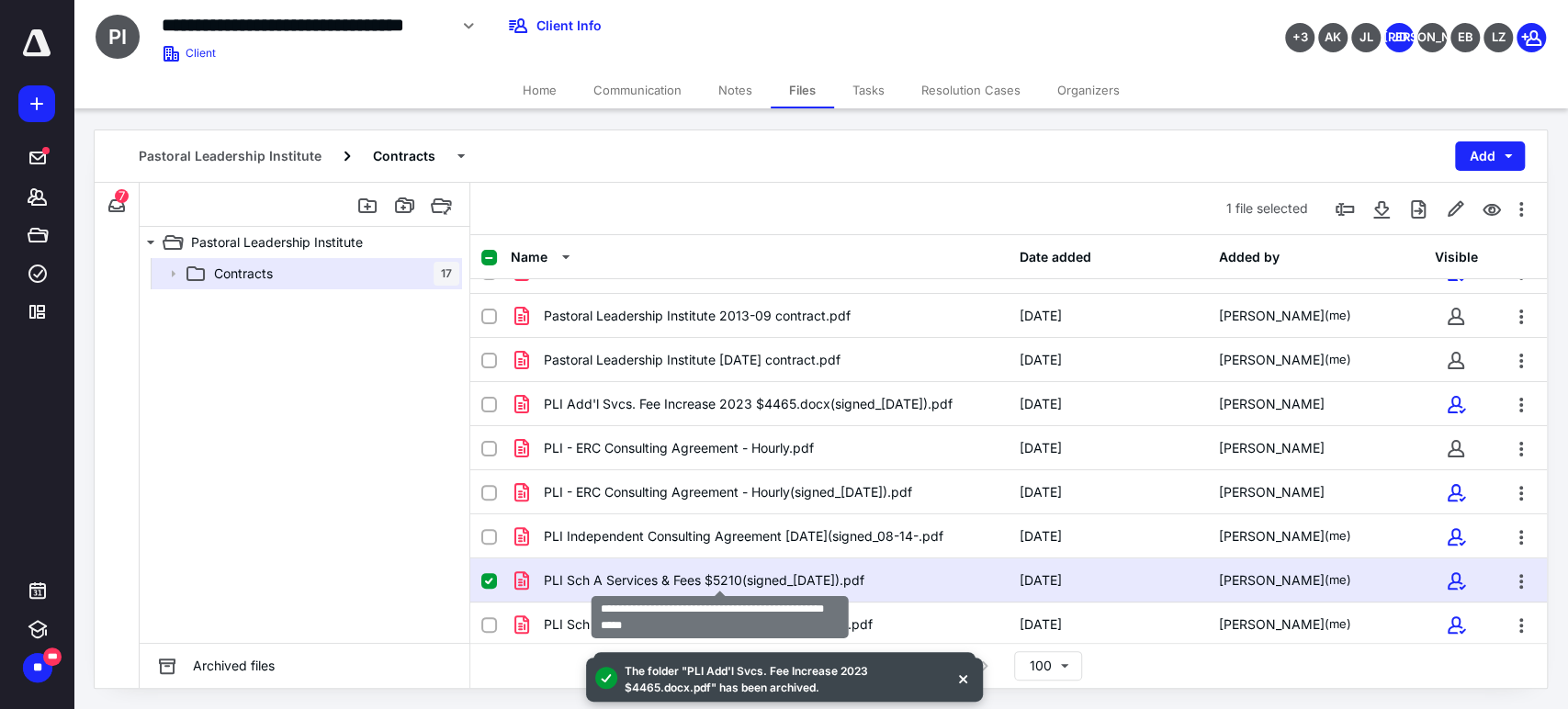 click on "PLI Sch A  Services & Fees $5210(signed_[DATE]).pdf" at bounding box center (704, 580) 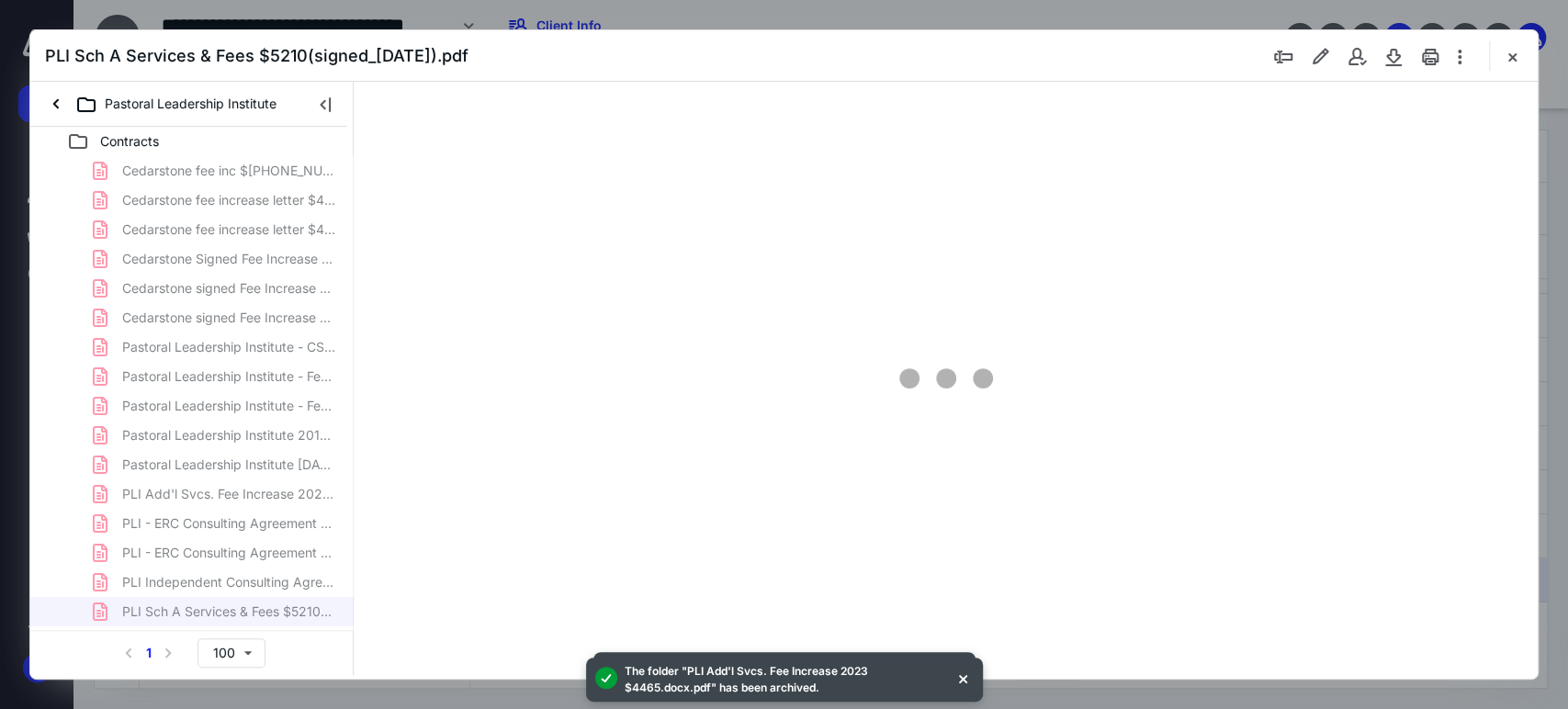 scroll, scrollTop: 0, scrollLeft: 0, axis: both 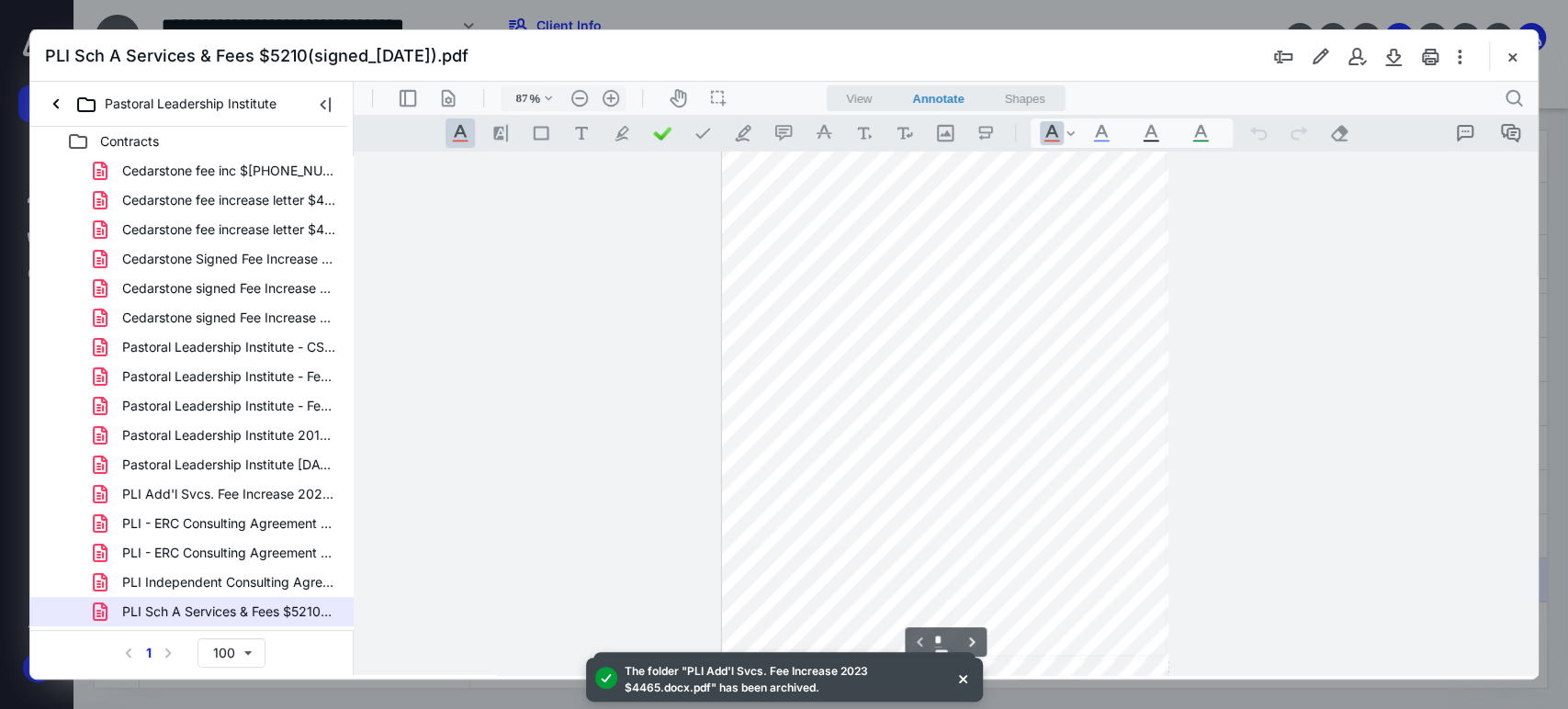 type on "112" 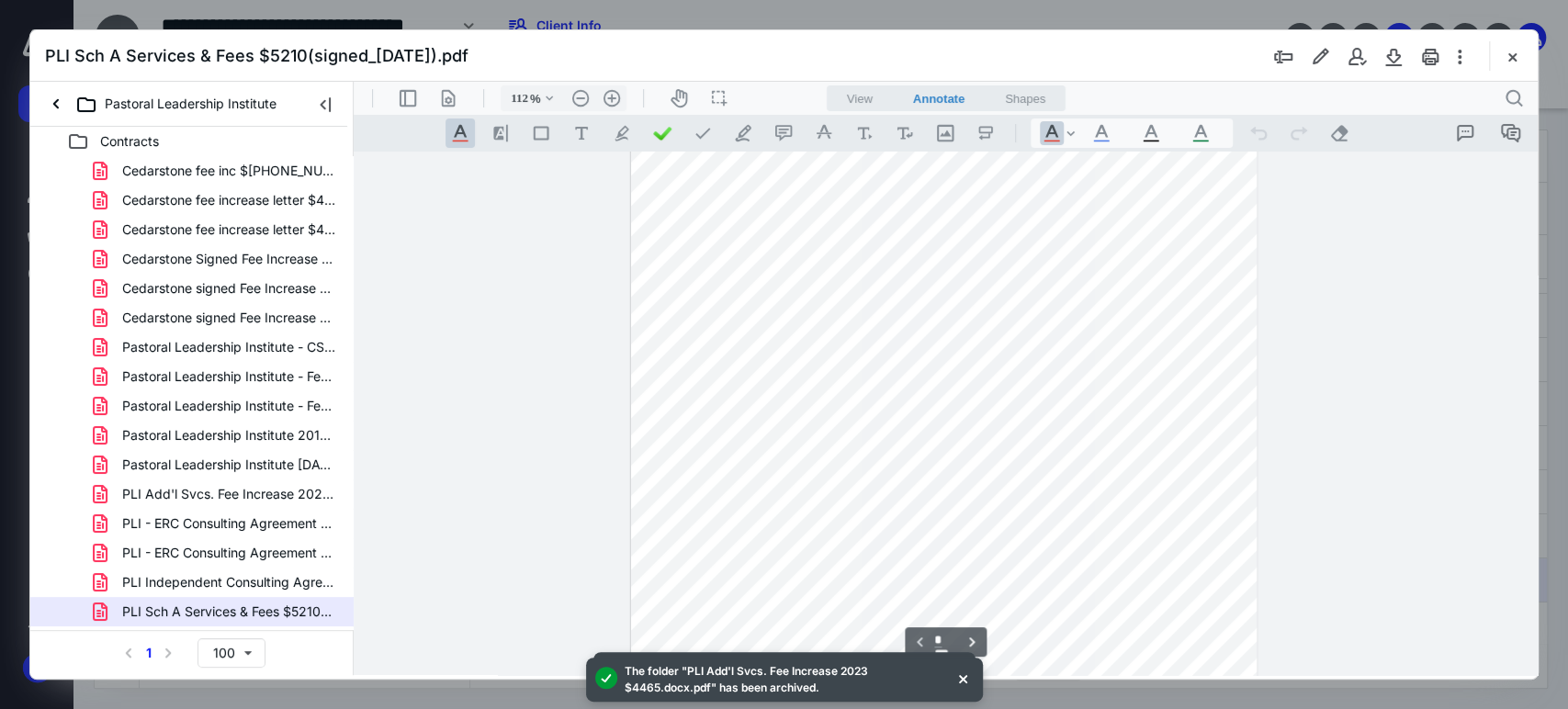 scroll, scrollTop: 0, scrollLeft: 0, axis: both 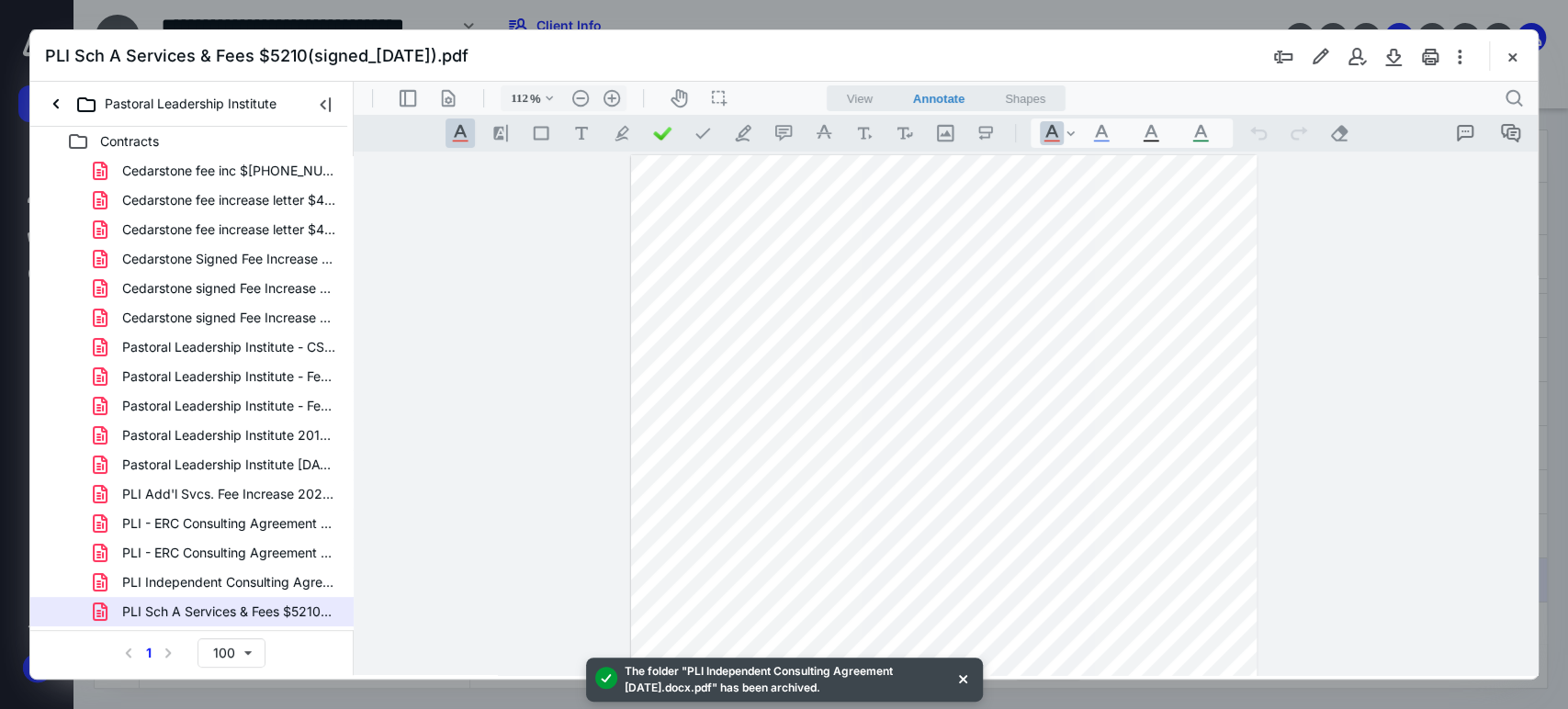 drag, startPoint x: 870, startPoint y: 38, endPoint x: -706, endPoint y: 67, distance: 1576.2668 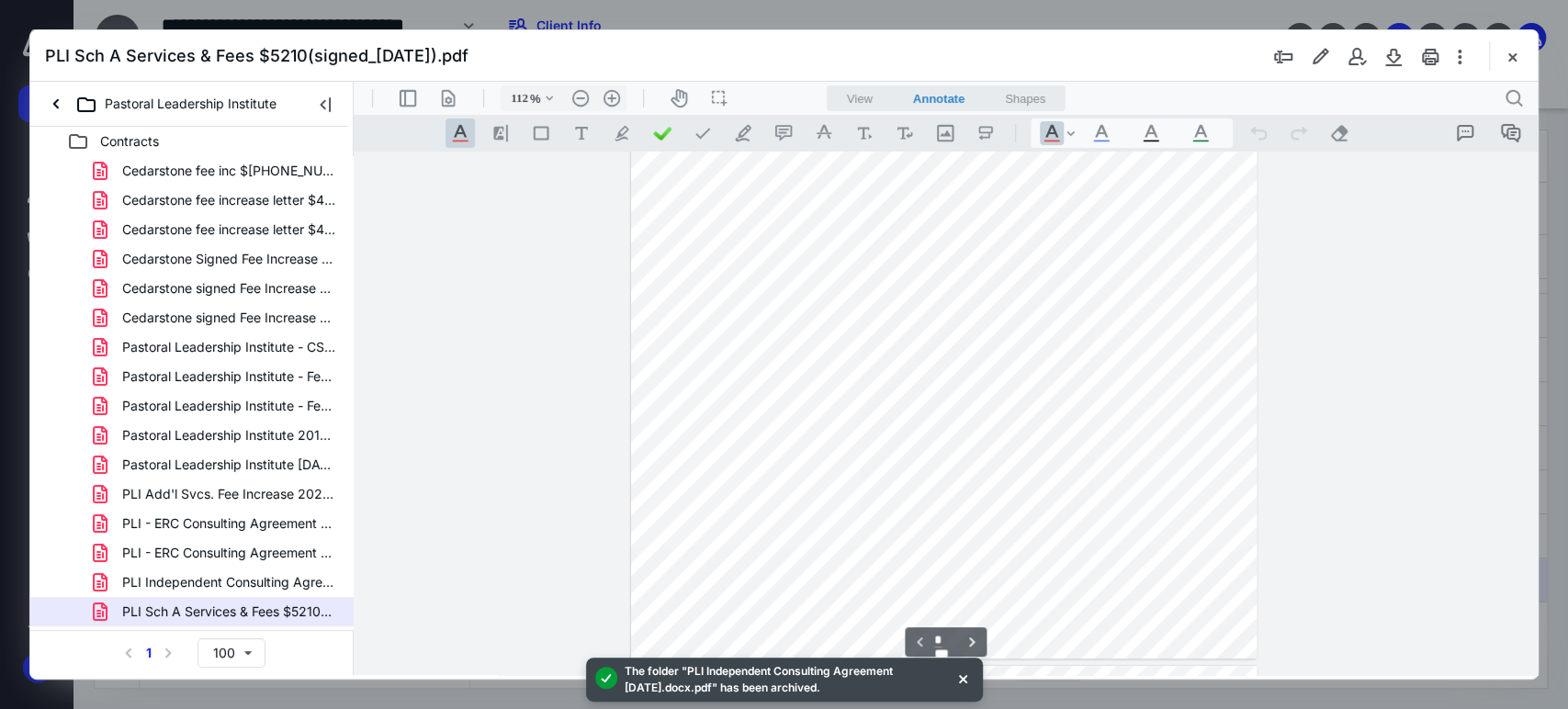 scroll, scrollTop: 408, scrollLeft: 0, axis: vertical 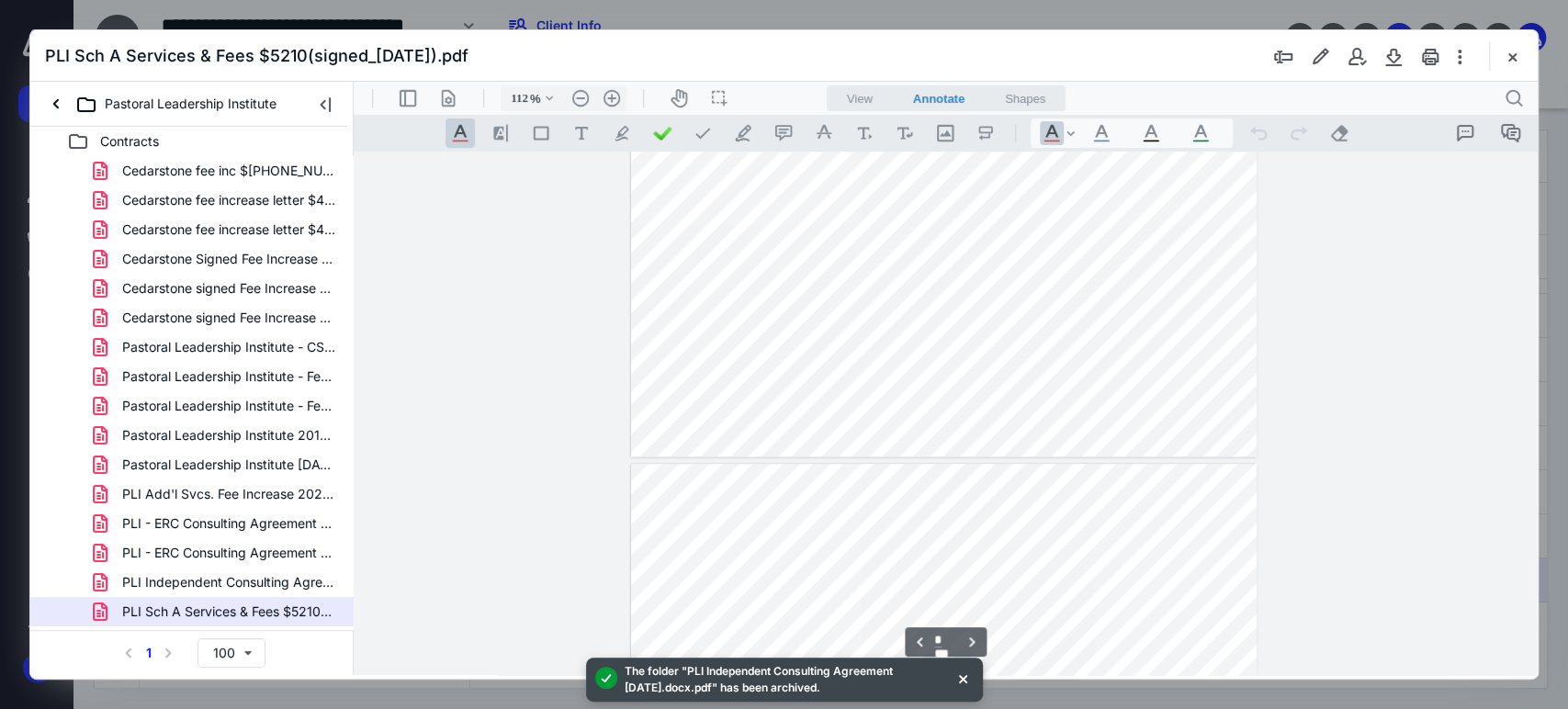 type on "*" 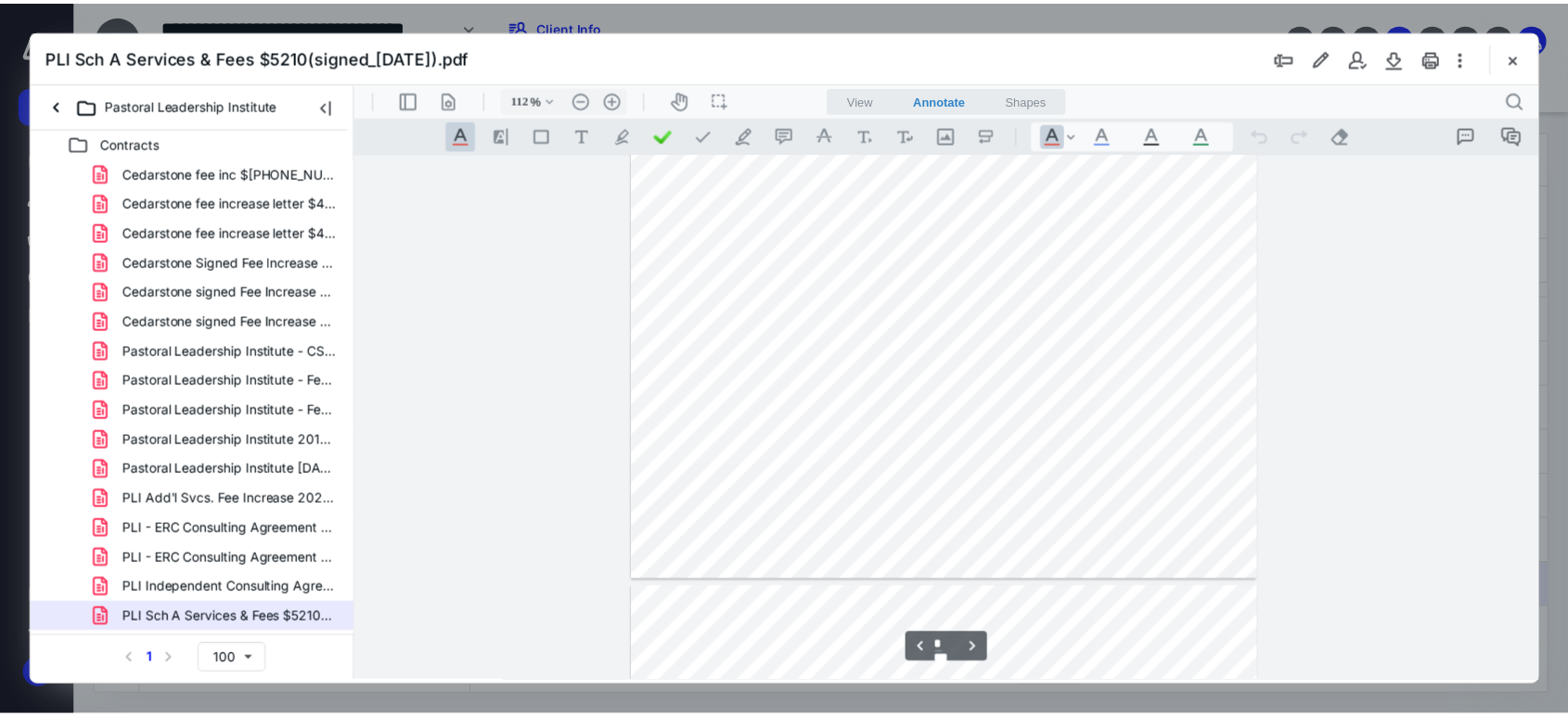 scroll, scrollTop: 2164, scrollLeft: 0, axis: vertical 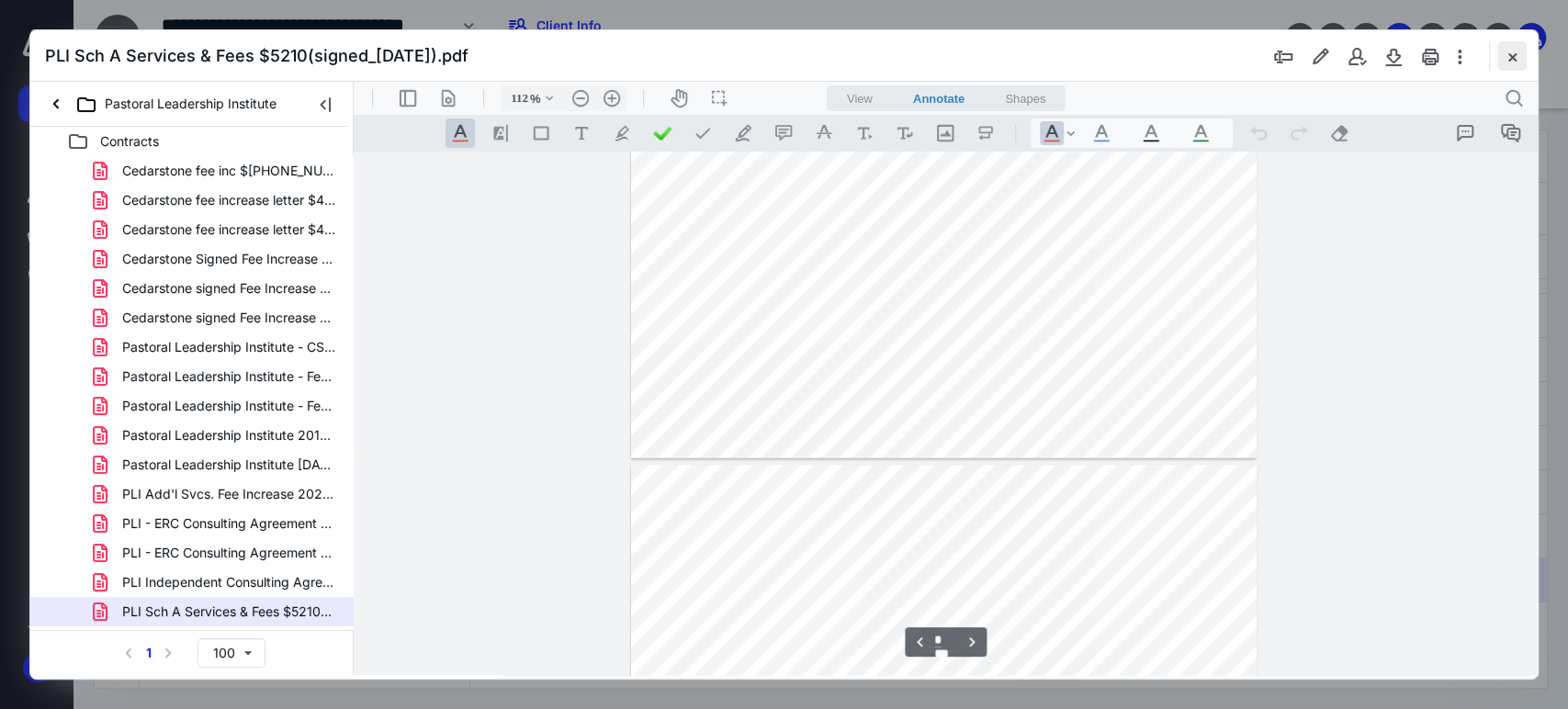 click at bounding box center [1512, 56] 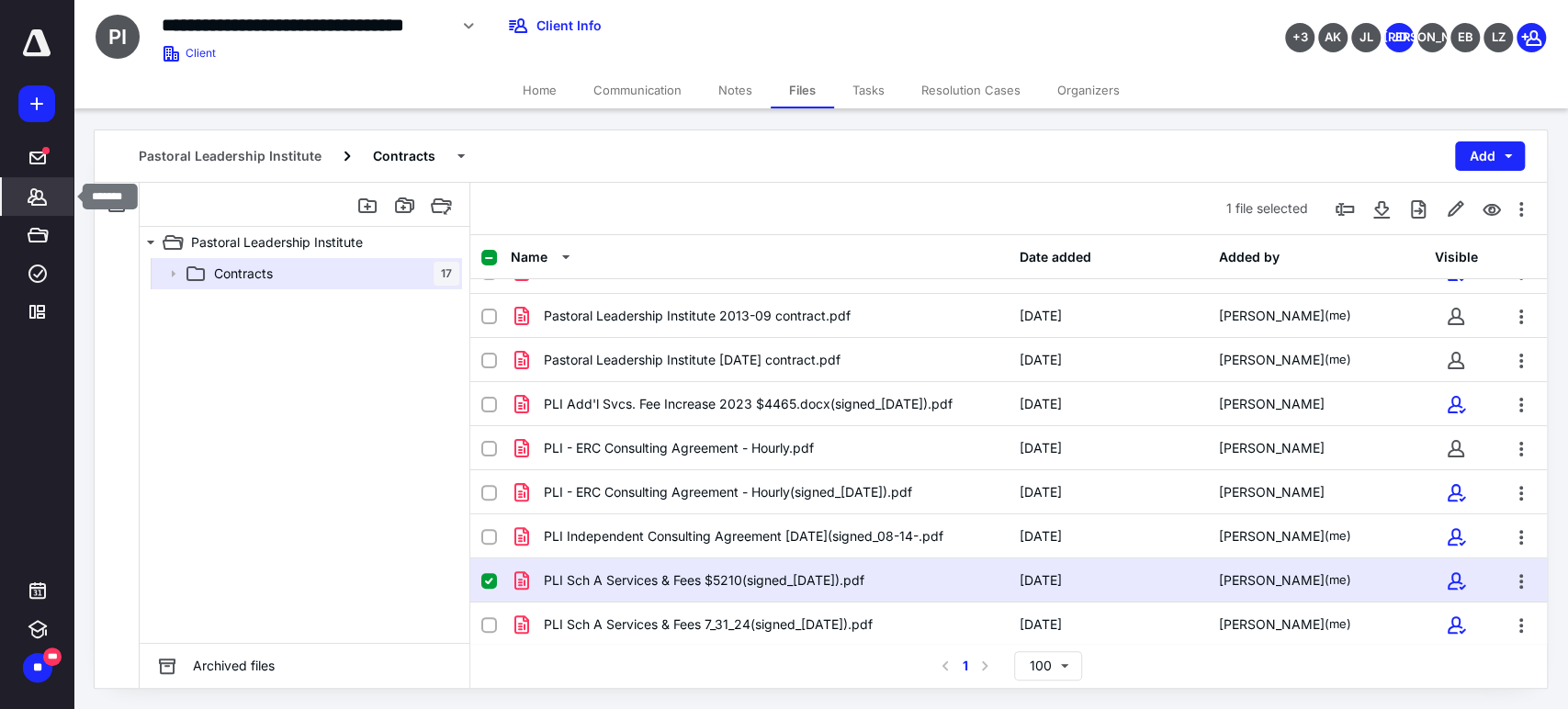 click 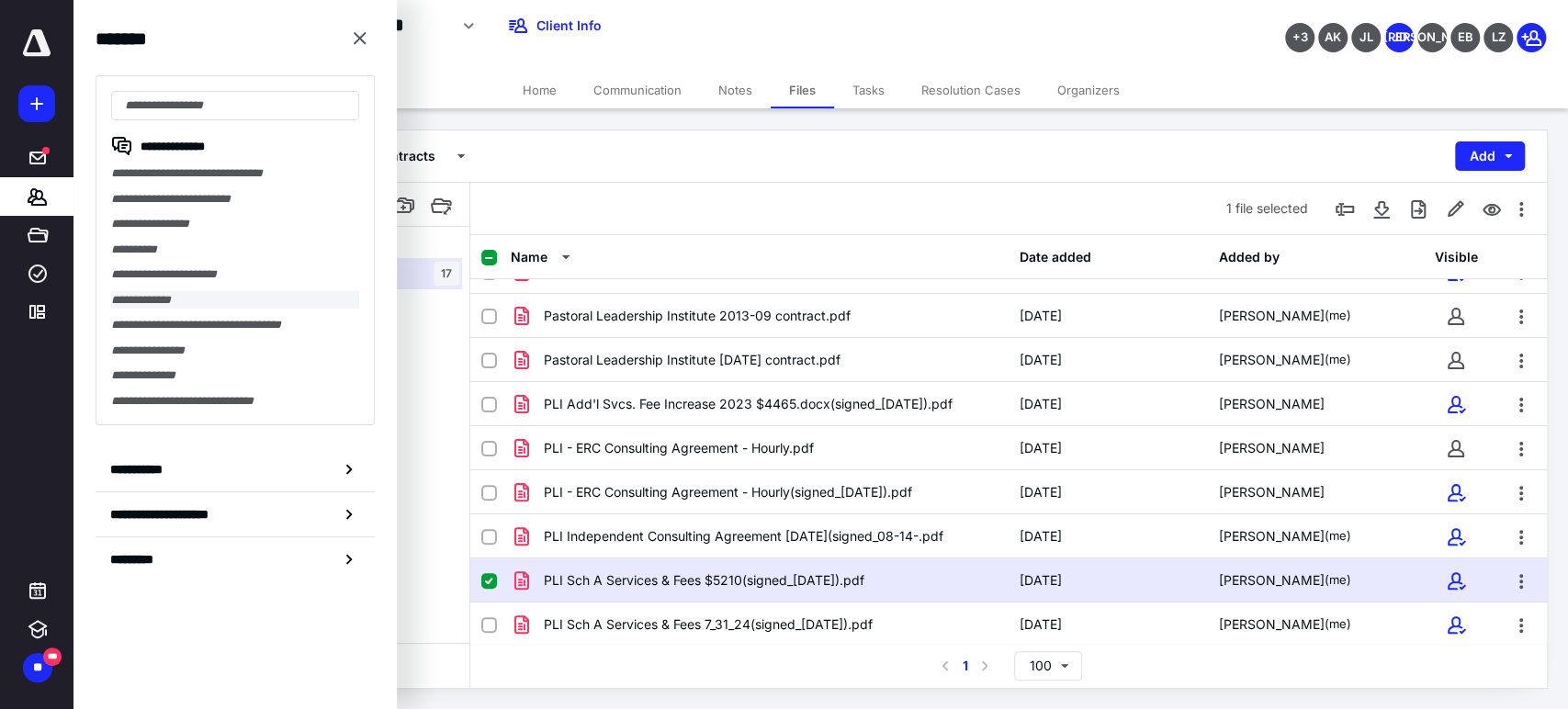 click on "**********" at bounding box center (235, 300) 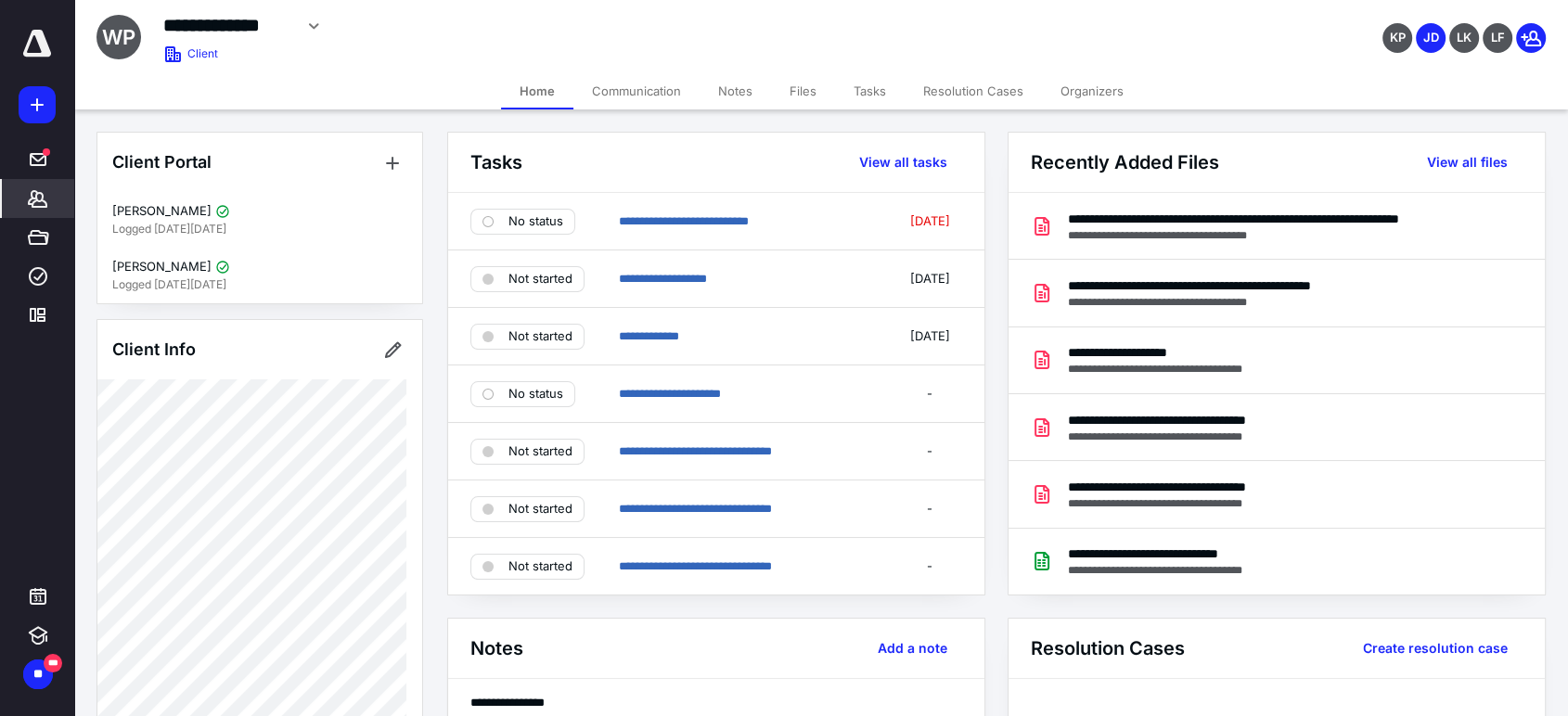 click on "Tasks" at bounding box center (869, 91) 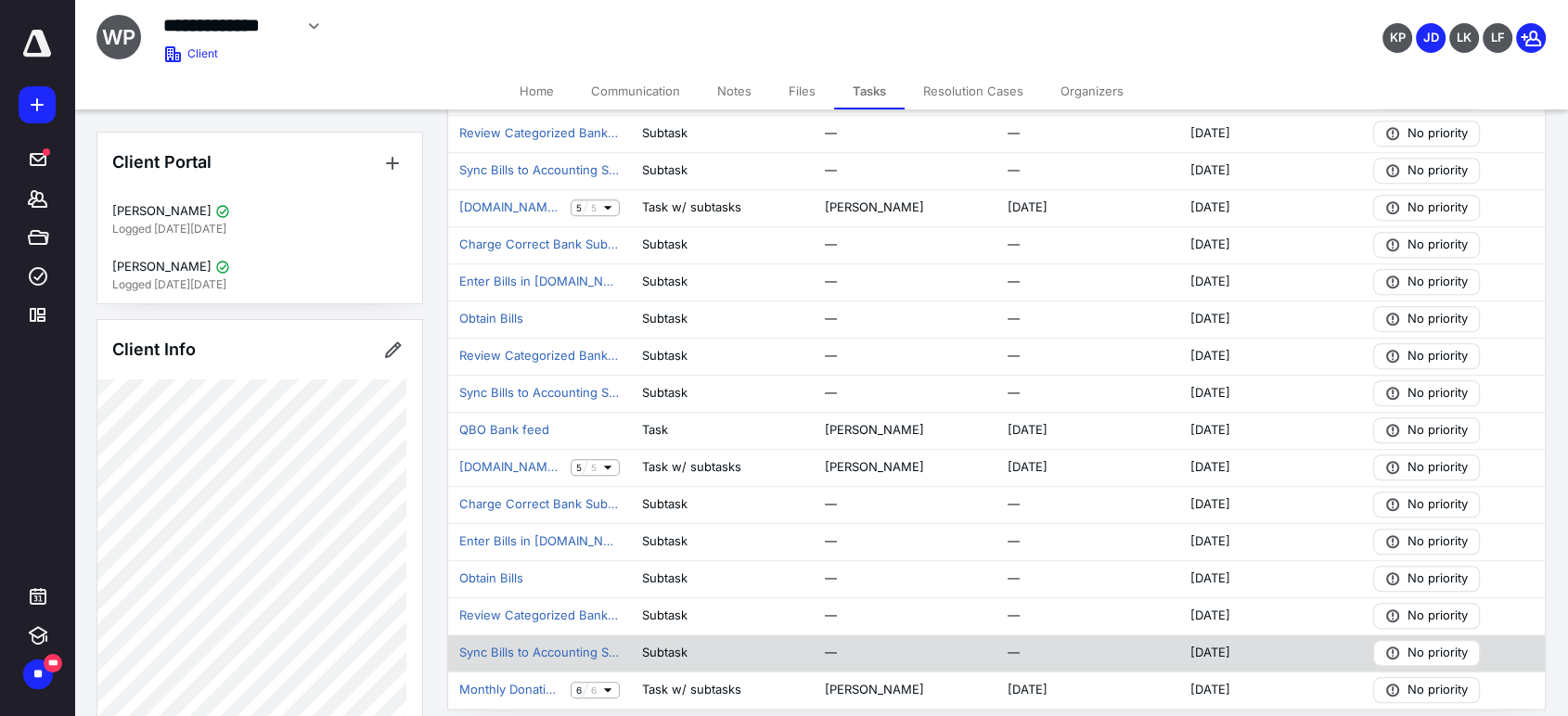 scroll, scrollTop: 1181, scrollLeft: 0, axis: vertical 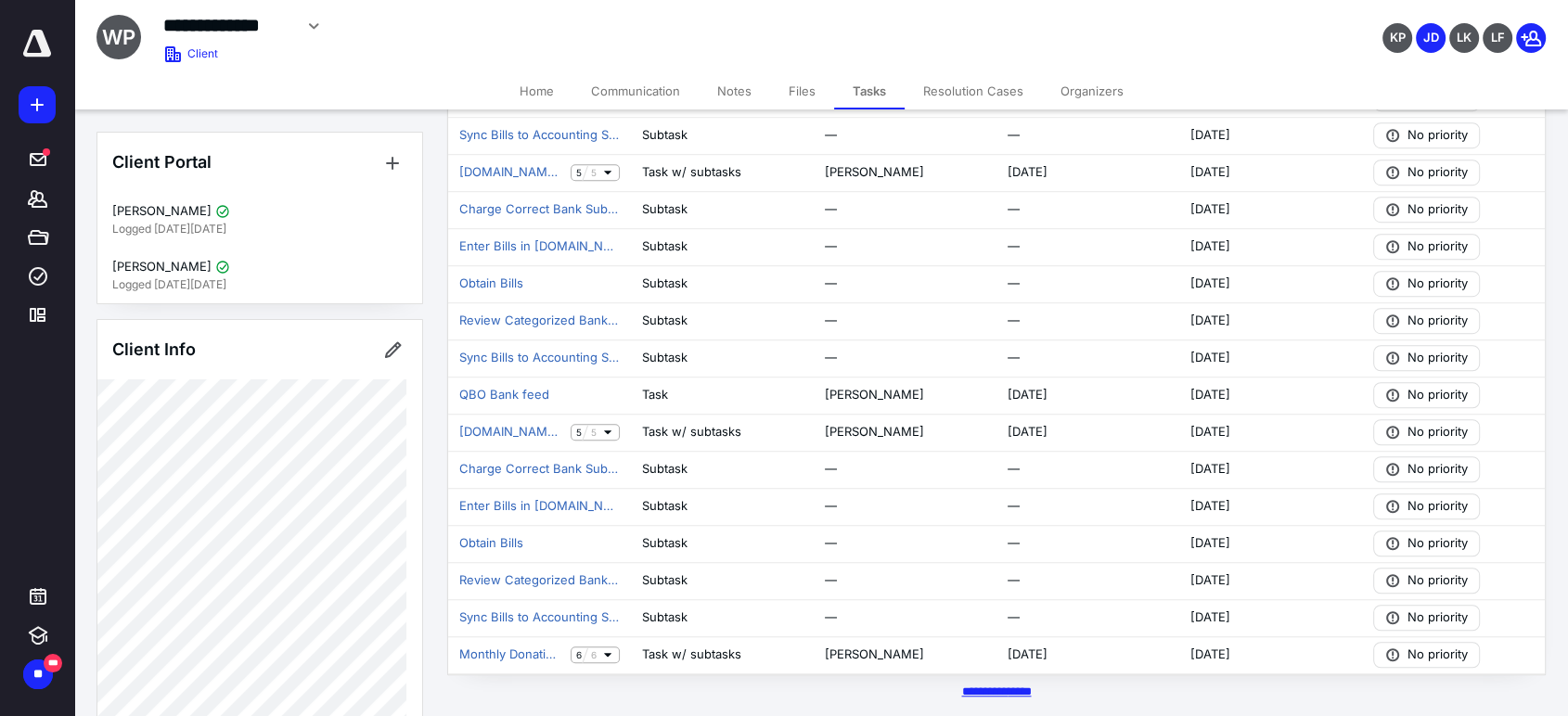 click on "********* *****" at bounding box center [996, 691] 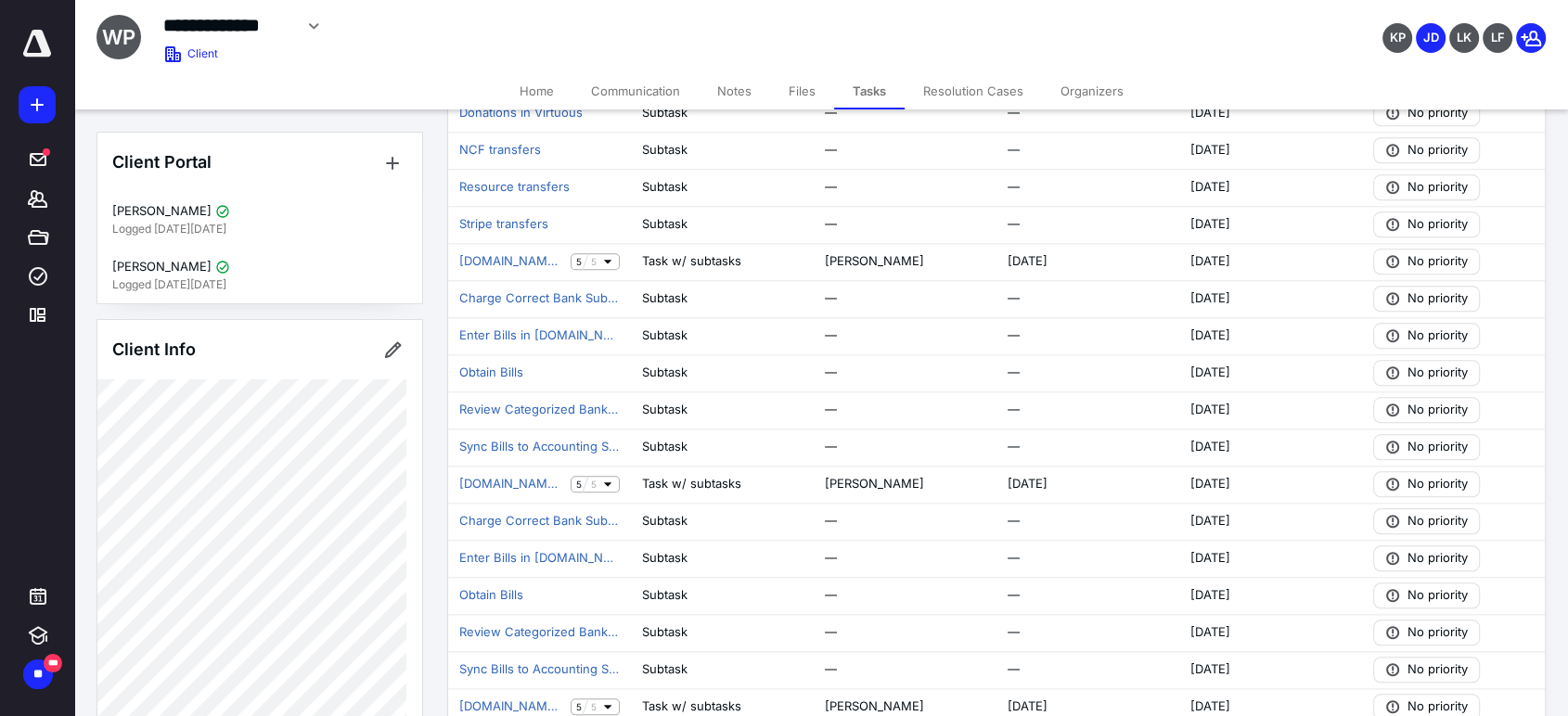 scroll, scrollTop: 1922, scrollLeft: 0, axis: vertical 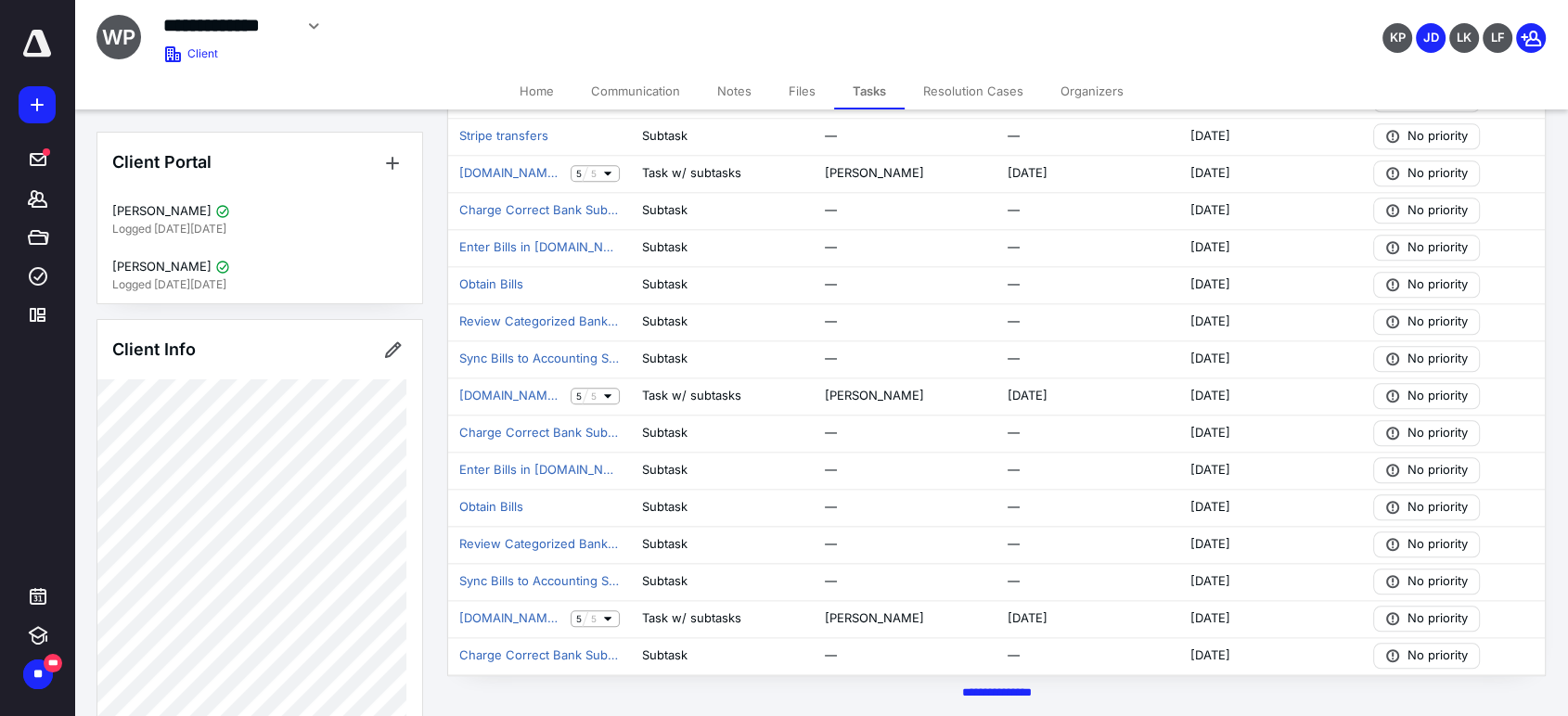 click on "Files" at bounding box center [802, 91] 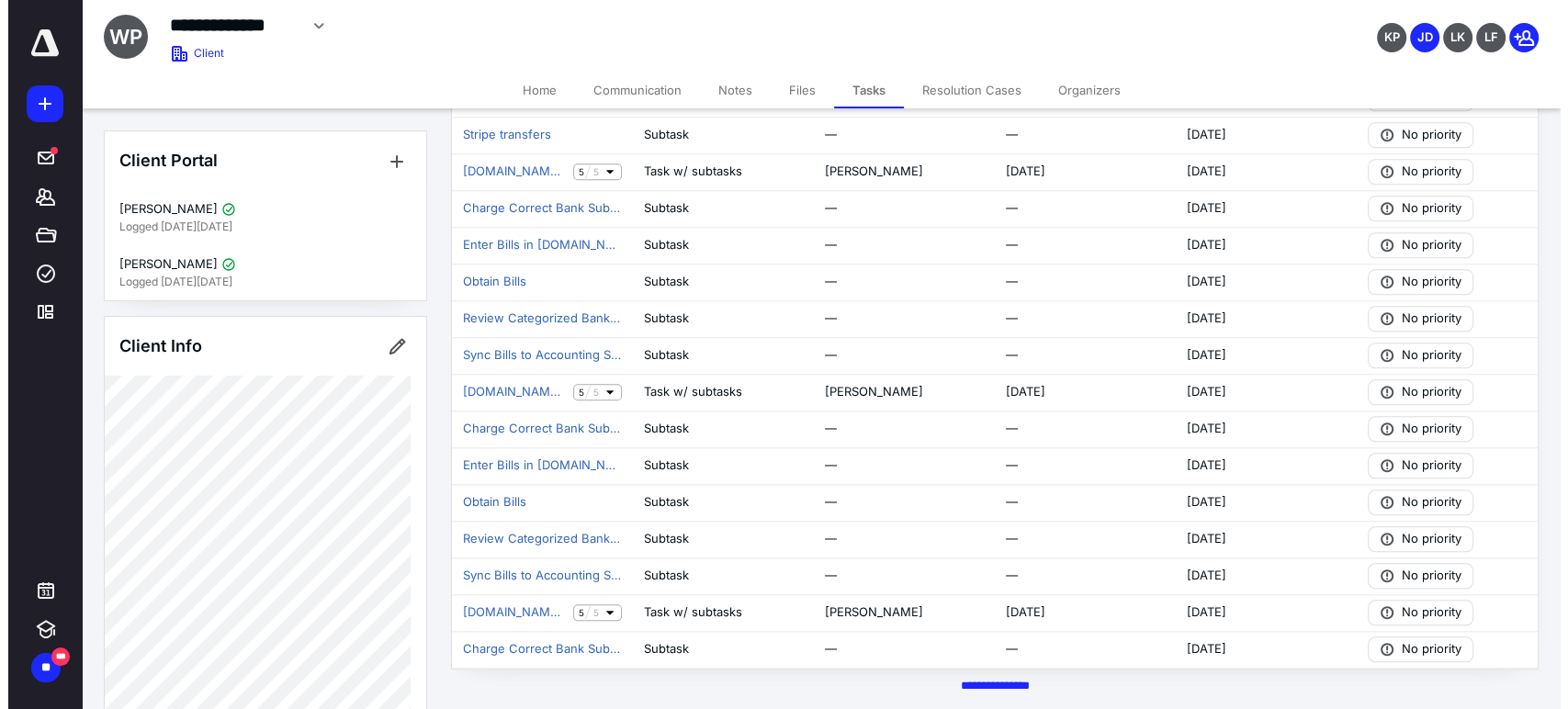 scroll, scrollTop: 0, scrollLeft: 0, axis: both 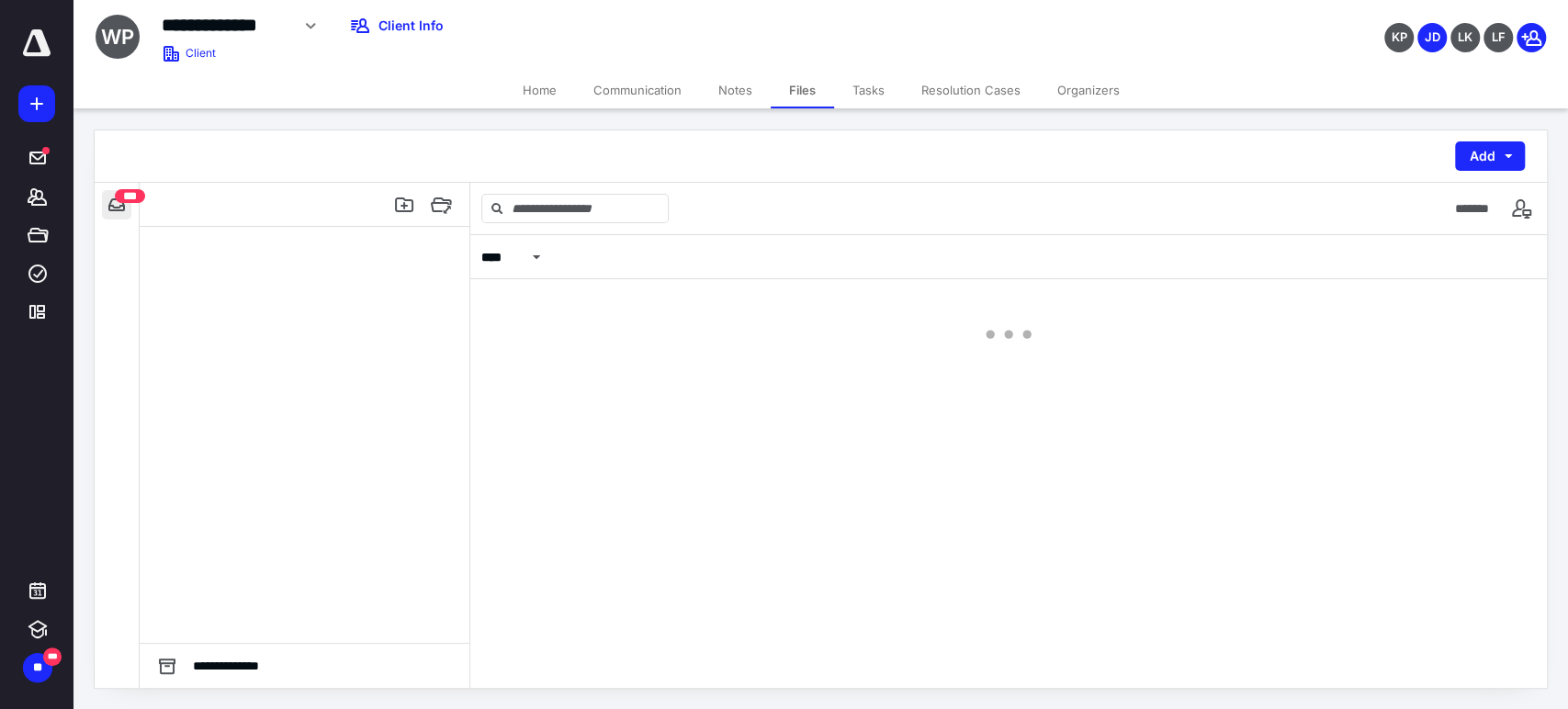 click at bounding box center [117, 205] 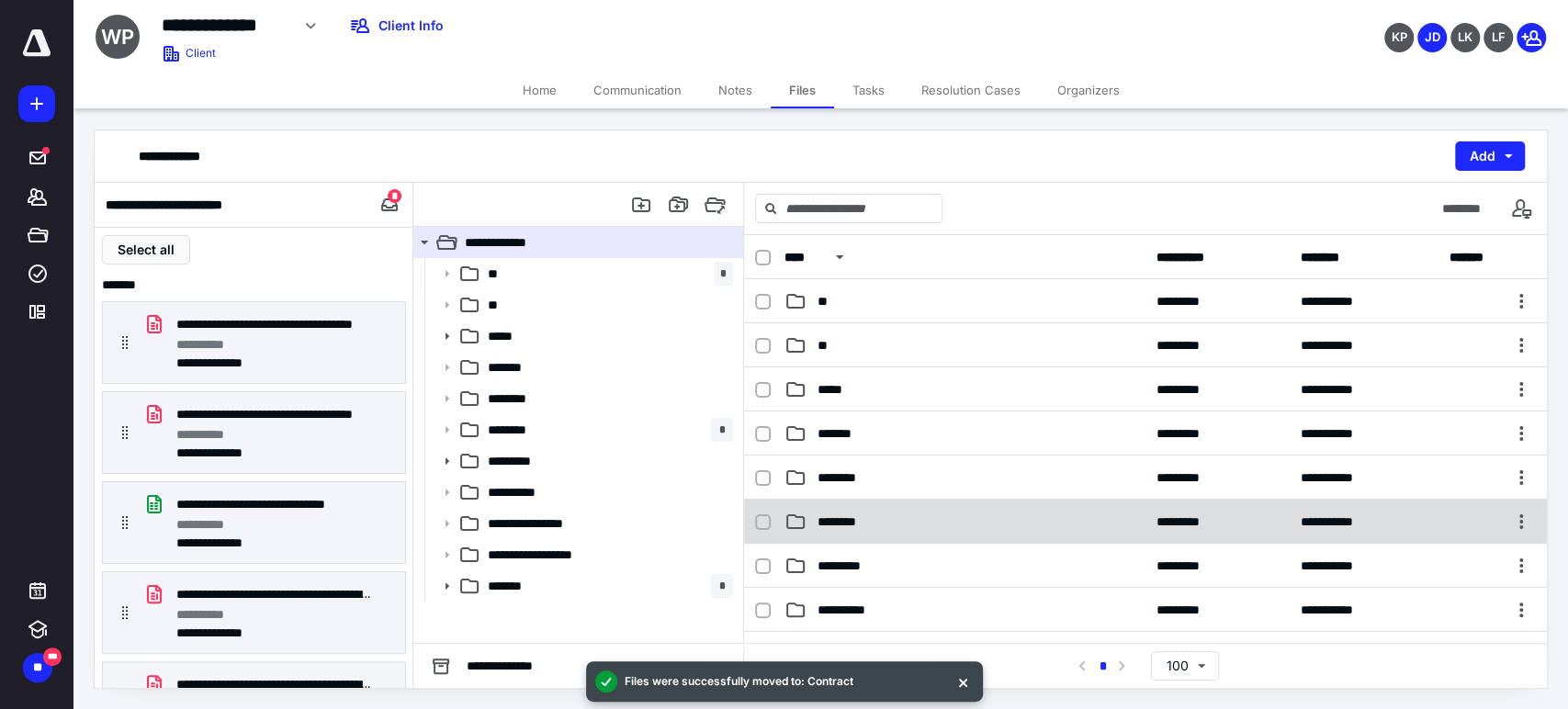 click on "********" at bounding box center (964, 522) 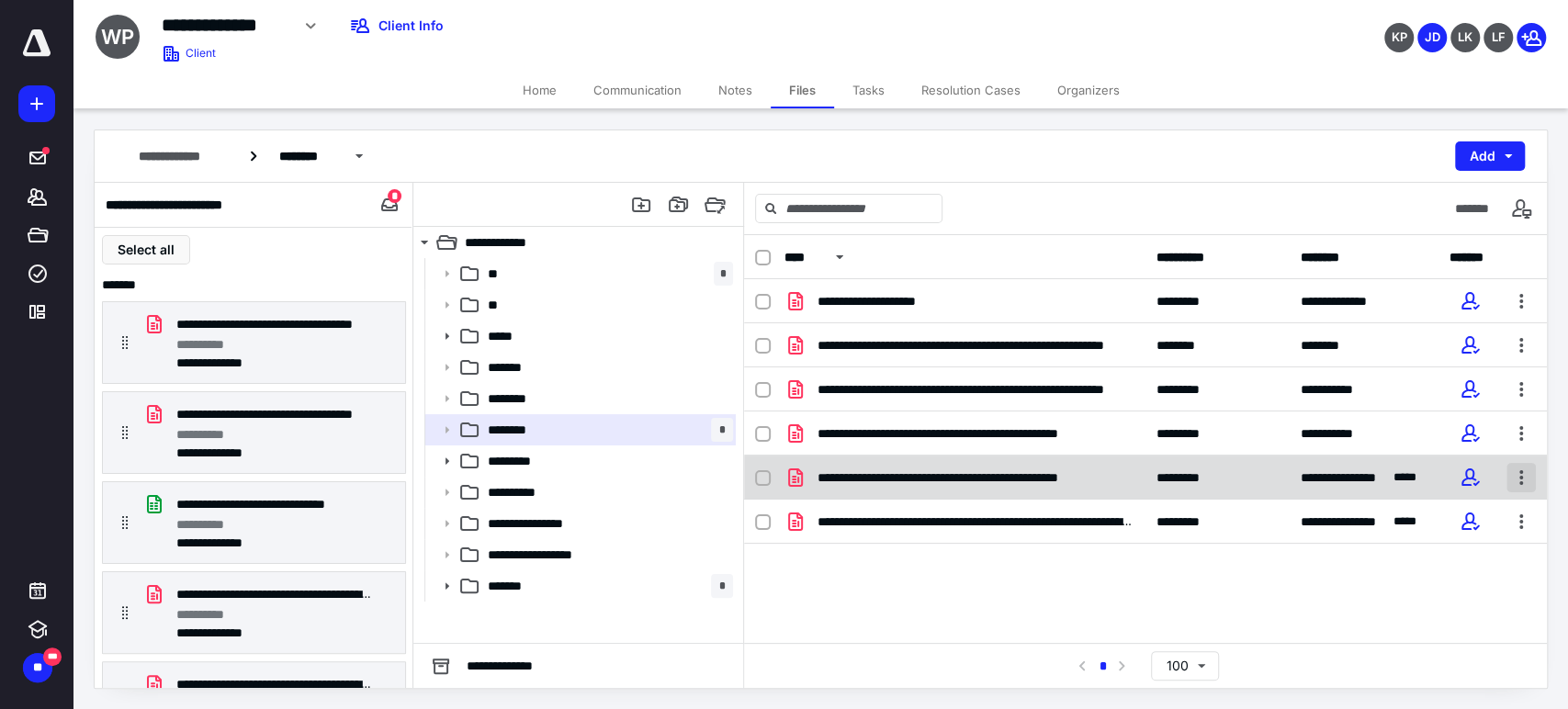 click at bounding box center [1521, 478] 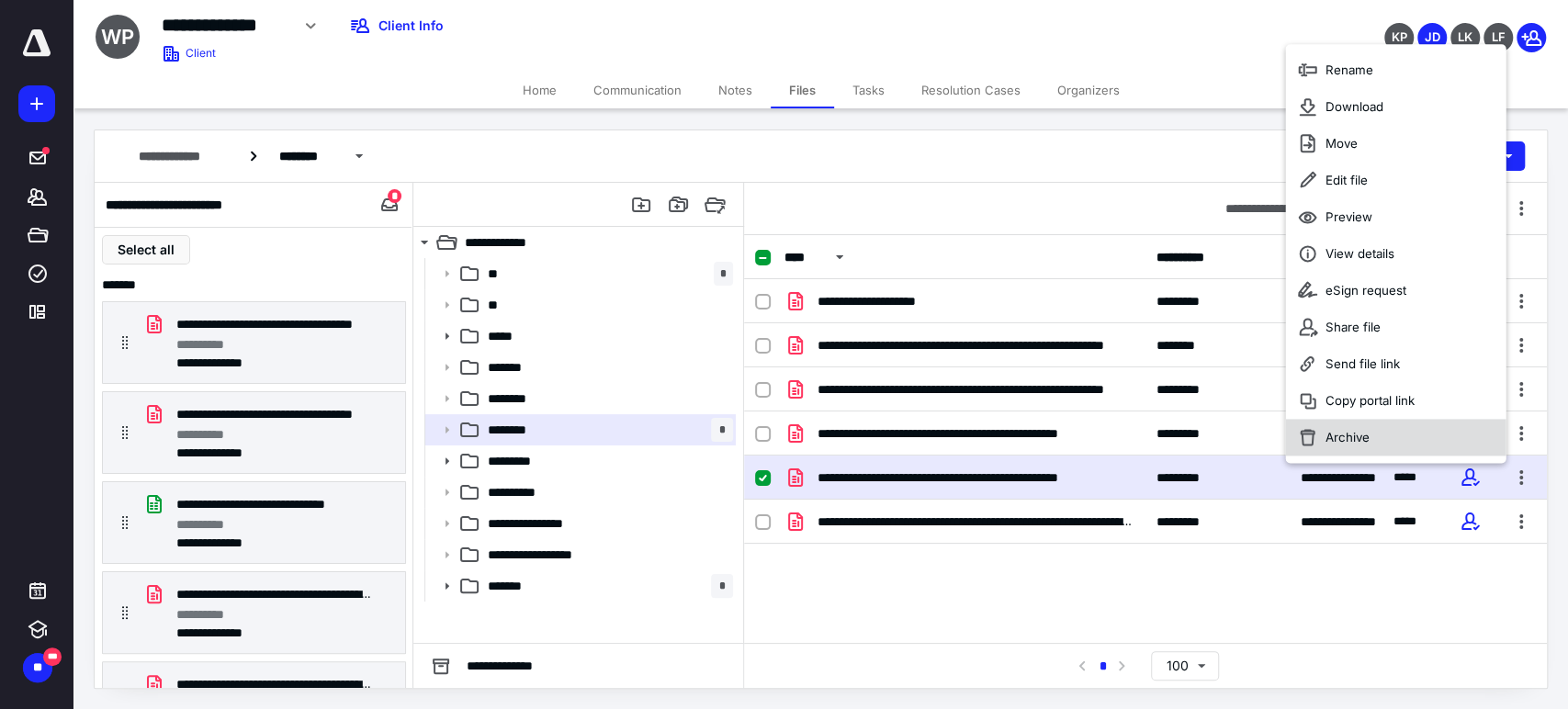 click on "Archive" at bounding box center [1348, 438] 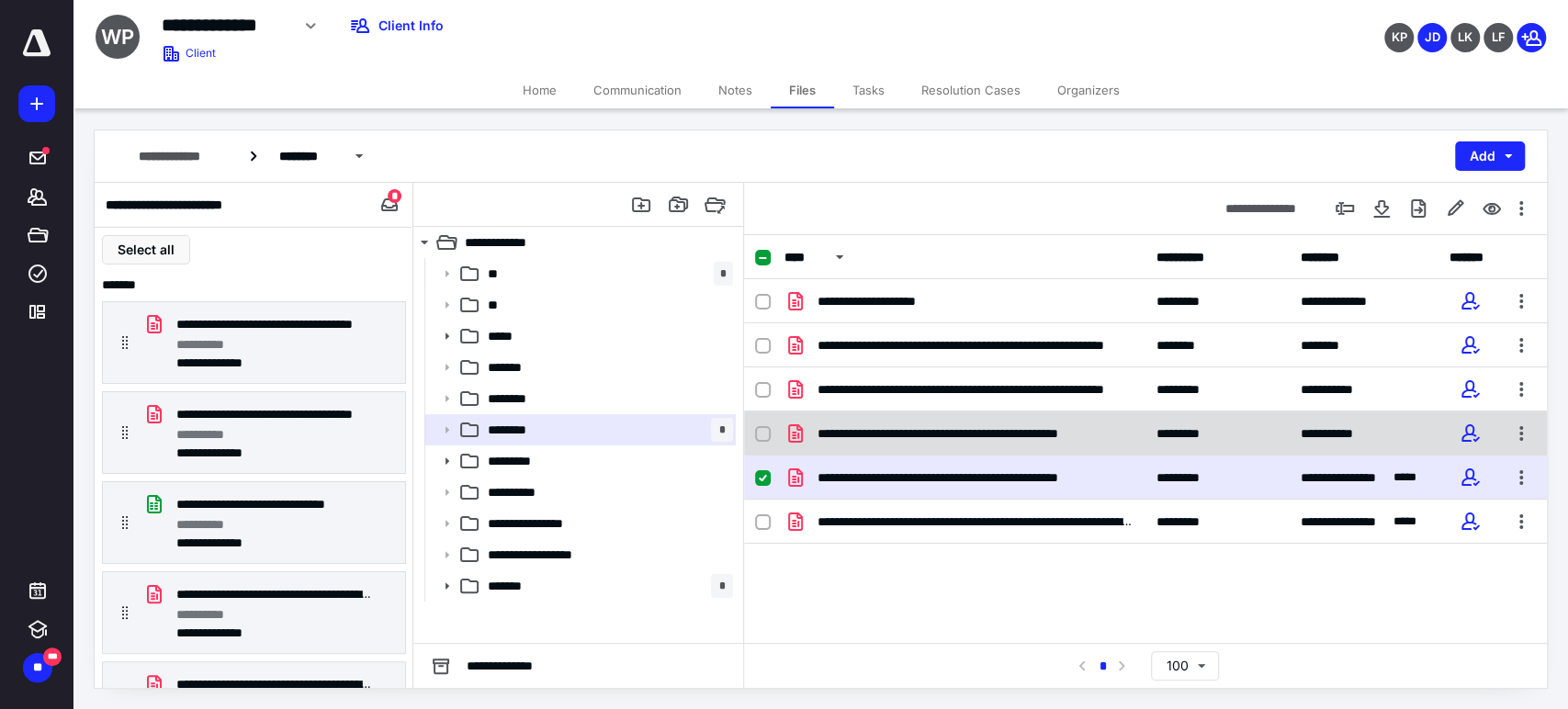 checkbox on "false" 